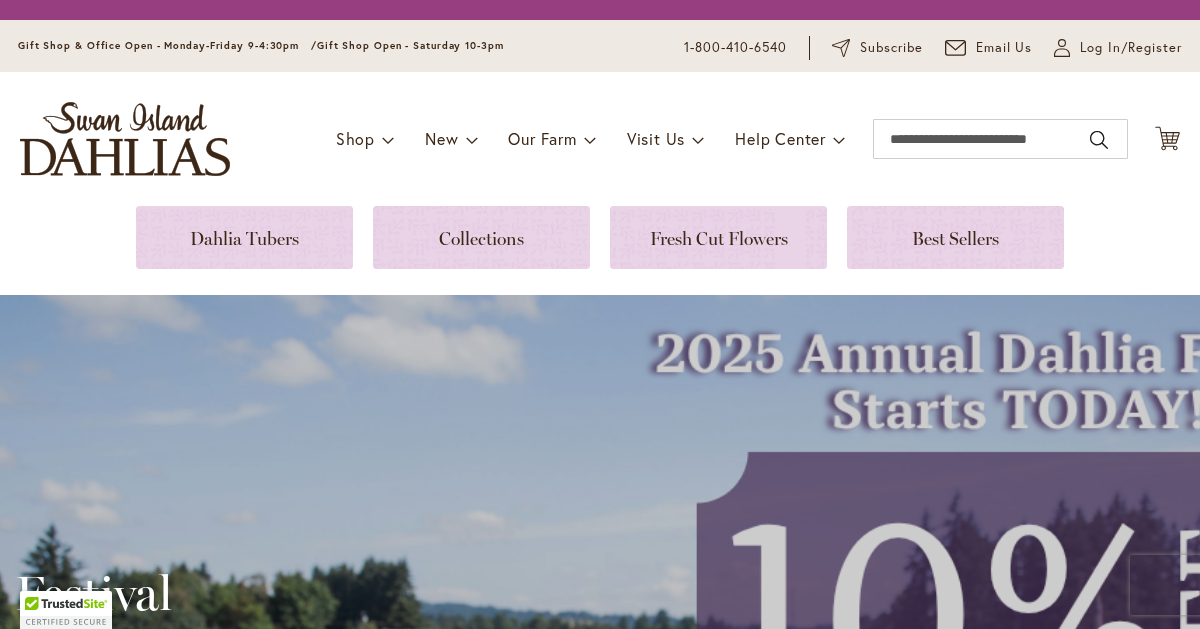 scroll, scrollTop: 0, scrollLeft: 0, axis: both 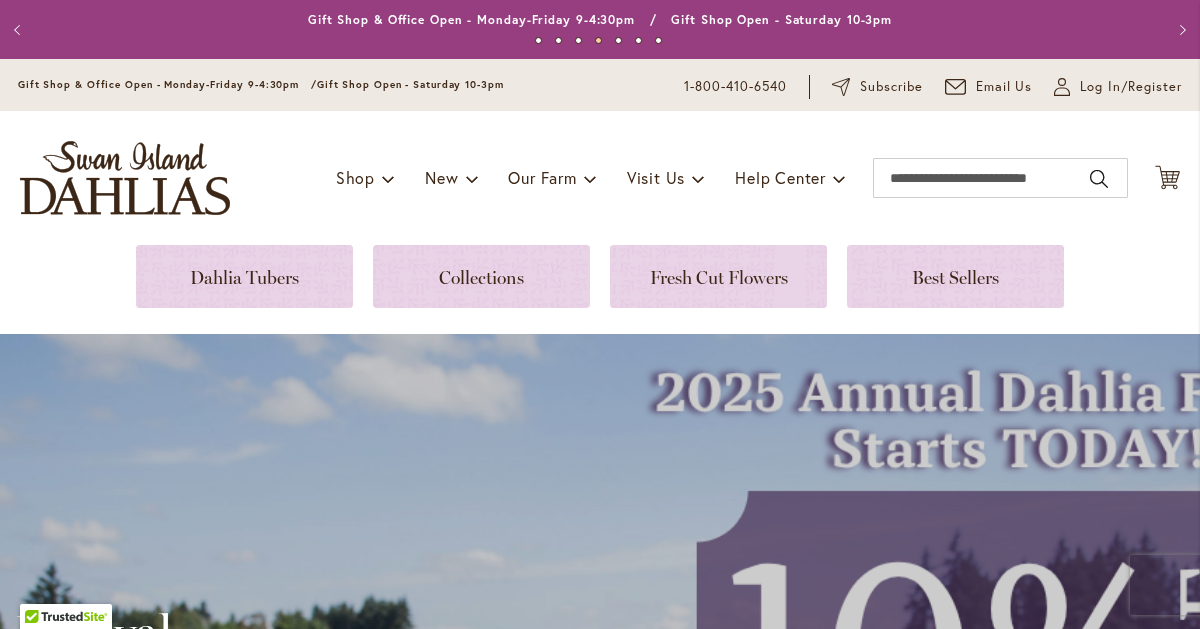 type on "**********" 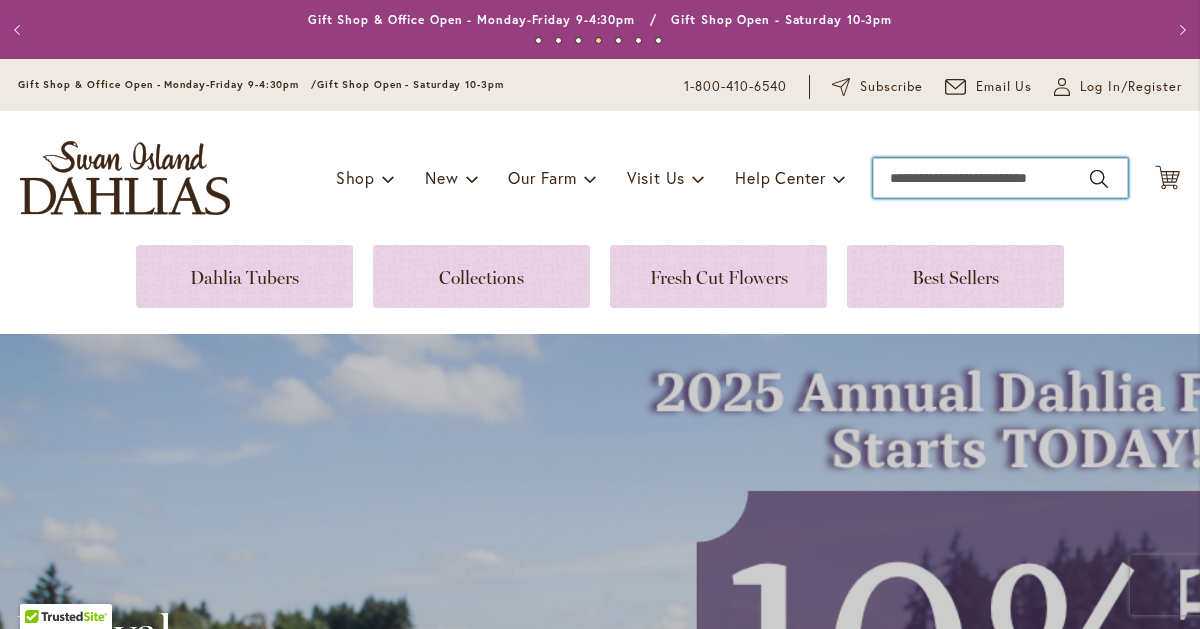 click on "Search" at bounding box center (1000, 178) 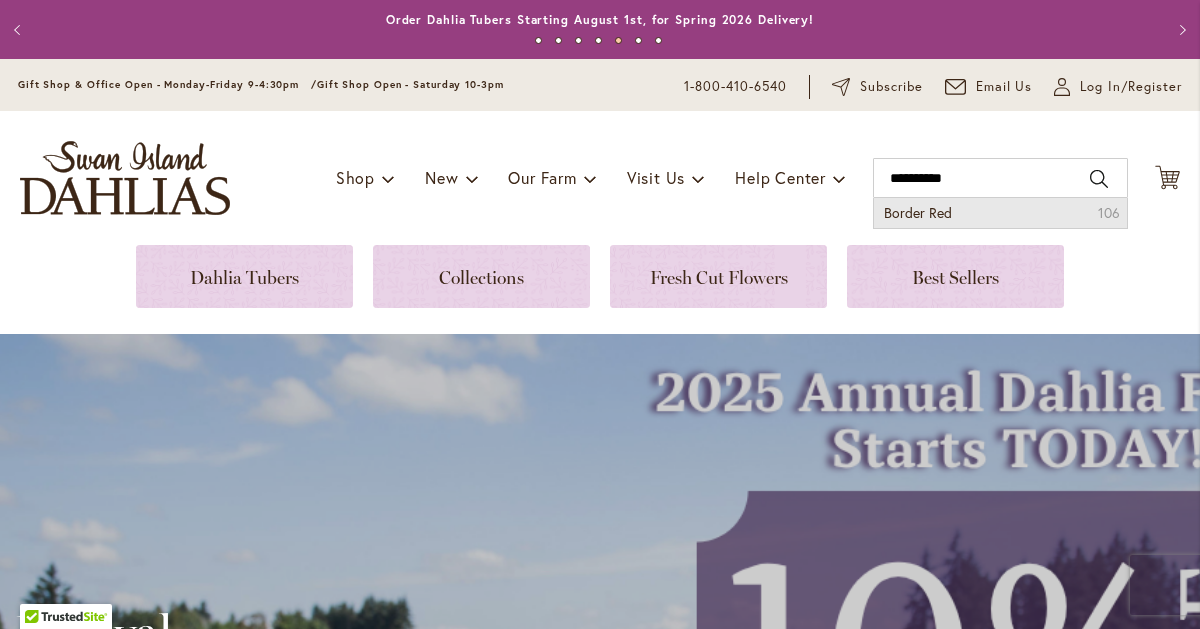 click on "Border Red 106" at bounding box center (1000, 213) 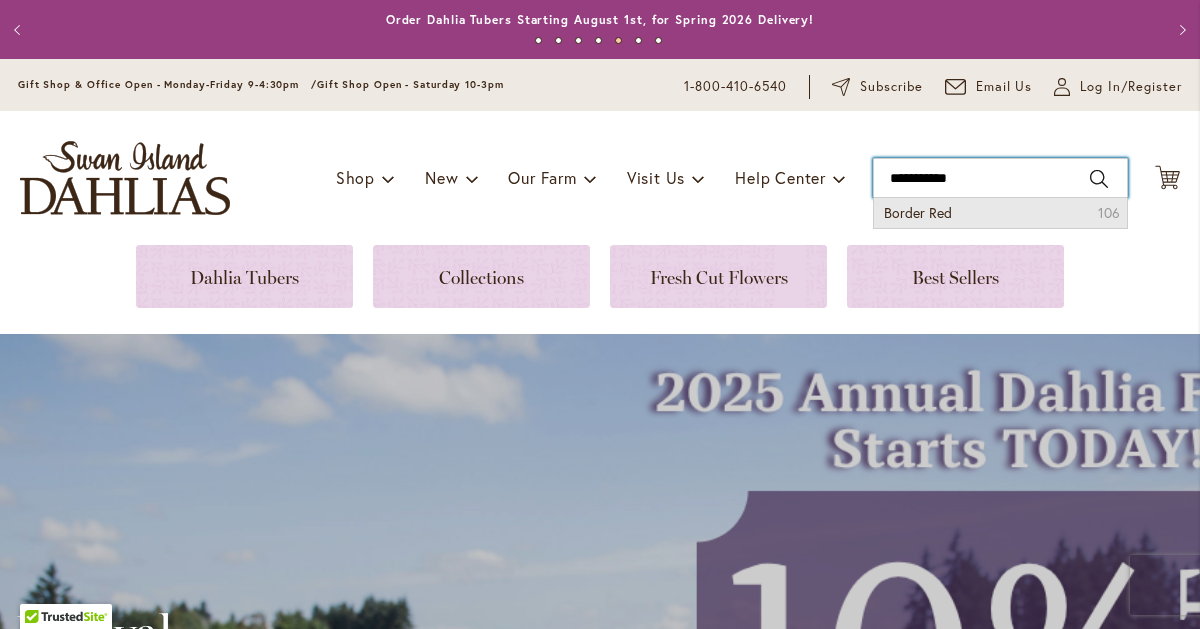 type on "**********" 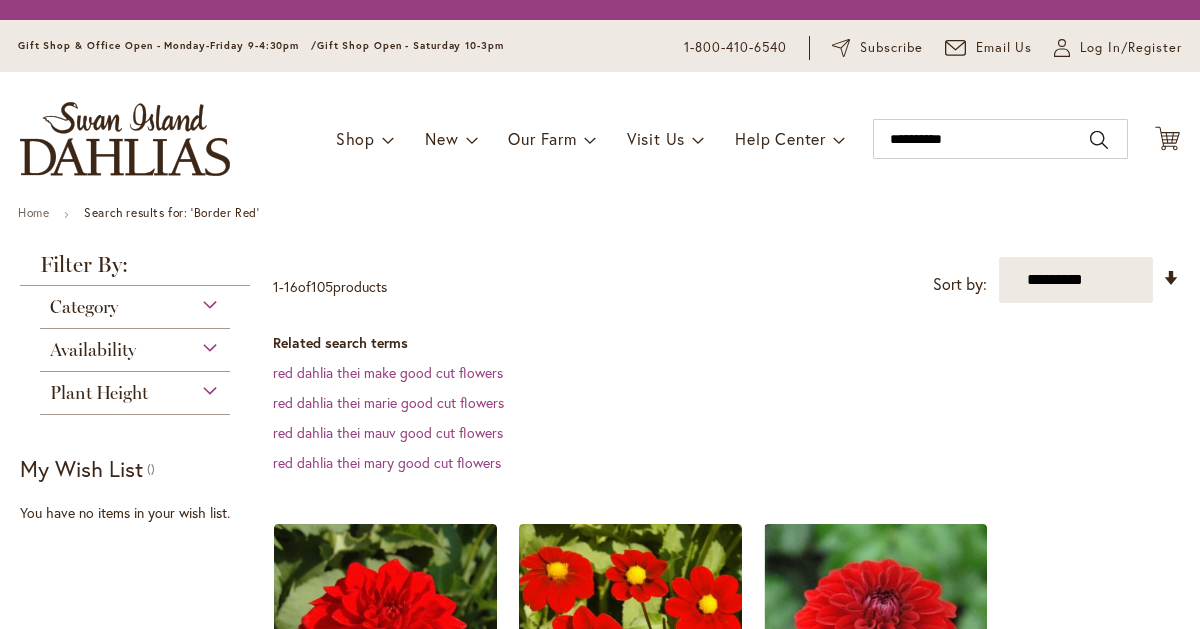 scroll, scrollTop: 0, scrollLeft: 0, axis: both 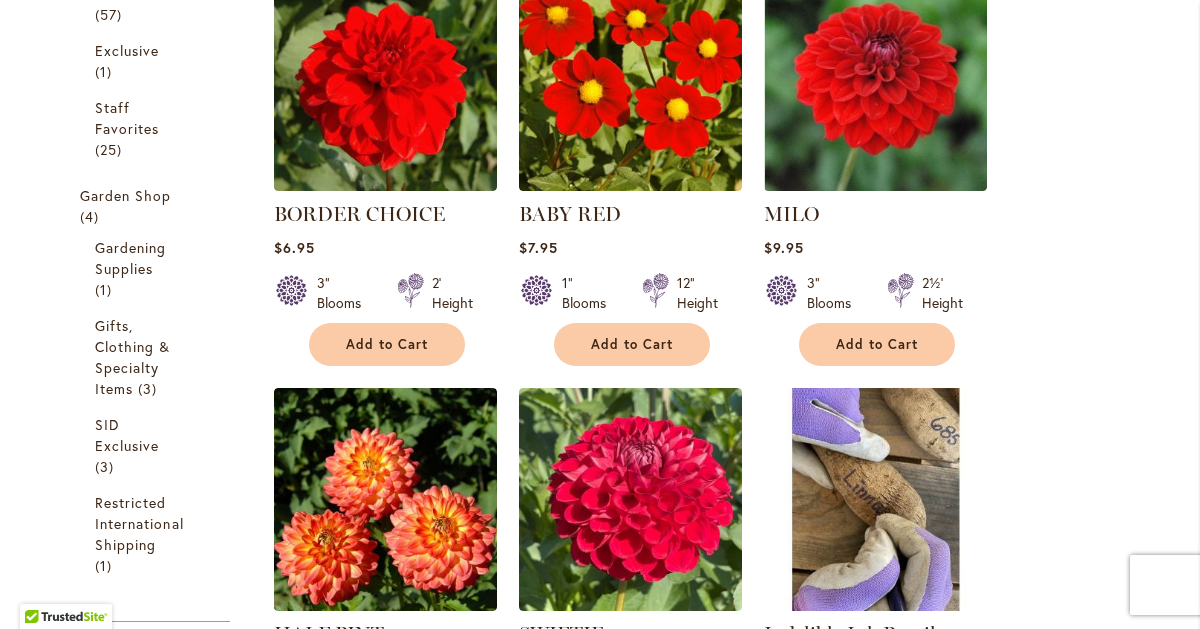 type on "**********" 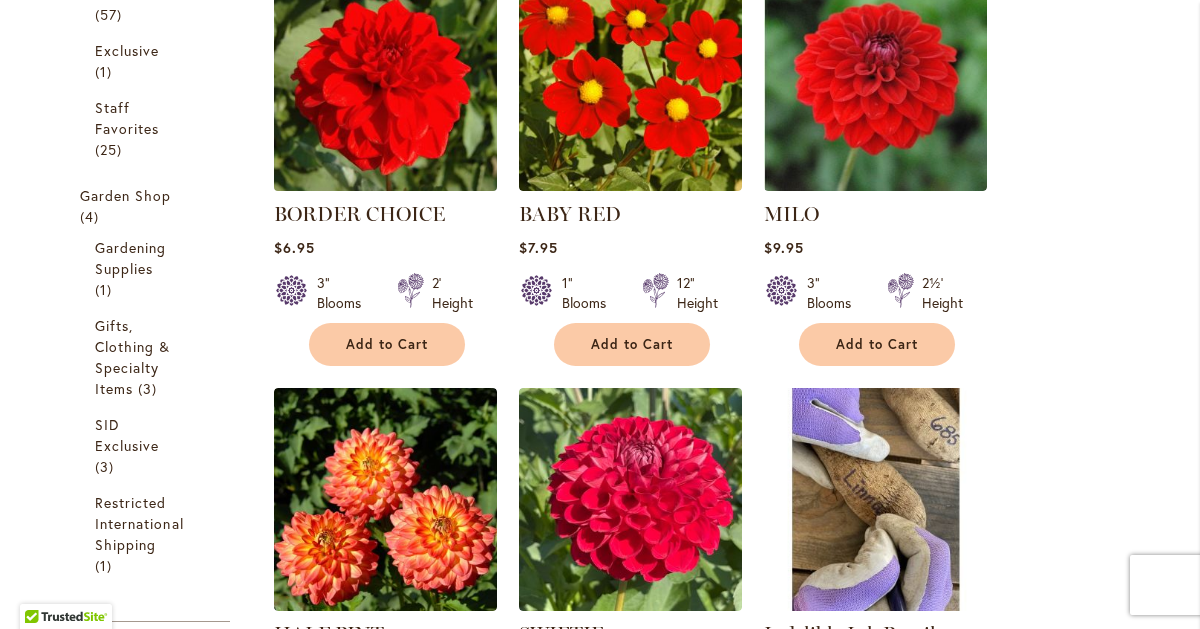 click at bounding box center (386, 80) 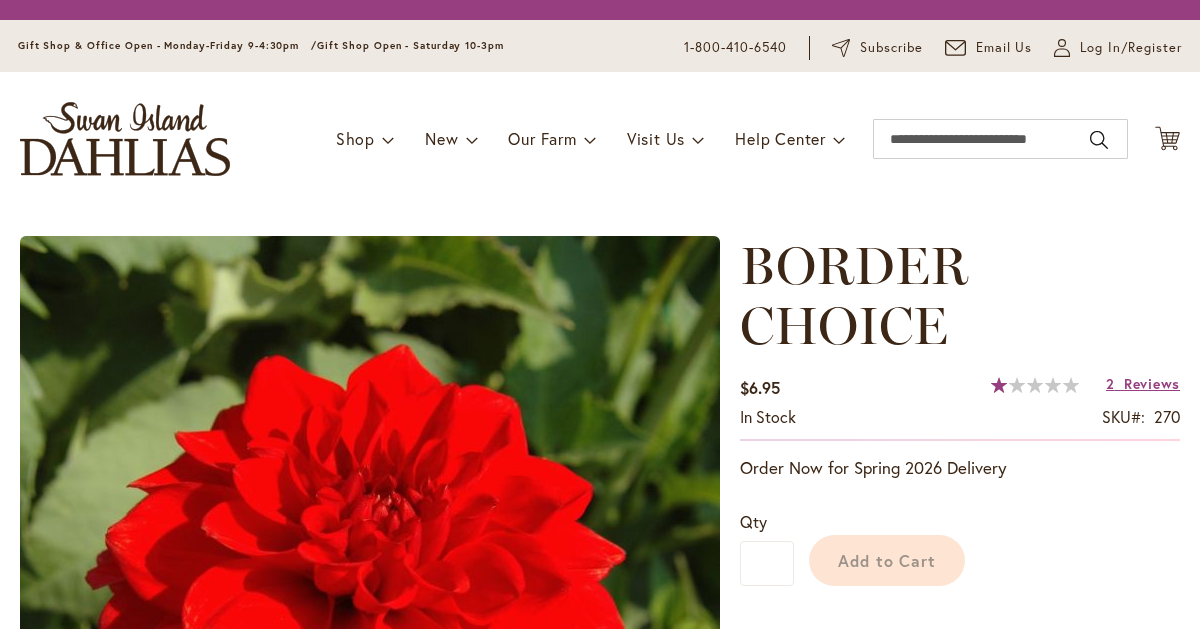scroll, scrollTop: 0, scrollLeft: 0, axis: both 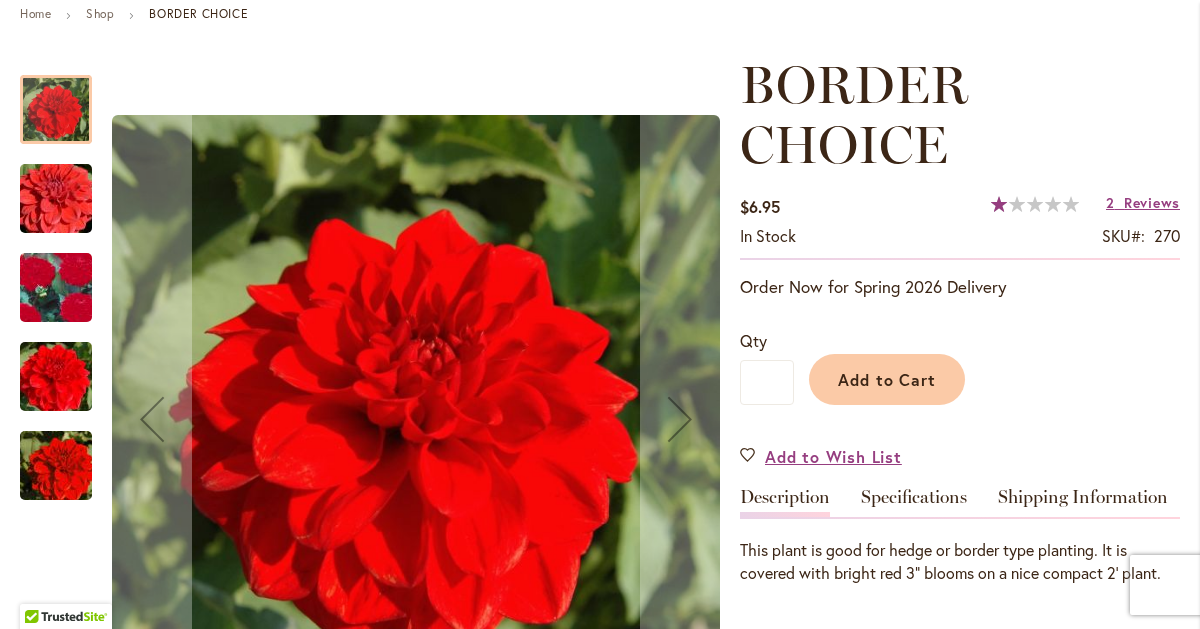 type on "**********" 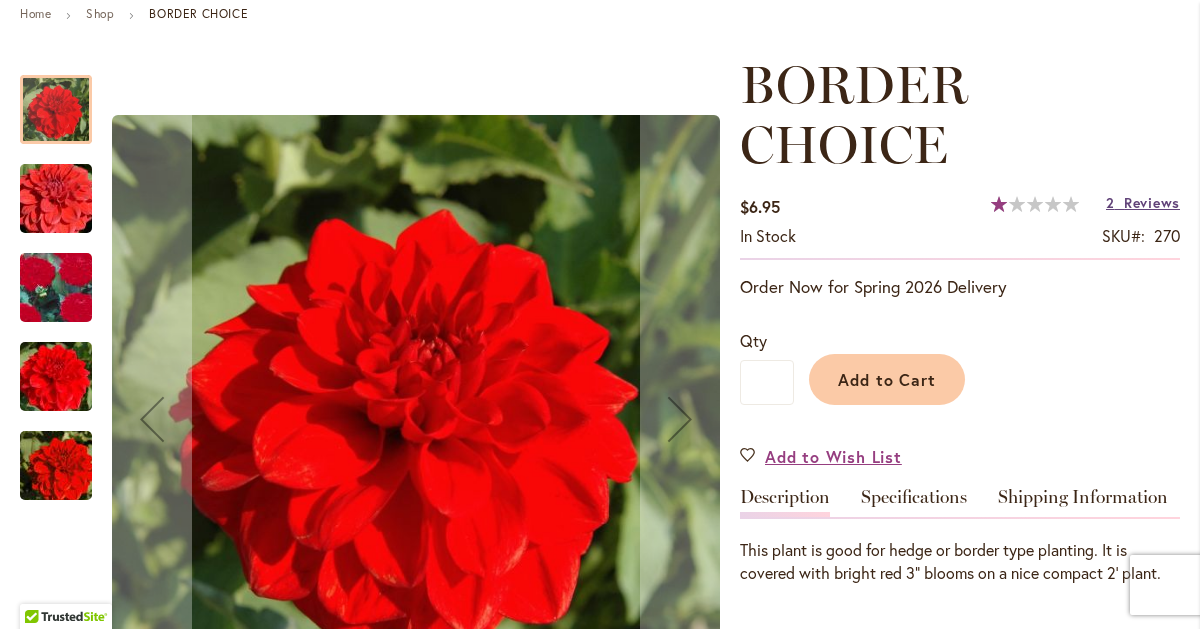click on "Reviews" at bounding box center [1152, 202] 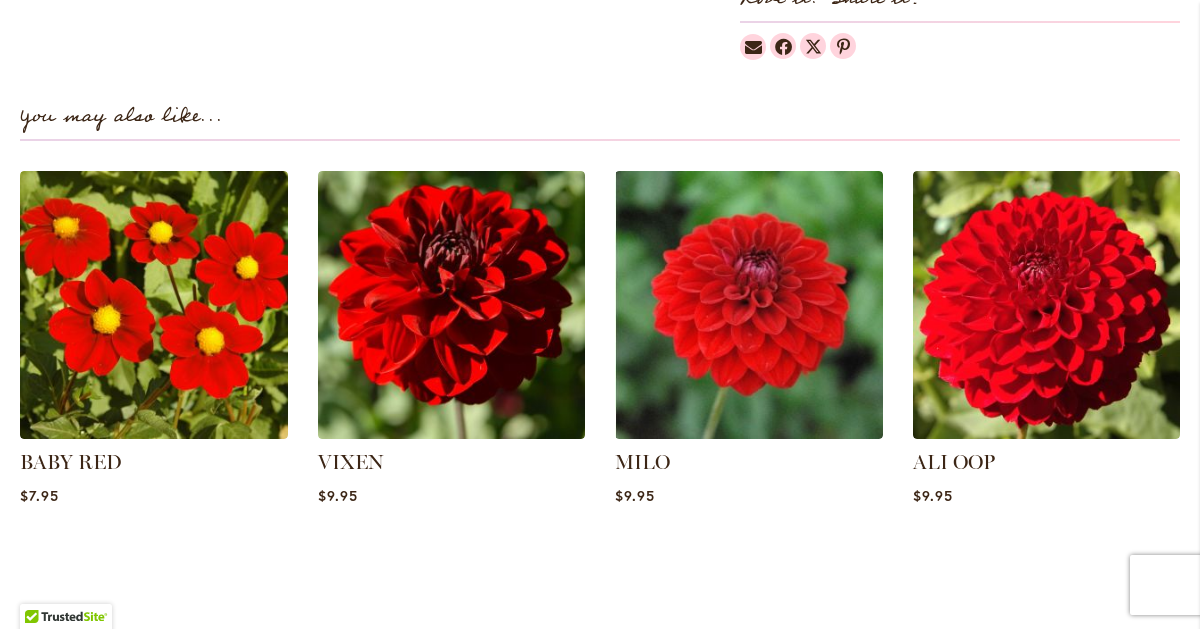 scroll, scrollTop: 1329, scrollLeft: 0, axis: vertical 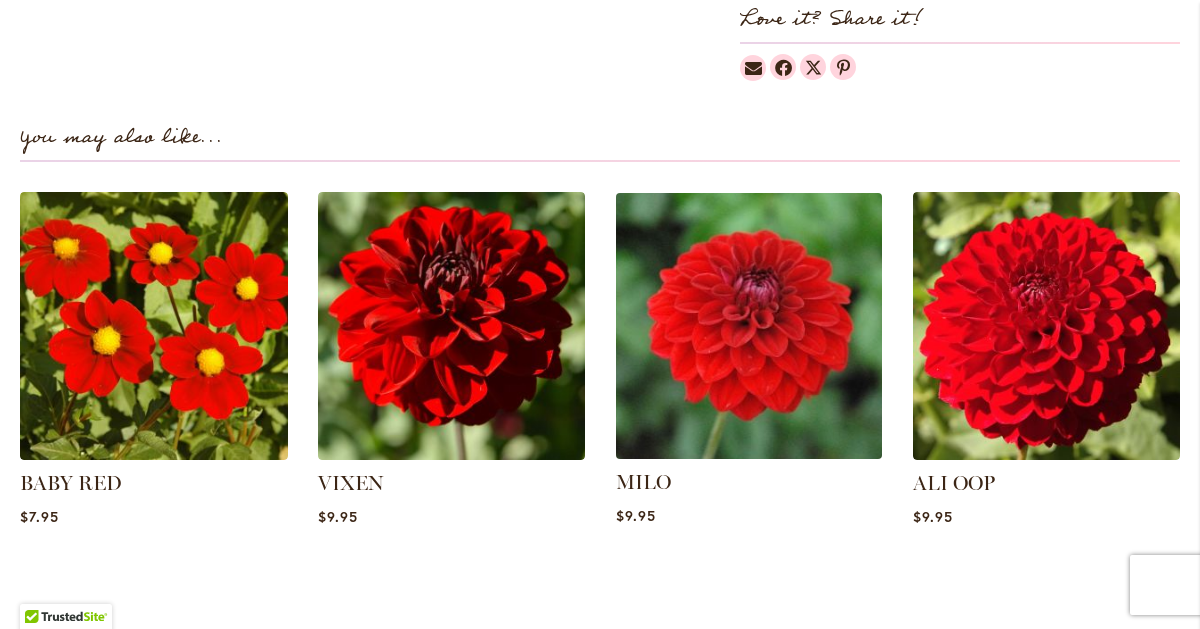 click at bounding box center [748, 325] 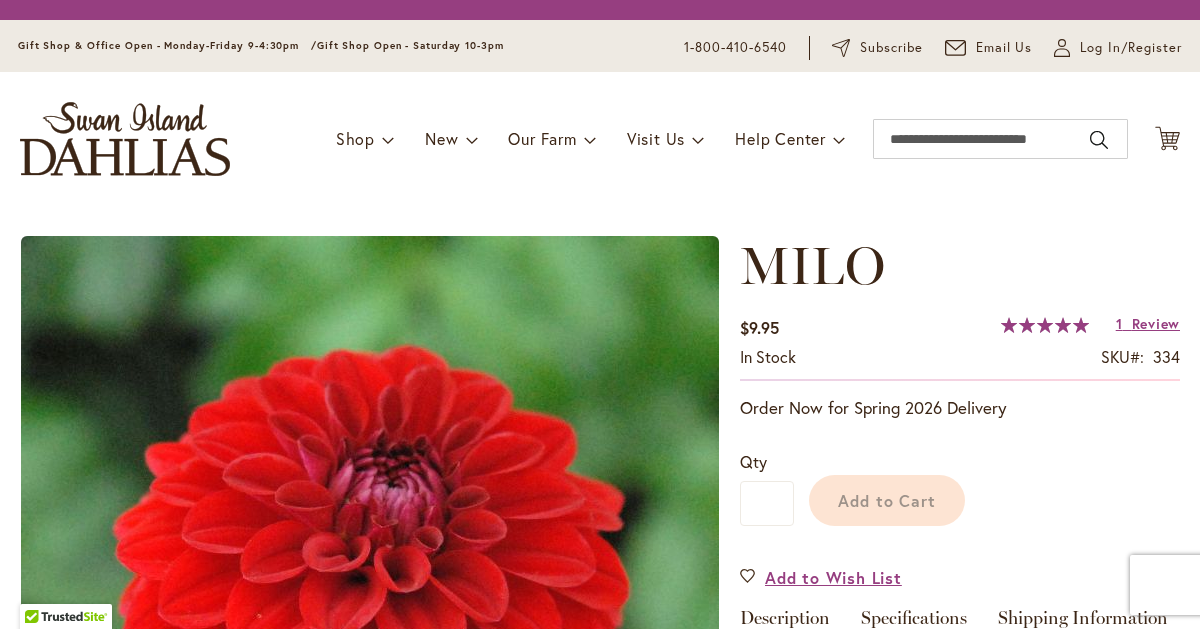 scroll, scrollTop: 0, scrollLeft: 0, axis: both 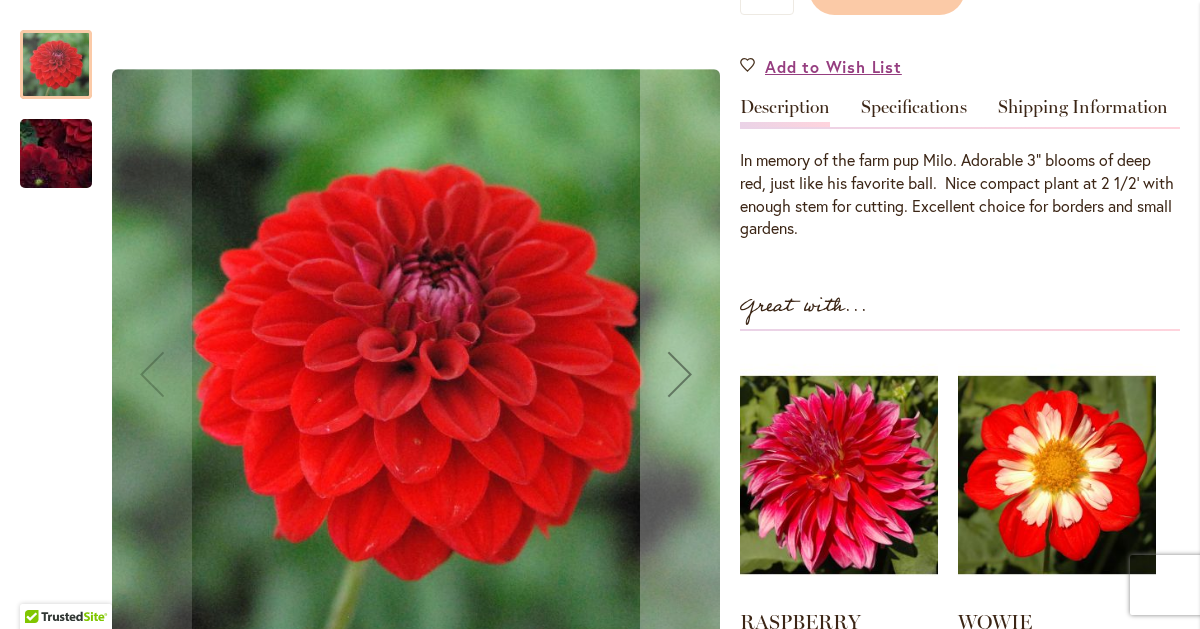 type on "**********" 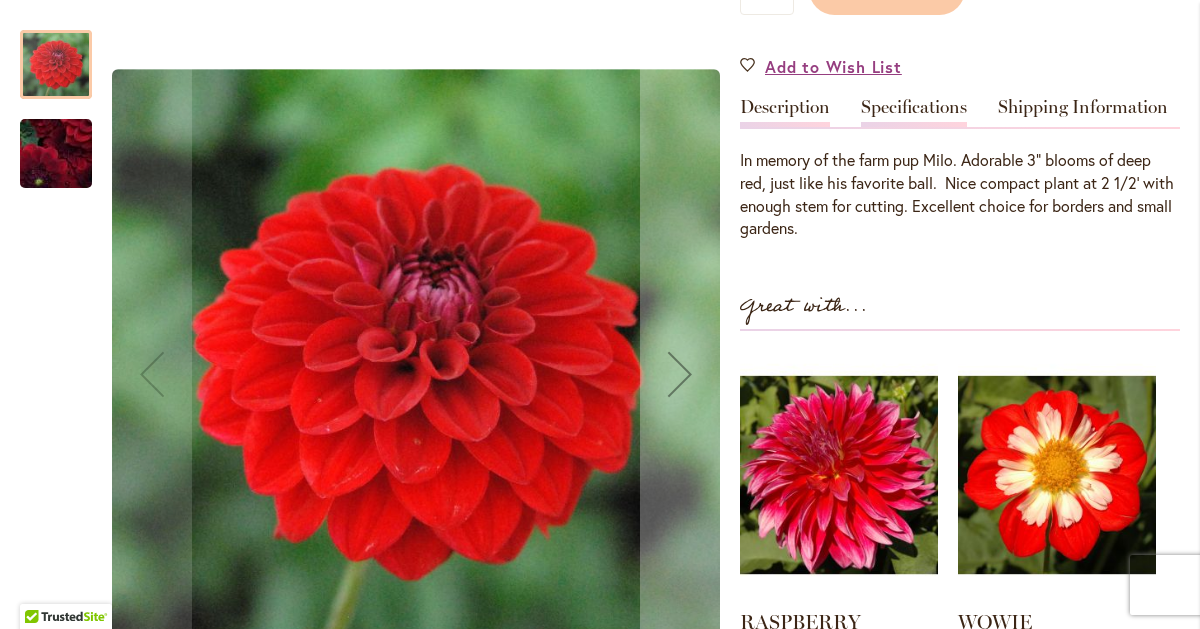 click on "Specifications" at bounding box center (914, 112) 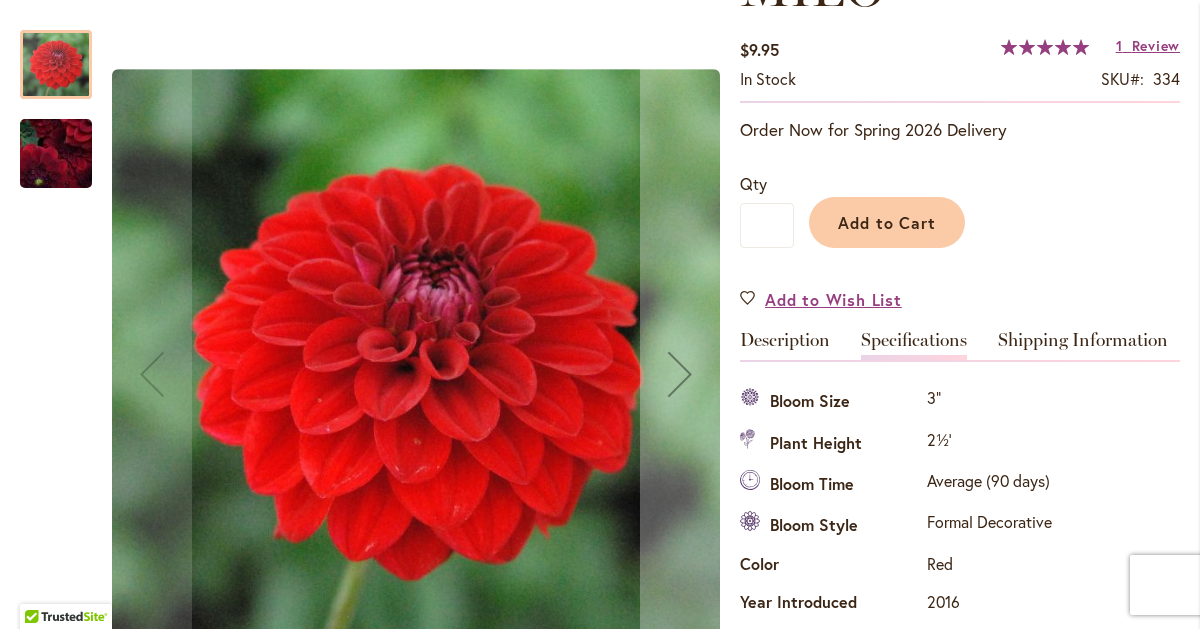 scroll, scrollTop: 337, scrollLeft: 0, axis: vertical 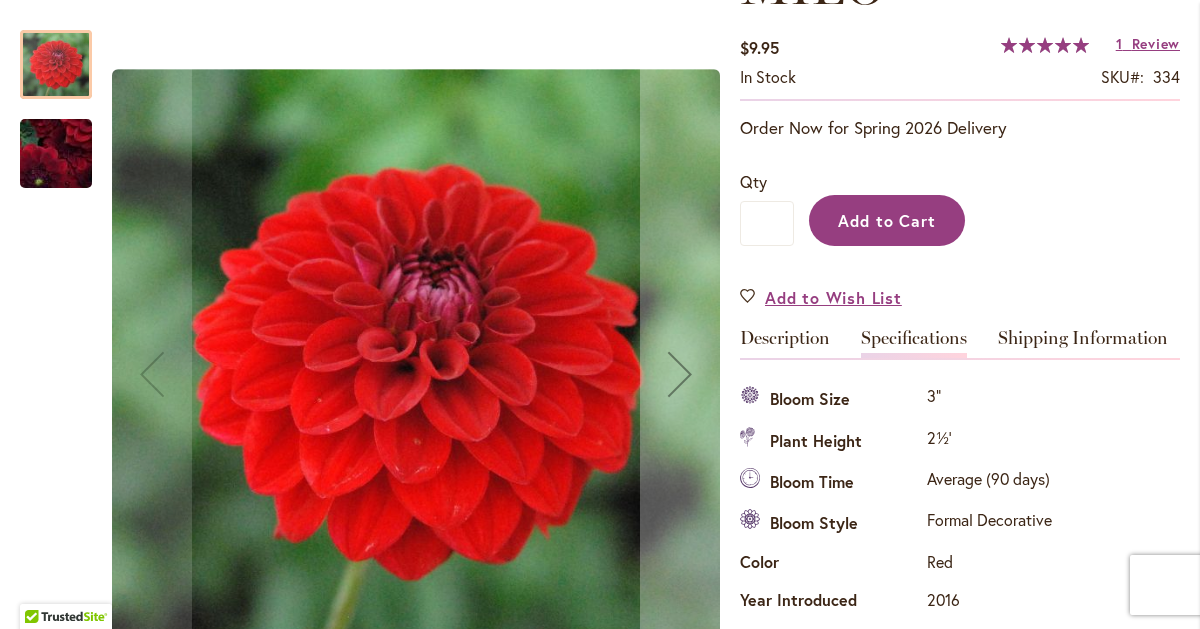 click on "Add to Cart" at bounding box center (887, 220) 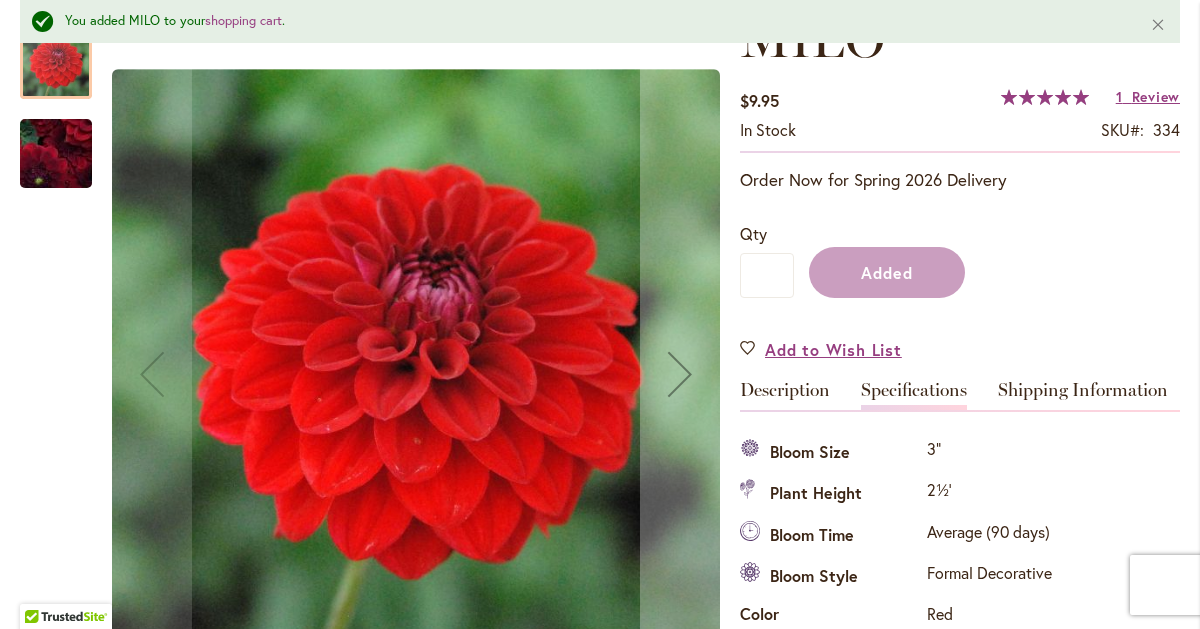 scroll, scrollTop: 399, scrollLeft: 0, axis: vertical 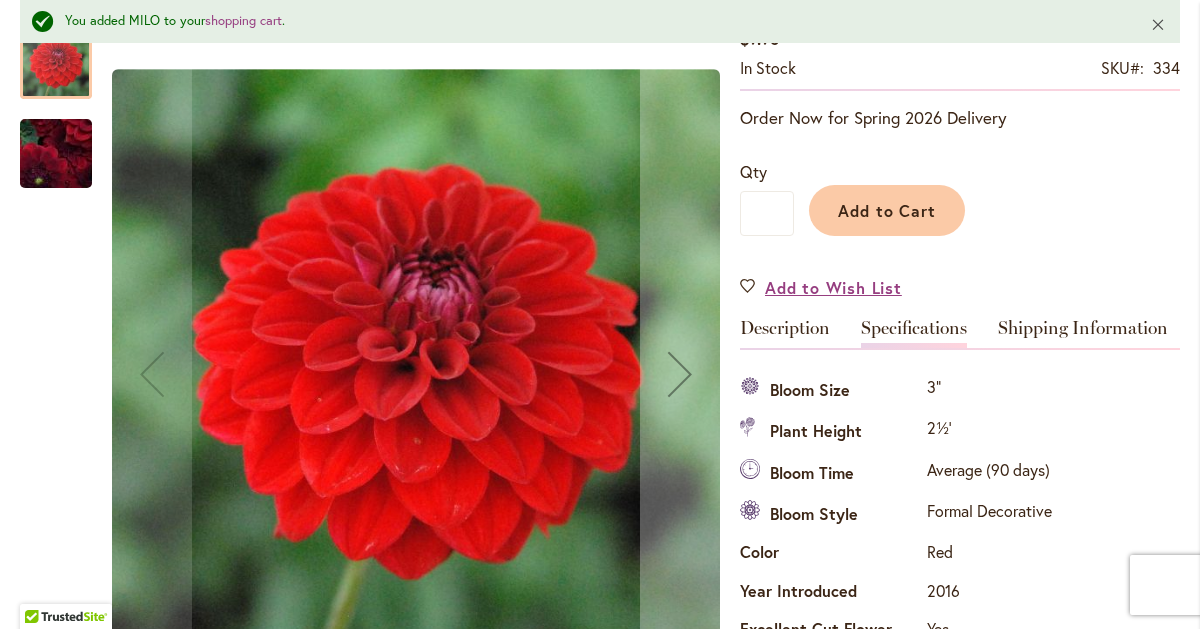 click on "Close" at bounding box center [1158, 24] 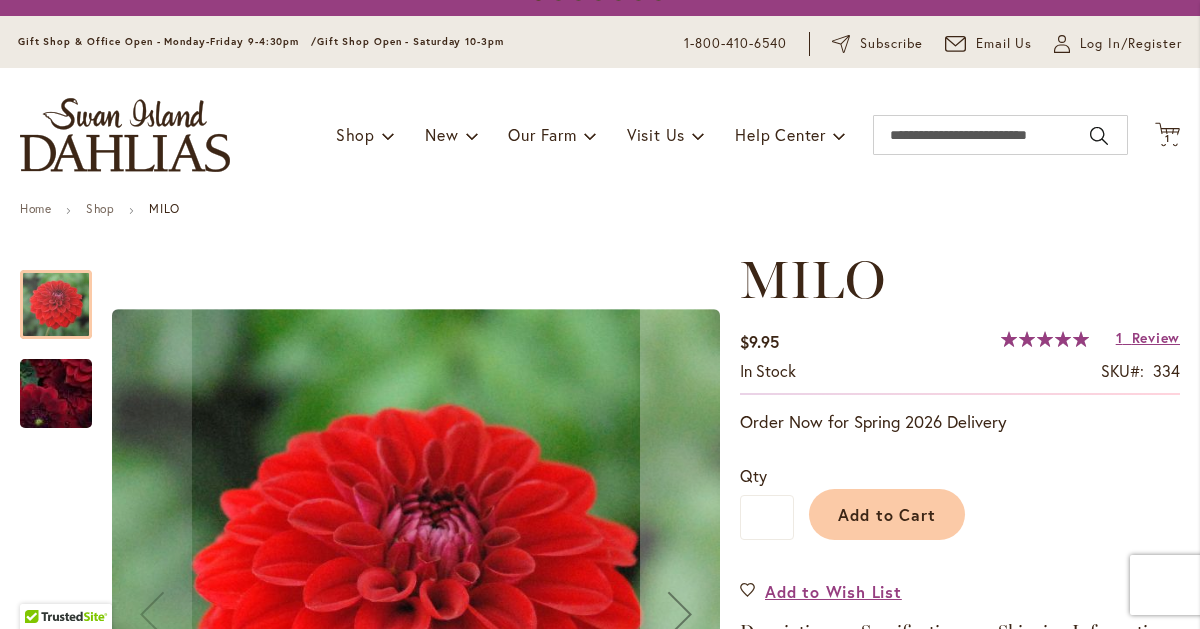 scroll, scrollTop: 0, scrollLeft: 0, axis: both 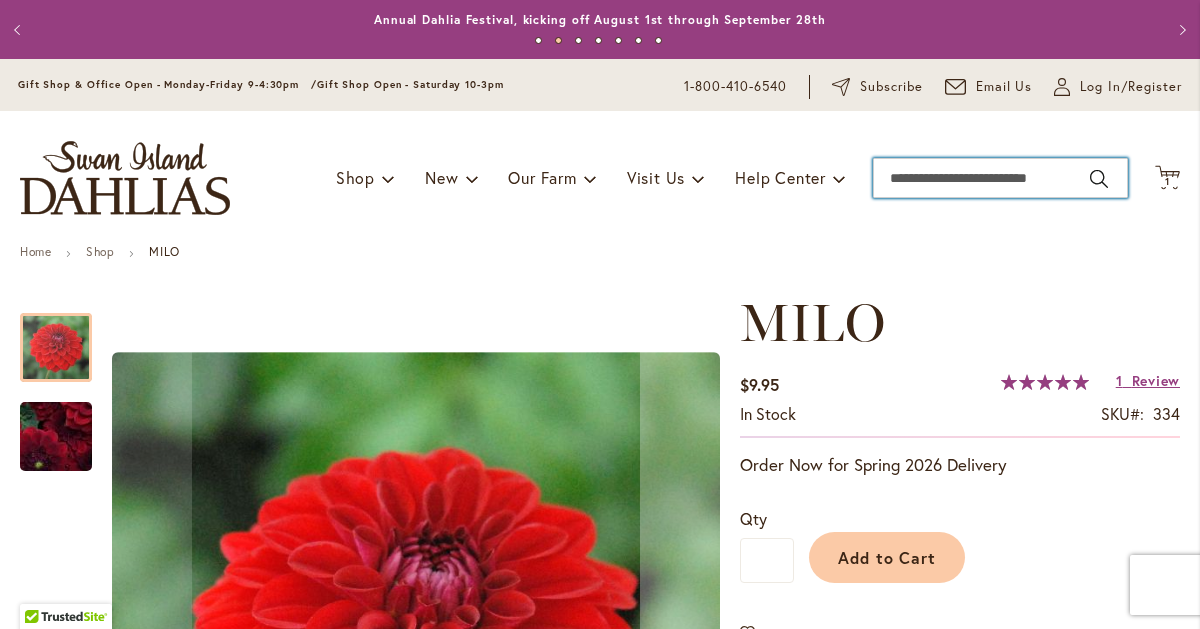 click on "Search" at bounding box center [1000, 178] 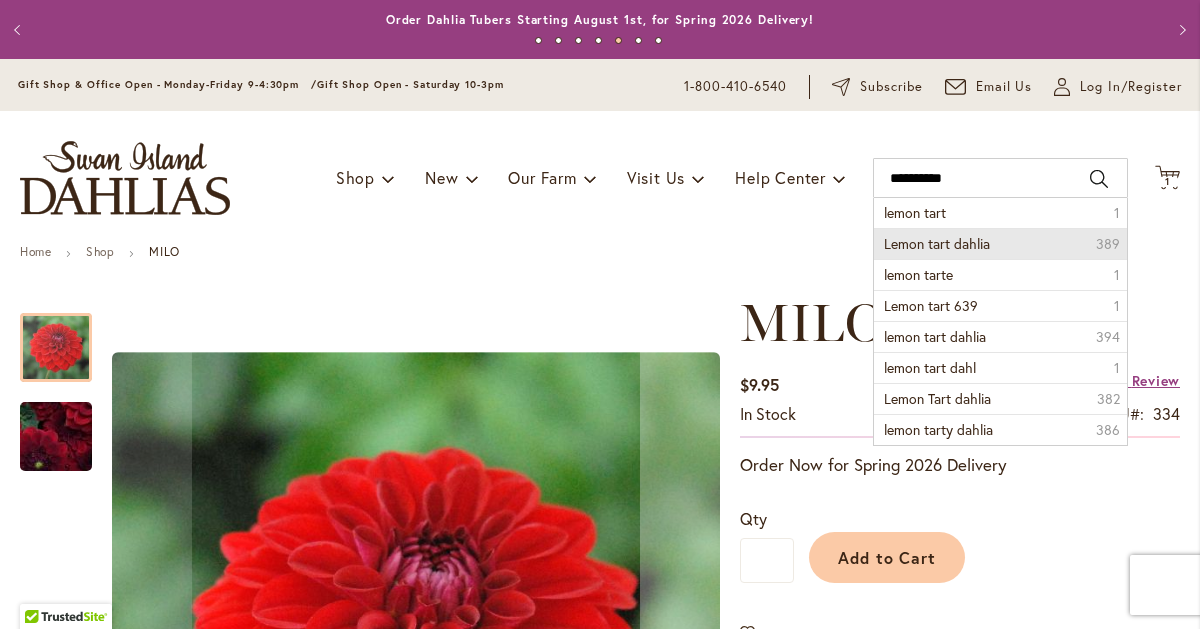 click on "Lemon tart dahlia 389" at bounding box center (1000, 243) 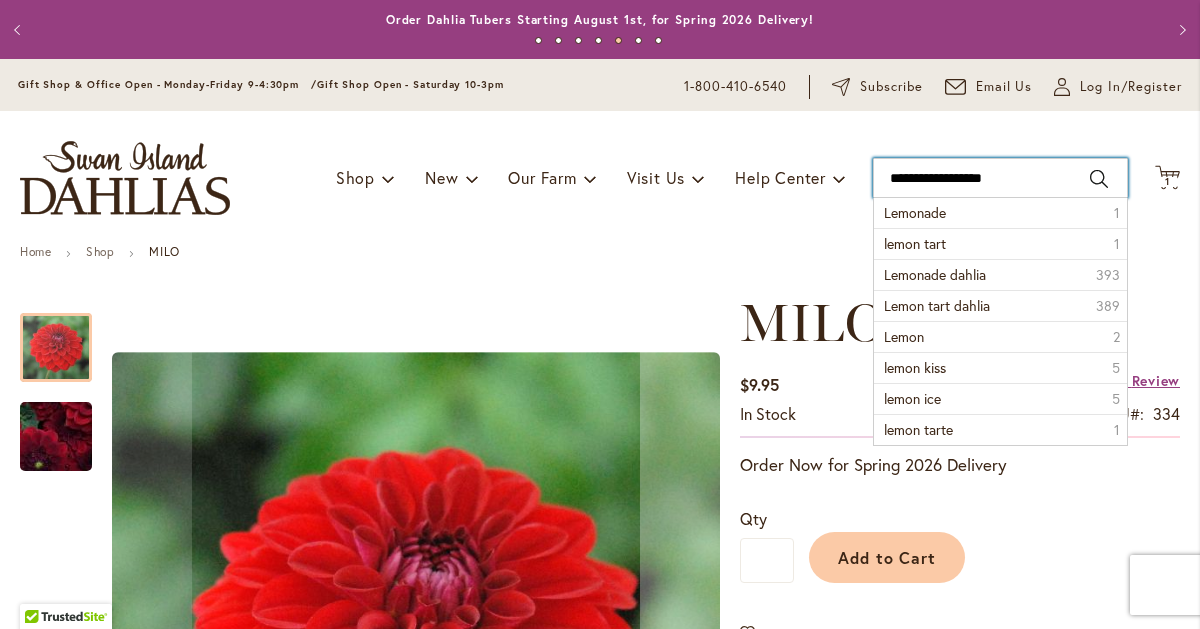 type on "**********" 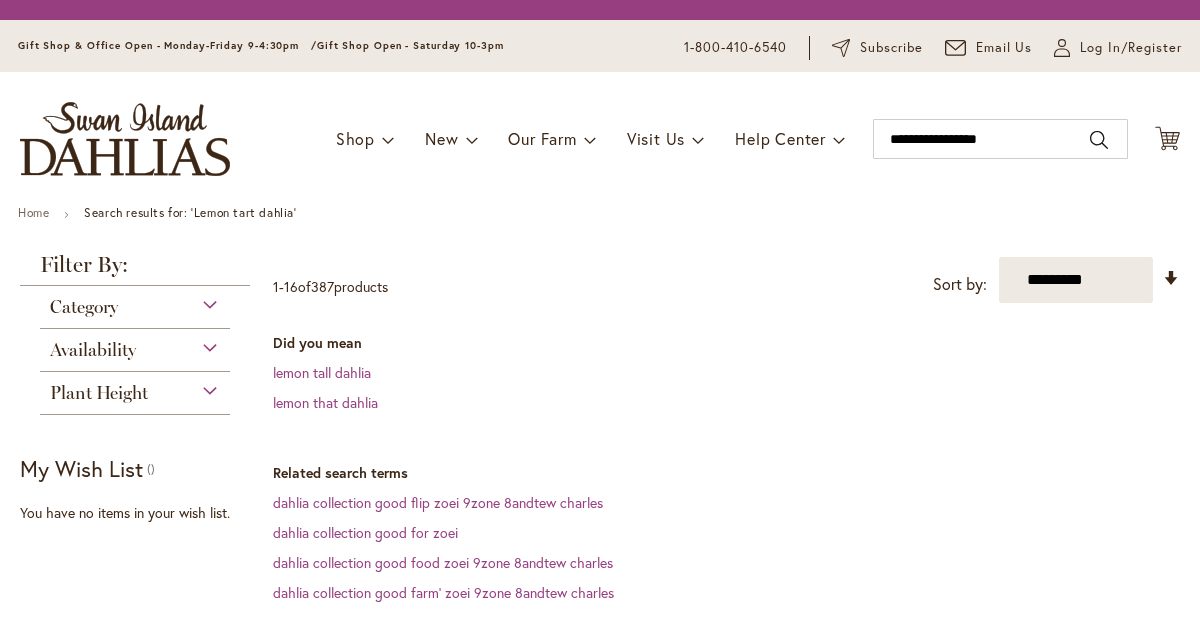 scroll, scrollTop: 0, scrollLeft: 0, axis: both 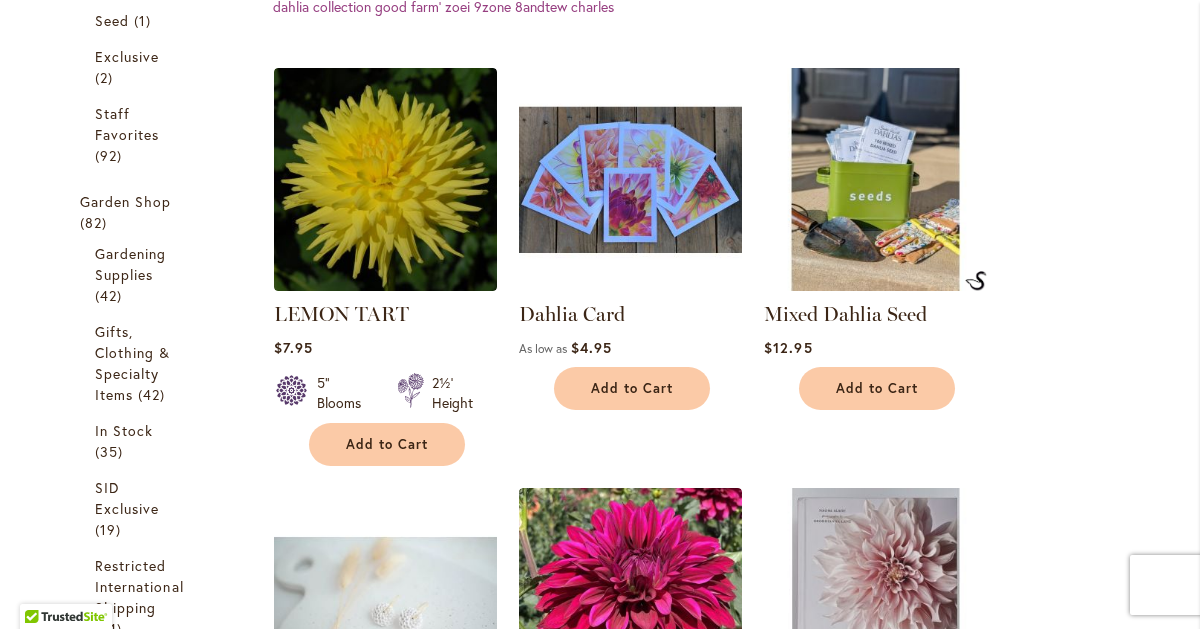 type on "**********" 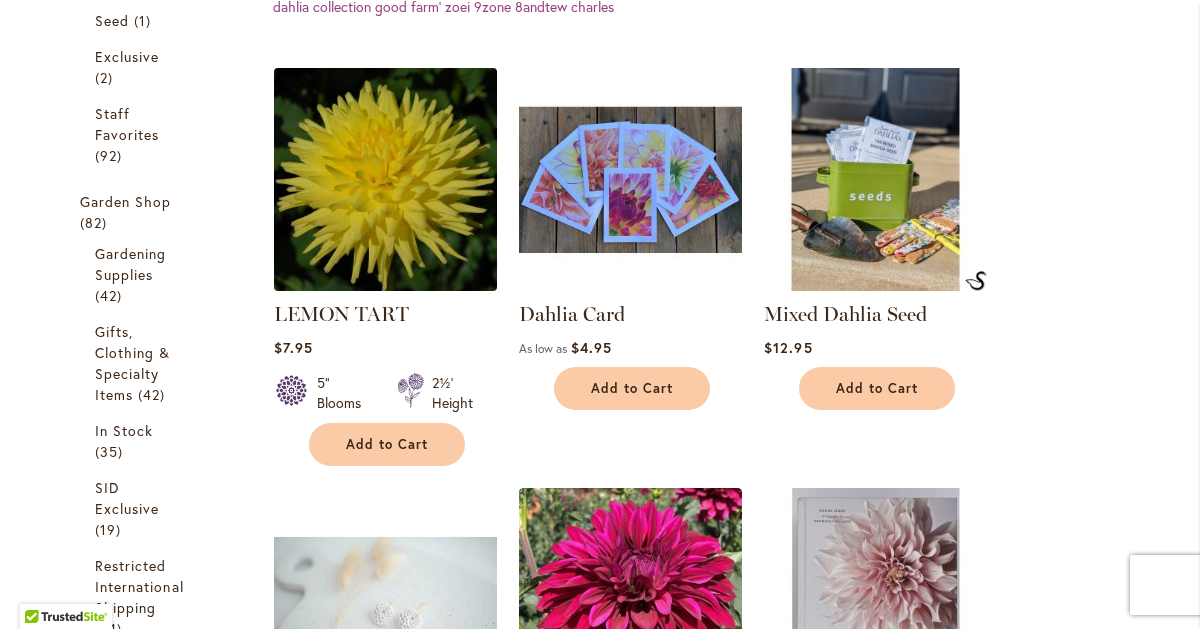 click at bounding box center (386, 180) 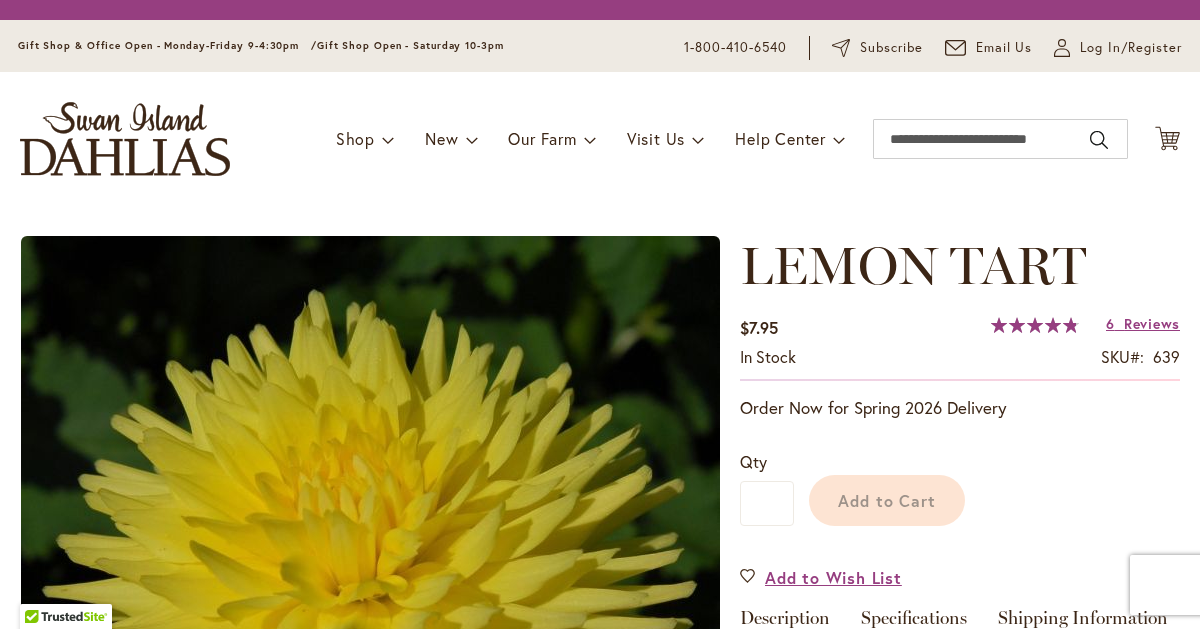 scroll, scrollTop: 0, scrollLeft: 0, axis: both 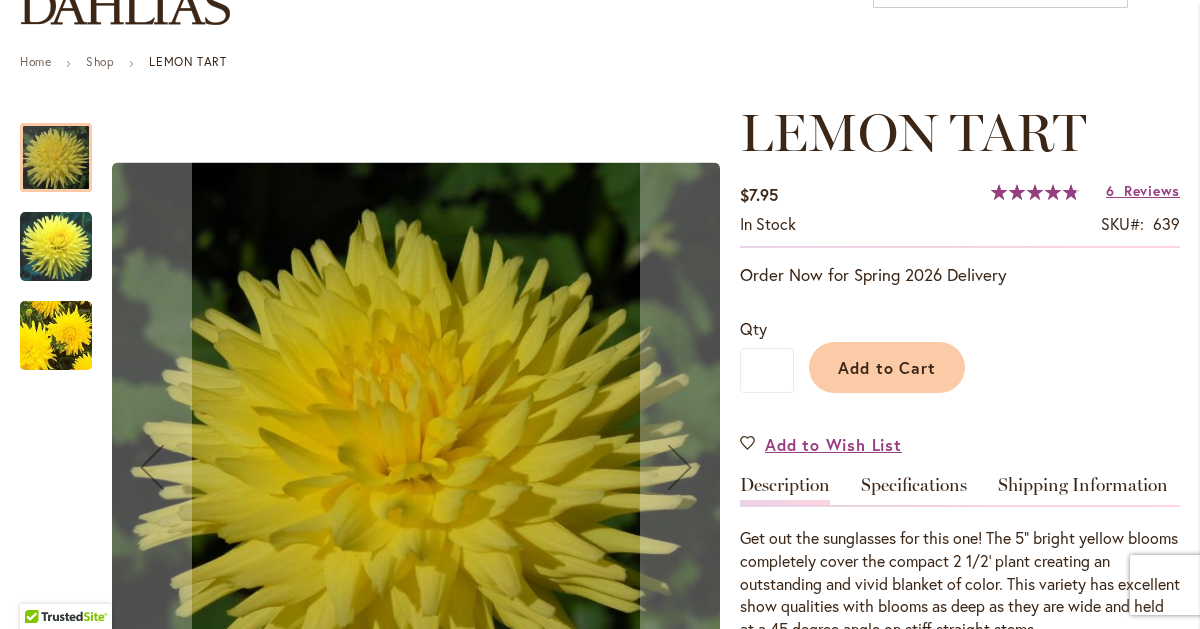 type on "**********" 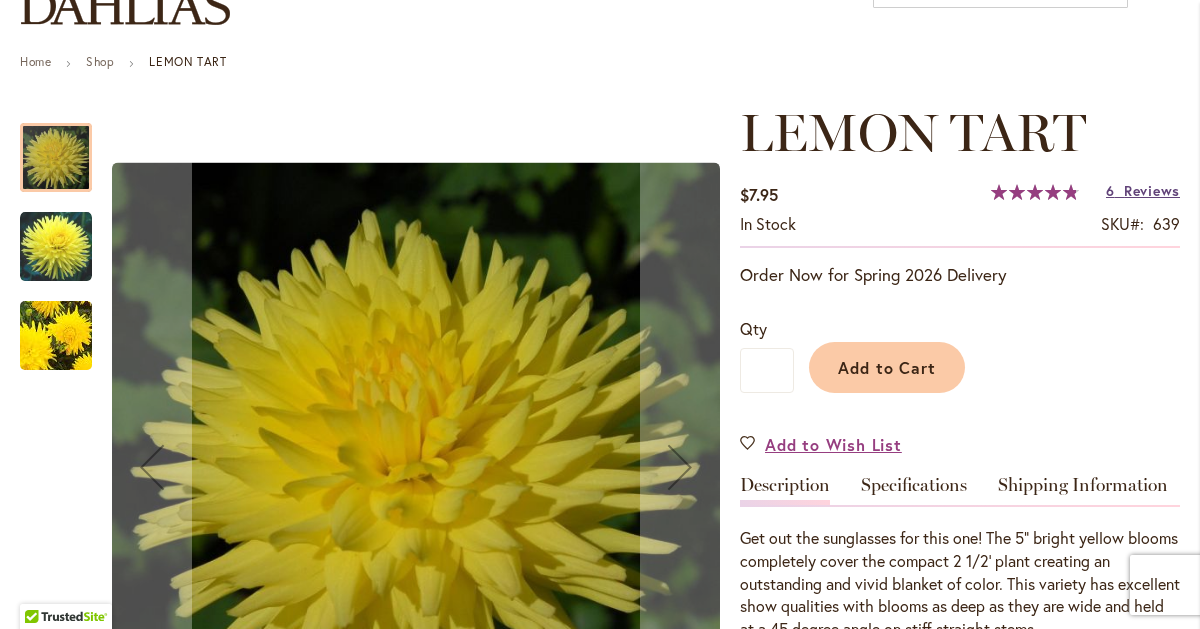 click on "Reviews" at bounding box center [1152, 190] 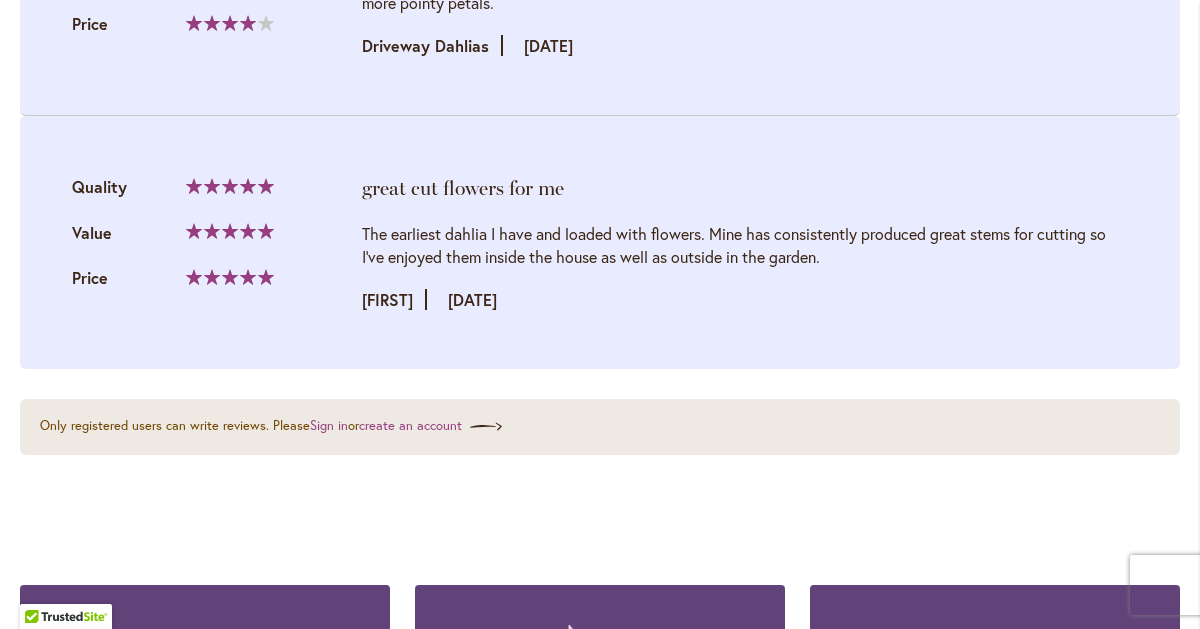scroll, scrollTop: 3420, scrollLeft: 0, axis: vertical 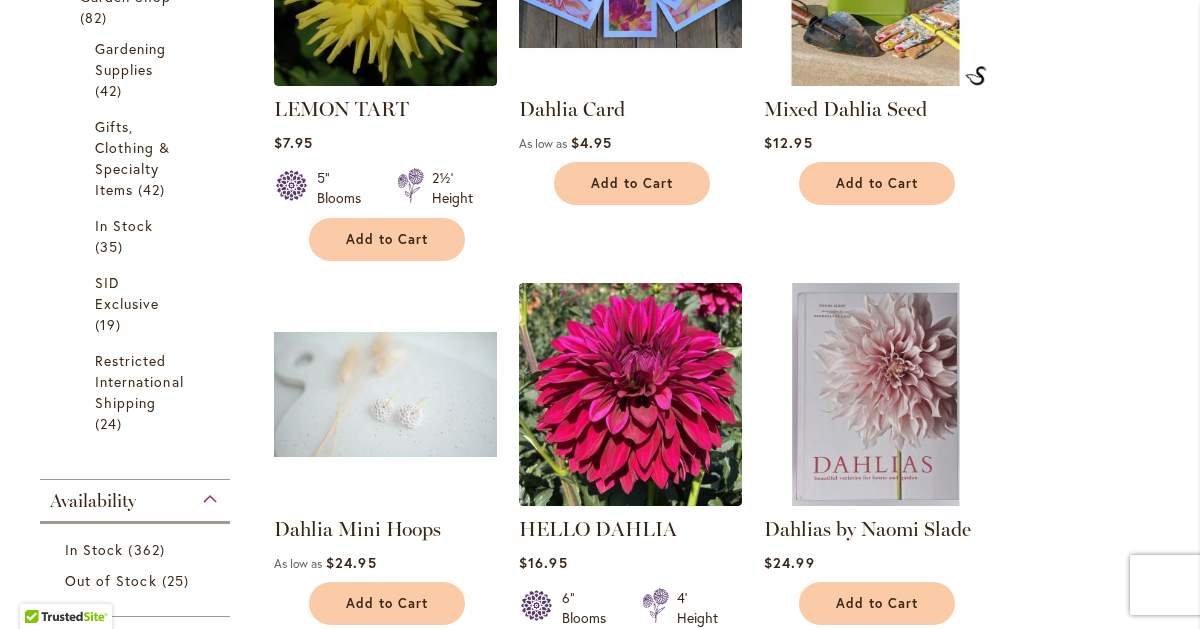 type on "**********" 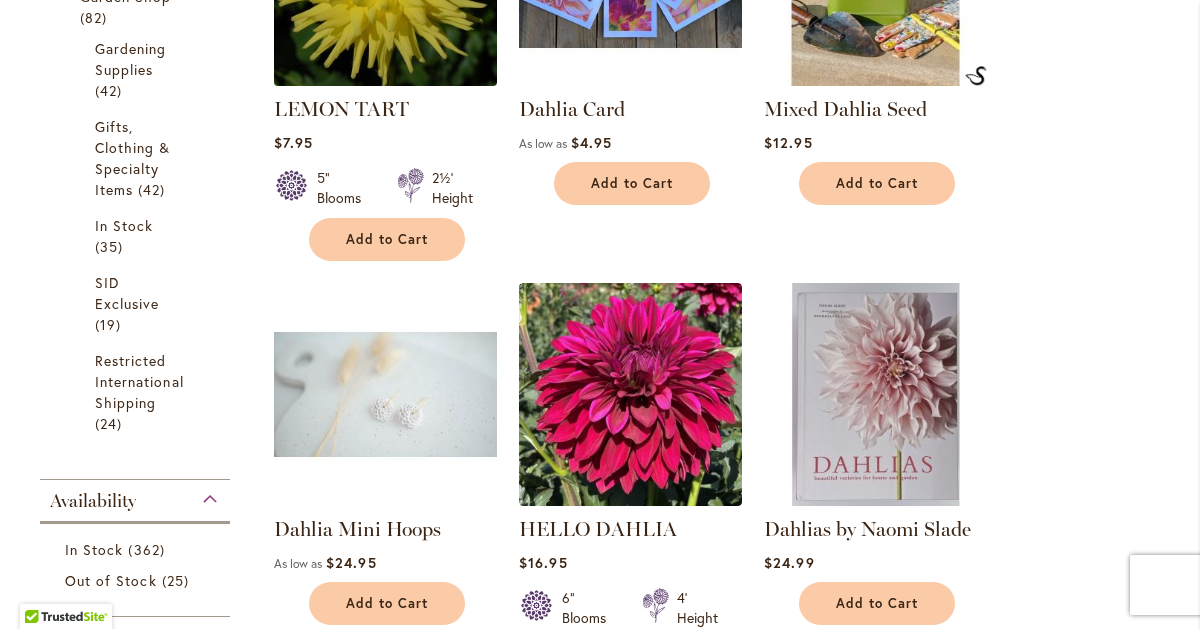 click at bounding box center [386, -25] 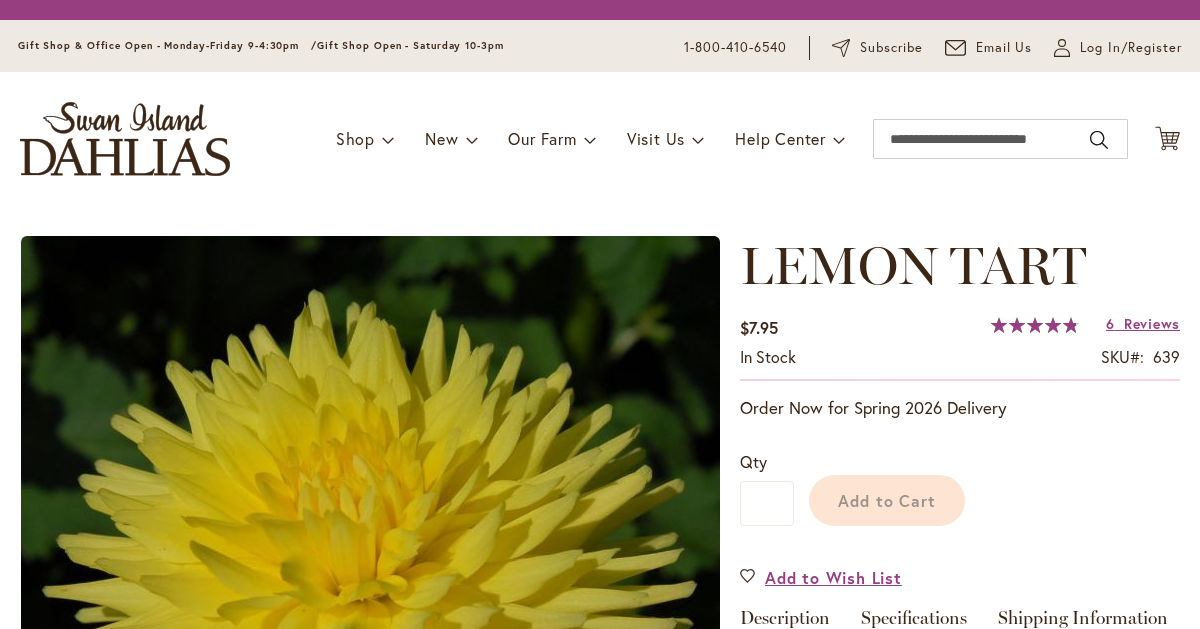 scroll, scrollTop: 0, scrollLeft: 0, axis: both 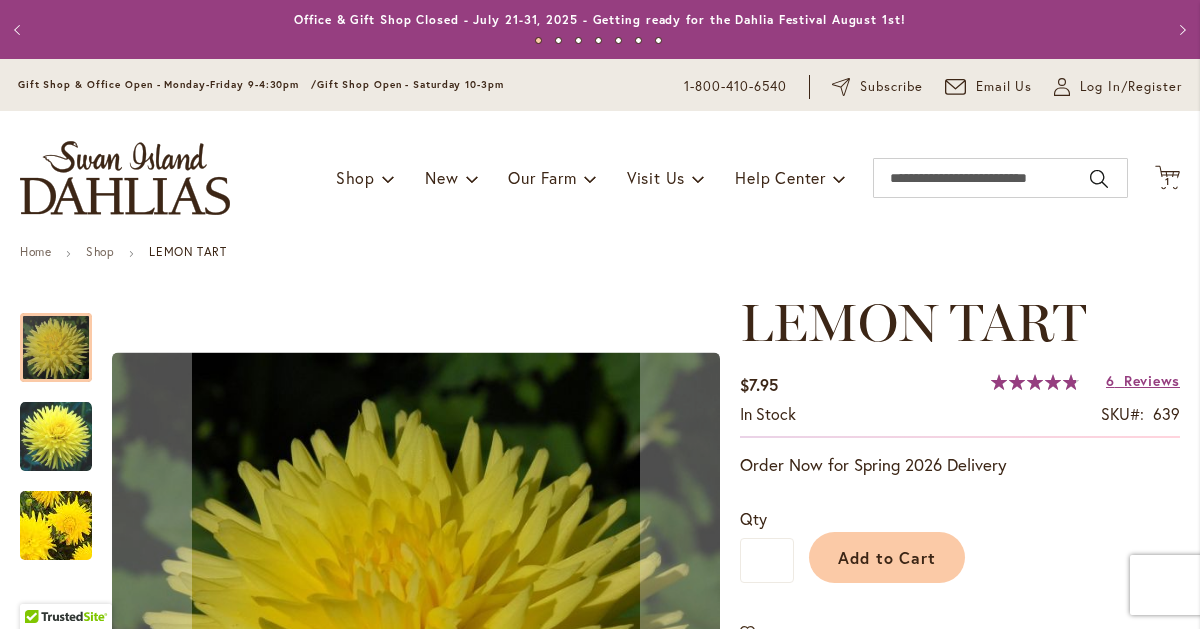 type on "**********" 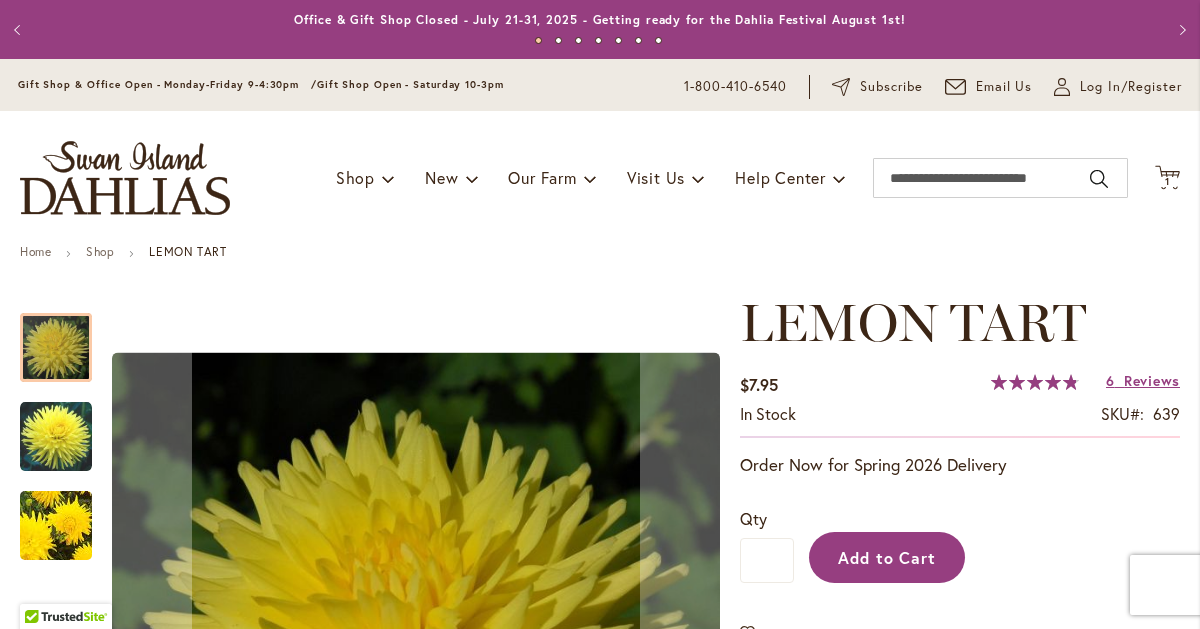 click on "Add to Cart" at bounding box center (887, 557) 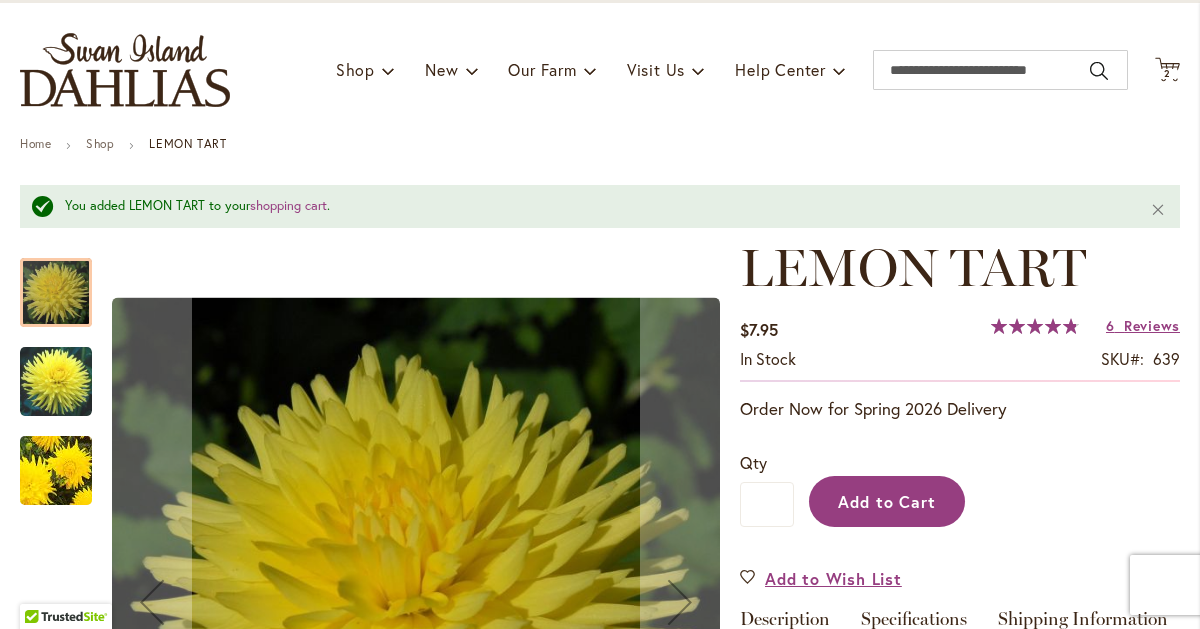 scroll, scrollTop: 0, scrollLeft: 0, axis: both 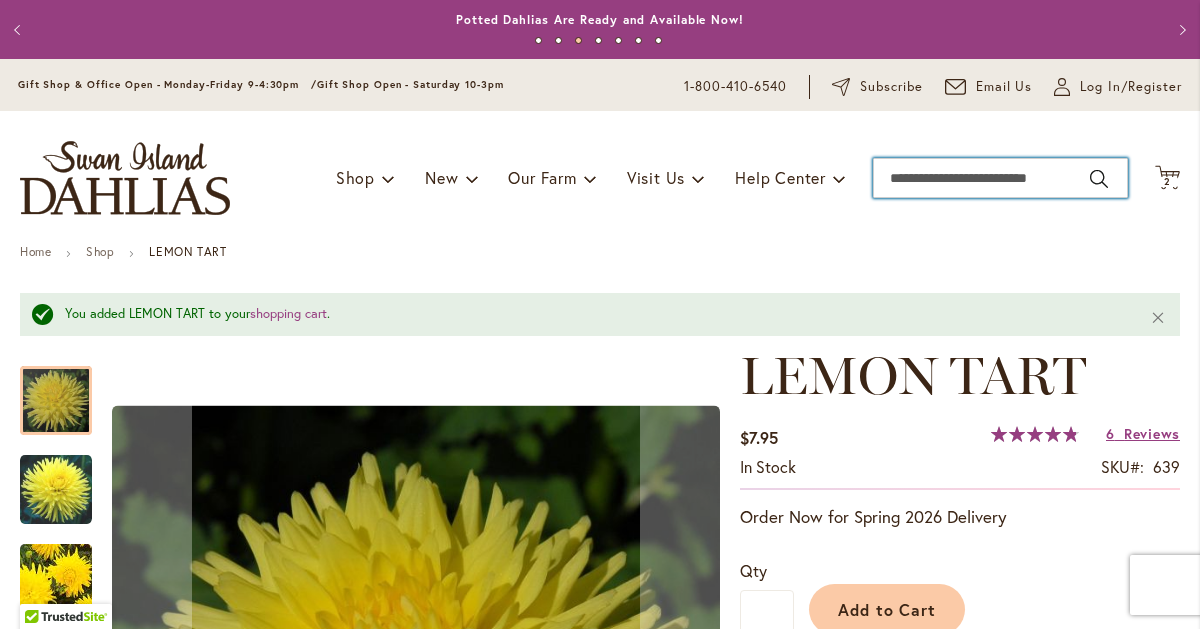 click on "Search" at bounding box center (1000, 178) 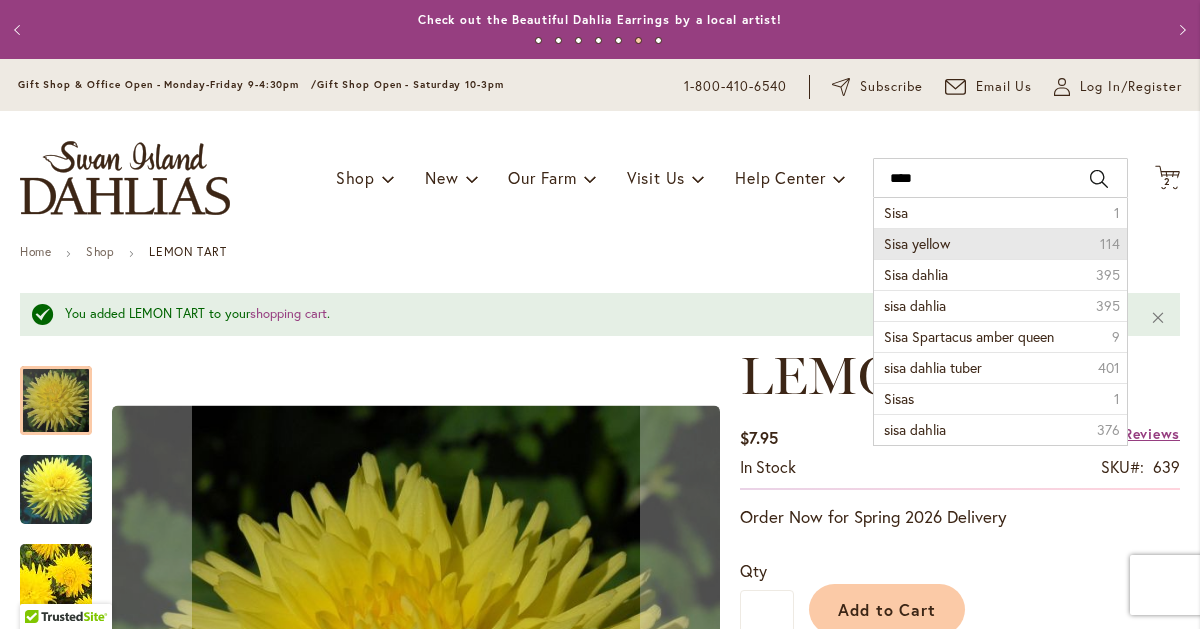 click on "Sisa yellow" at bounding box center [917, 243] 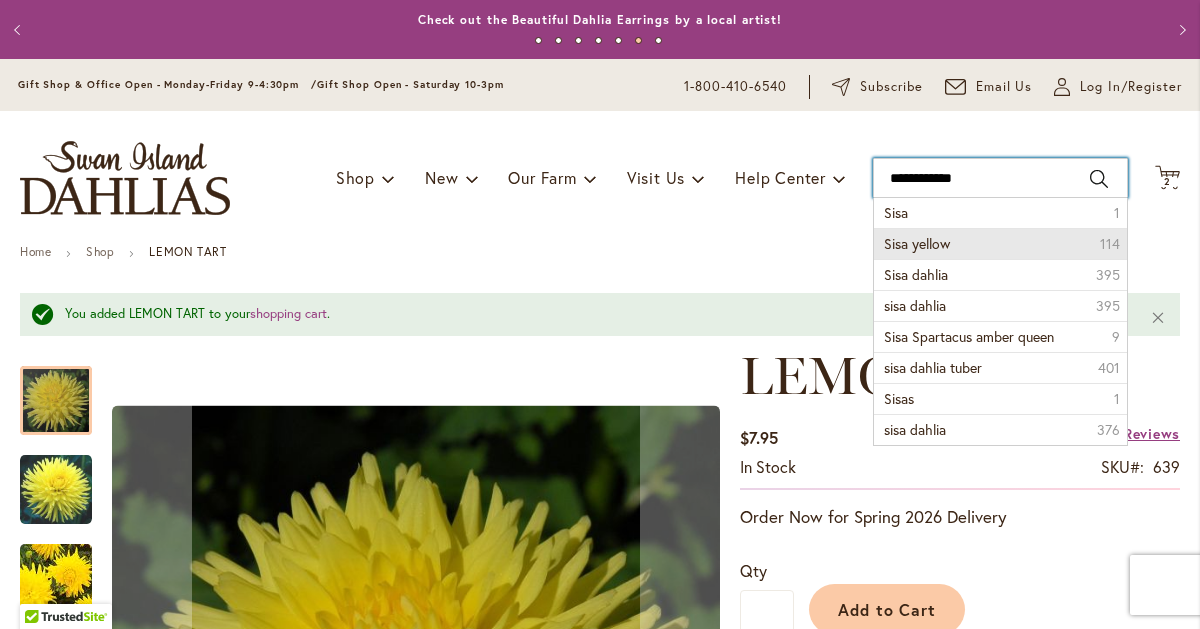 type on "**********" 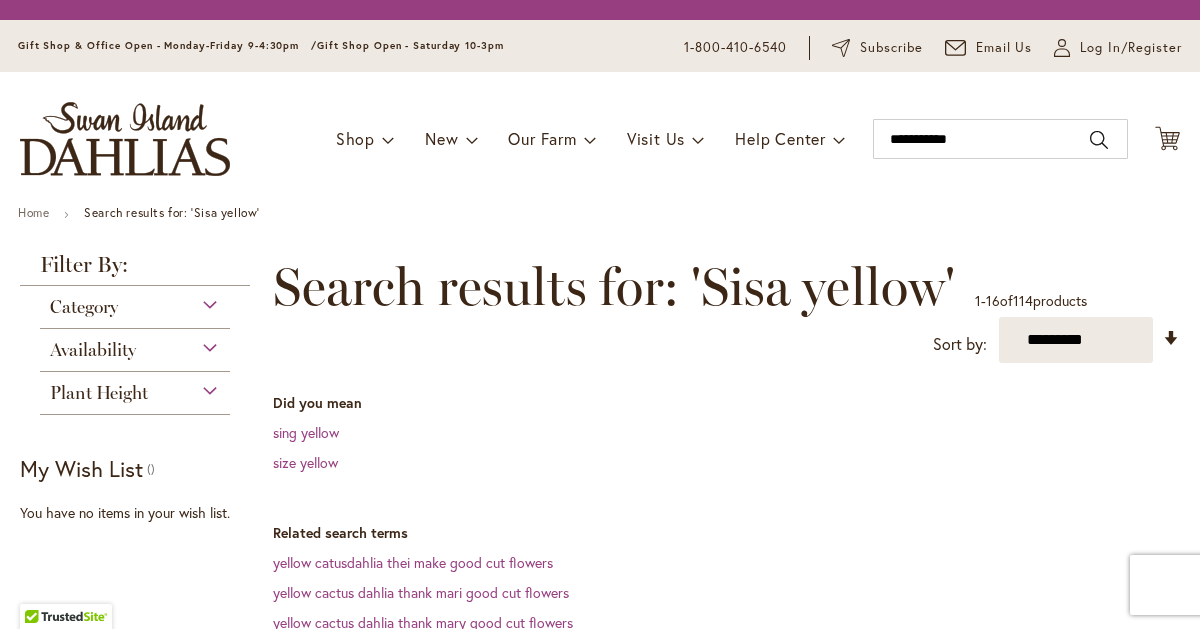 scroll, scrollTop: 0, scrollLeft: 0, axis: both 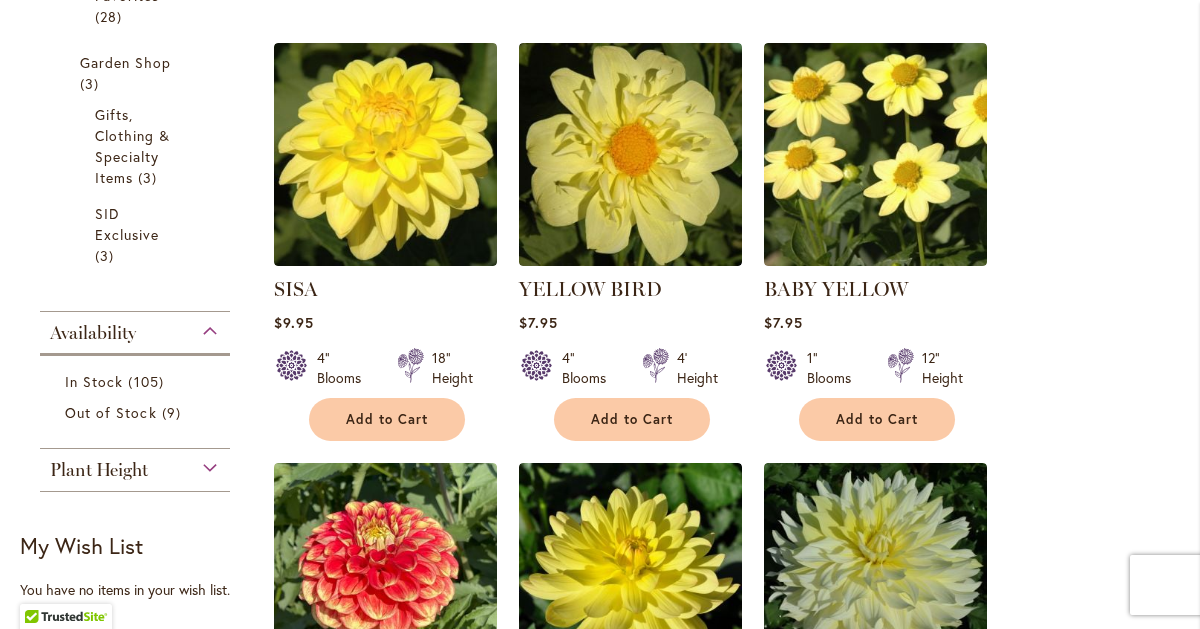 type on "**********" 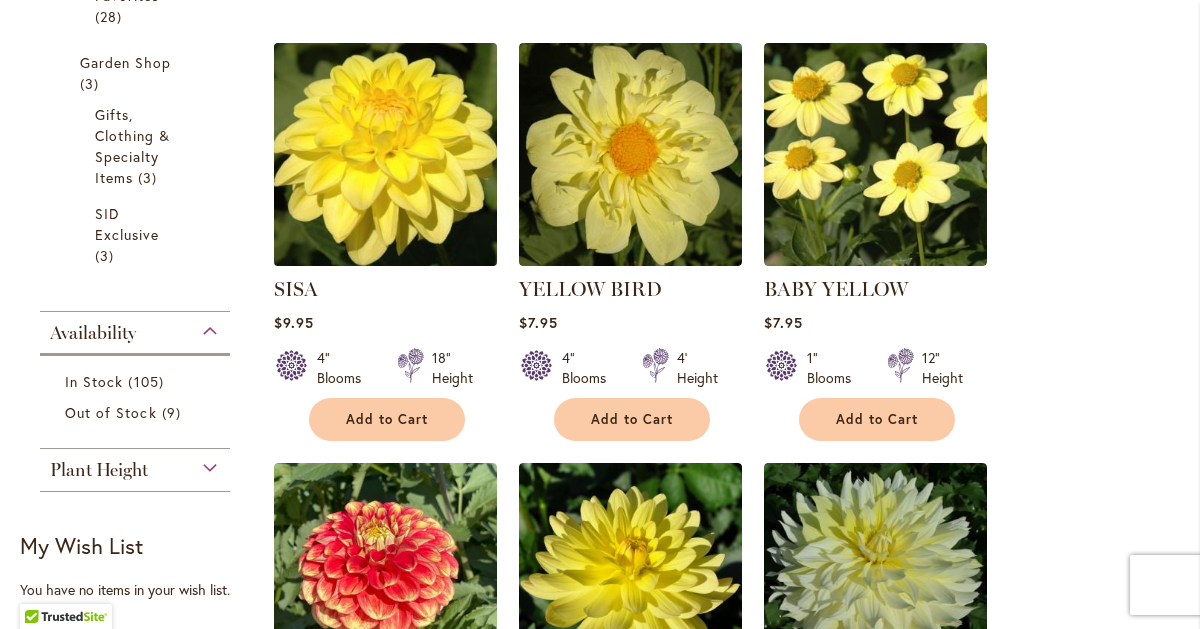 click at bounding box center [386, 155] 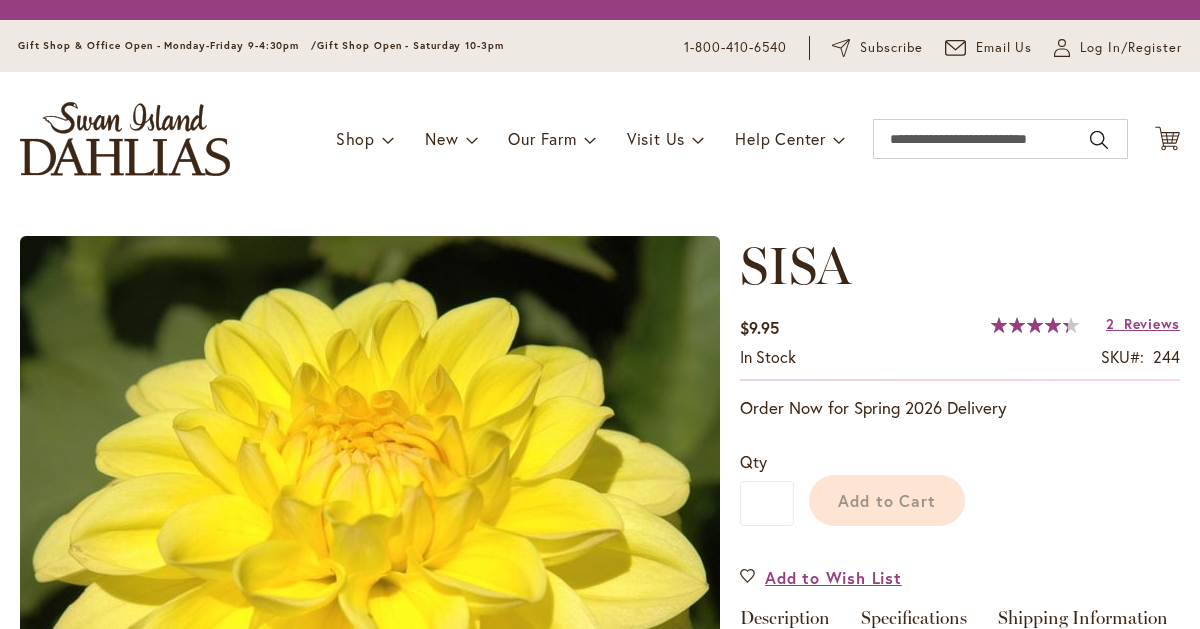 scroll, scrollTop: 0, scrollLeft: 0, axis: both 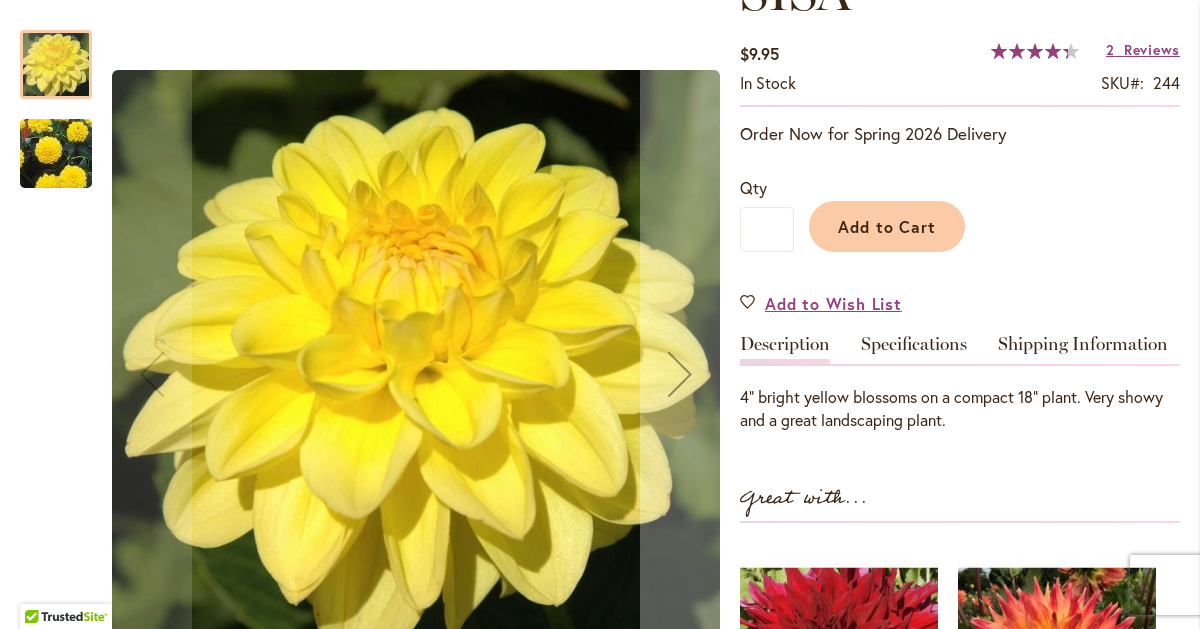 type on "**********" 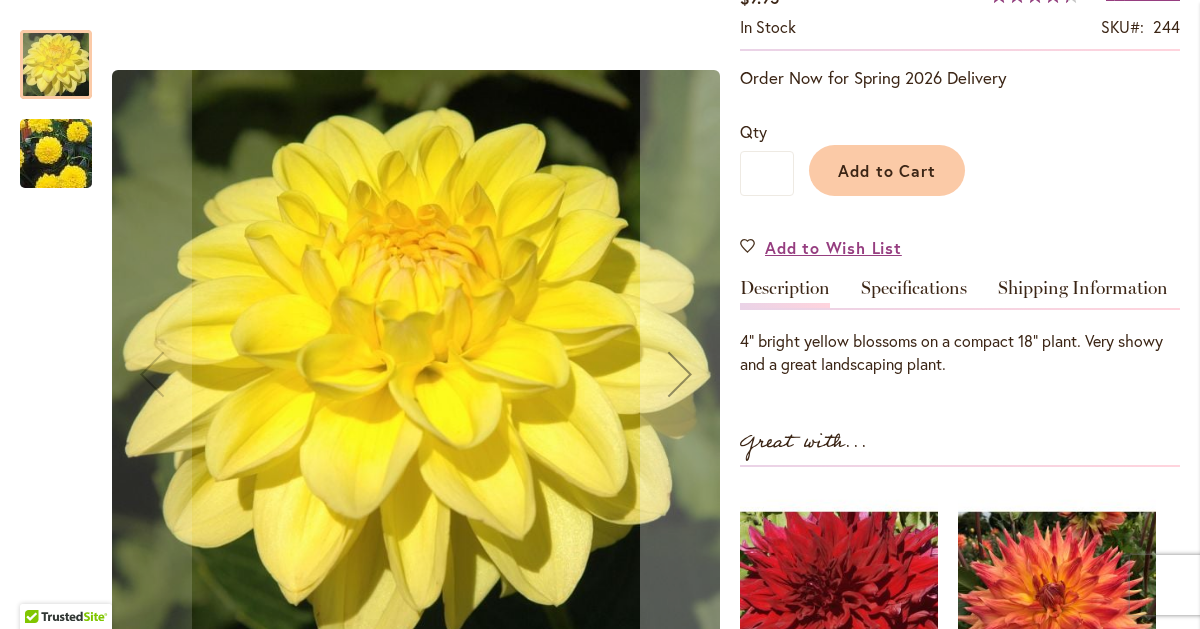 scroll, scrollTop: 393, scrollLeft: 0, axis: vertical 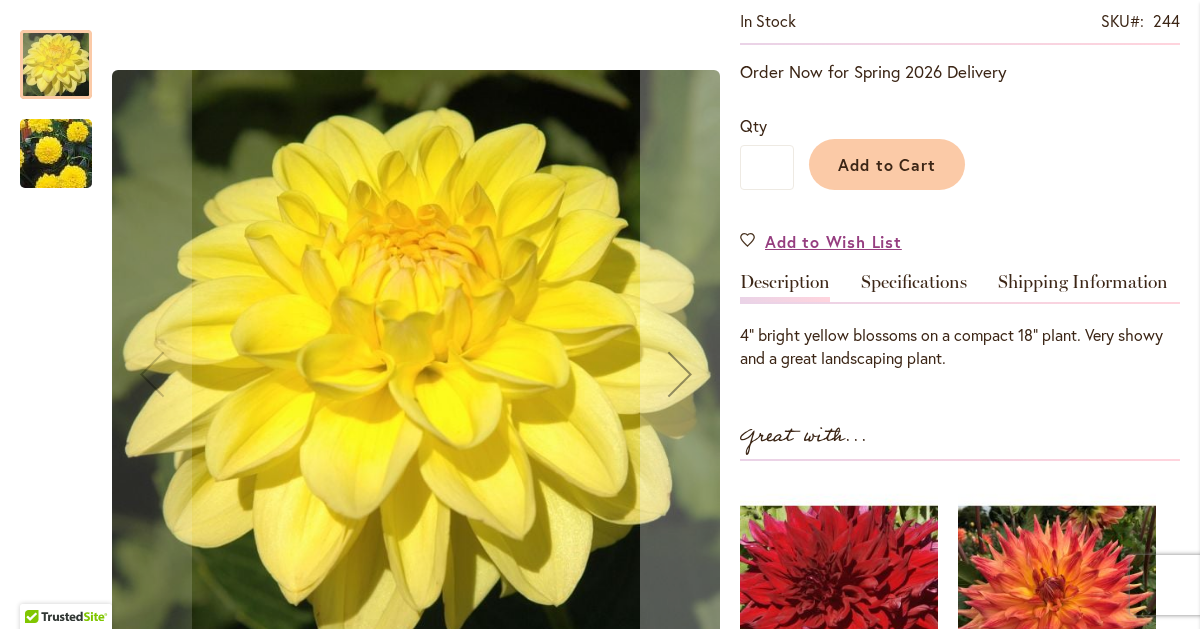 click on "Great with..." at bounding box center (960, 440) 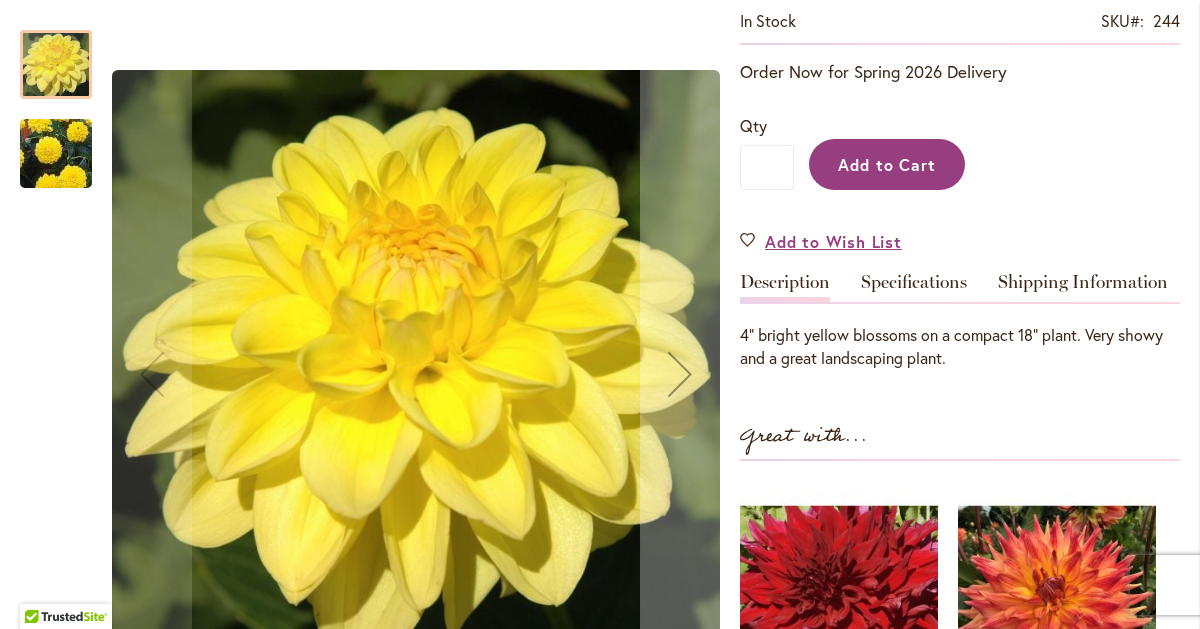 click on "Add to Cart" at bounding box center (887, 164) 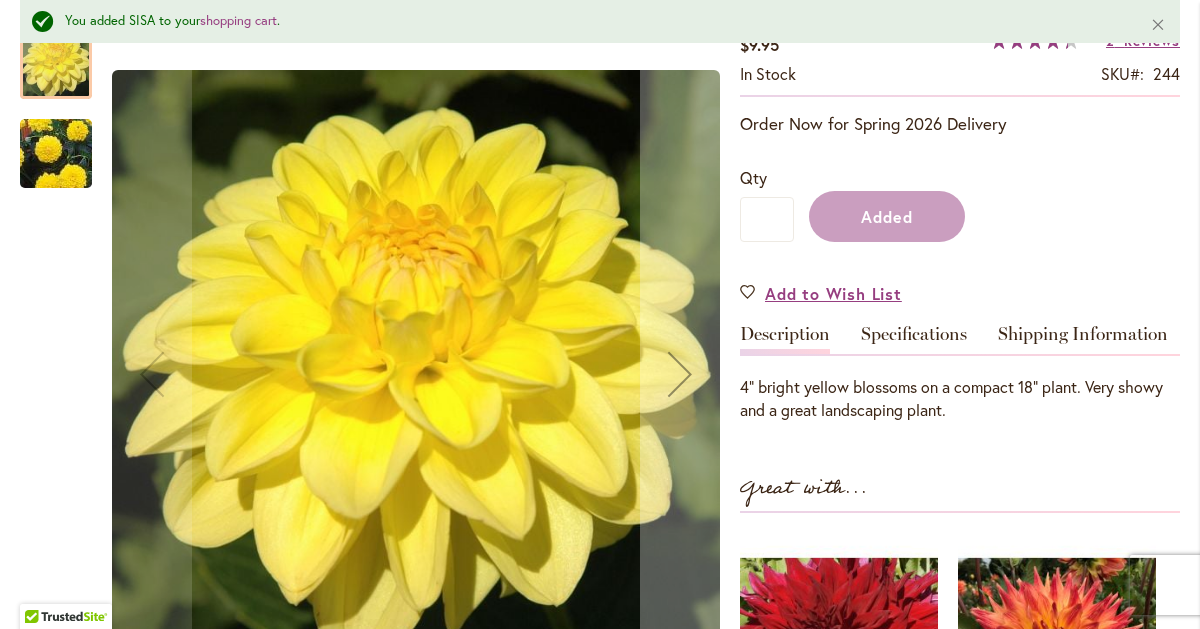 scroll, scrollTop: 455, scrollLeft: 0, axis: vertical 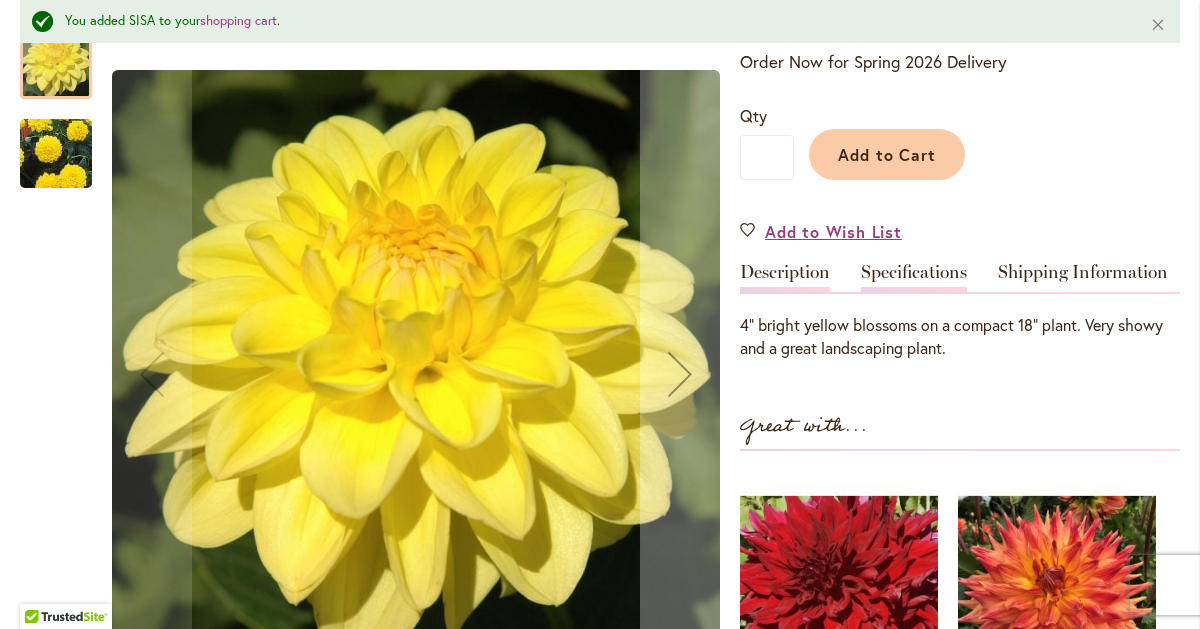 click on "Specifications" at bounding box center (914, 277) 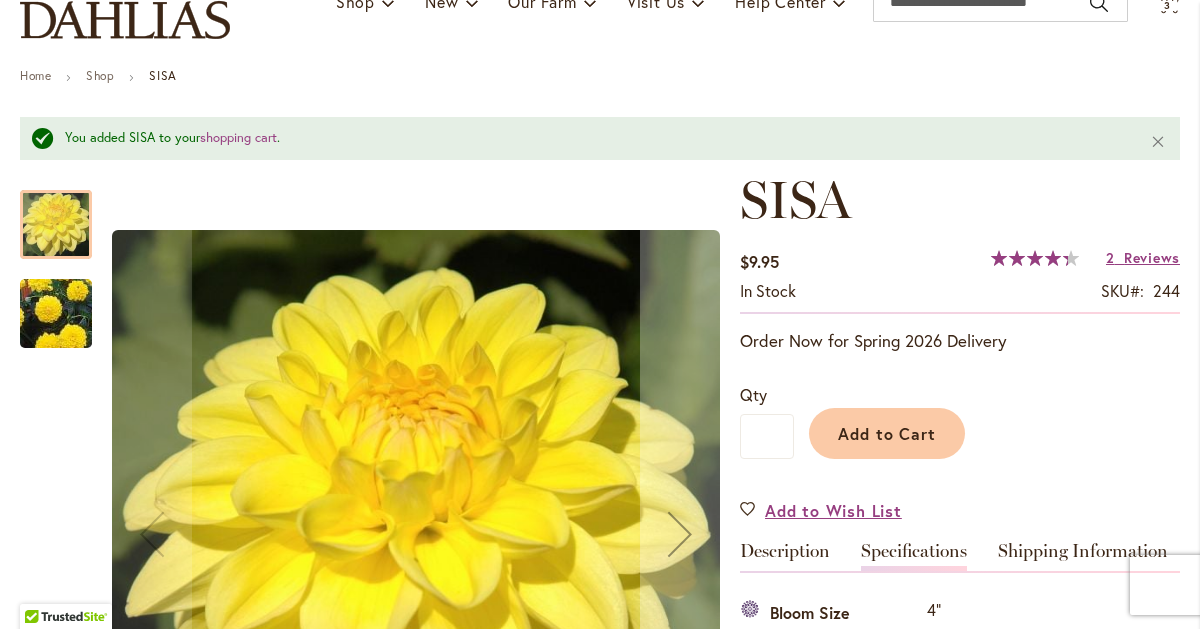 scroll, scrollTop: 169, scrollLeft: 0, axis: vertical 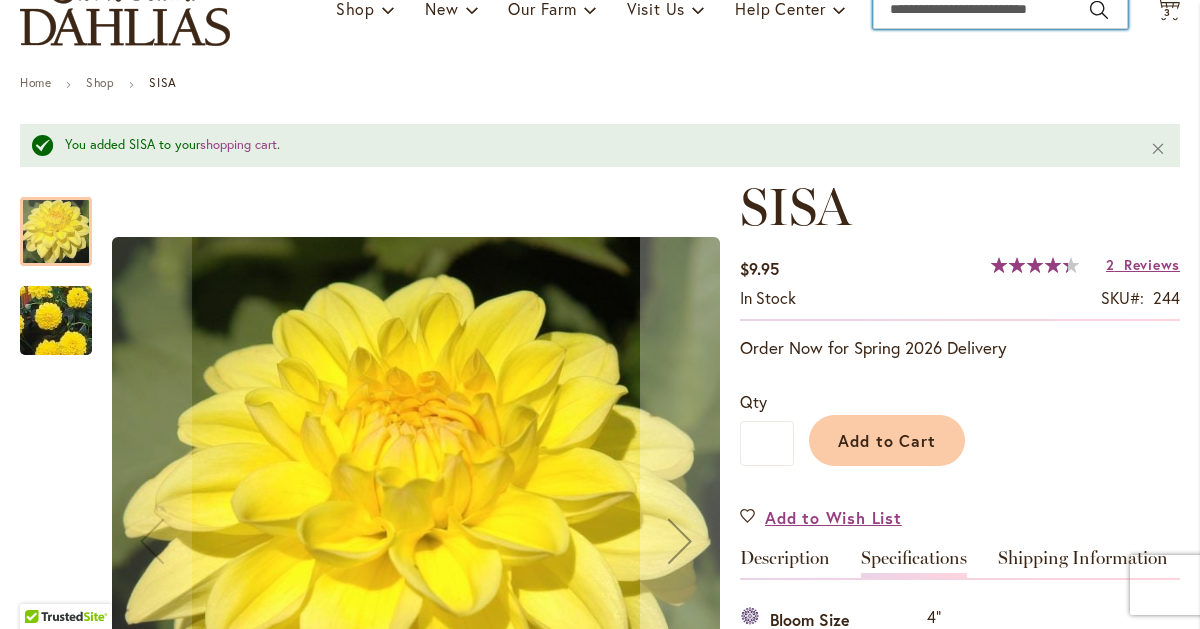 click on "Search" at bounding box center (1000, 9) 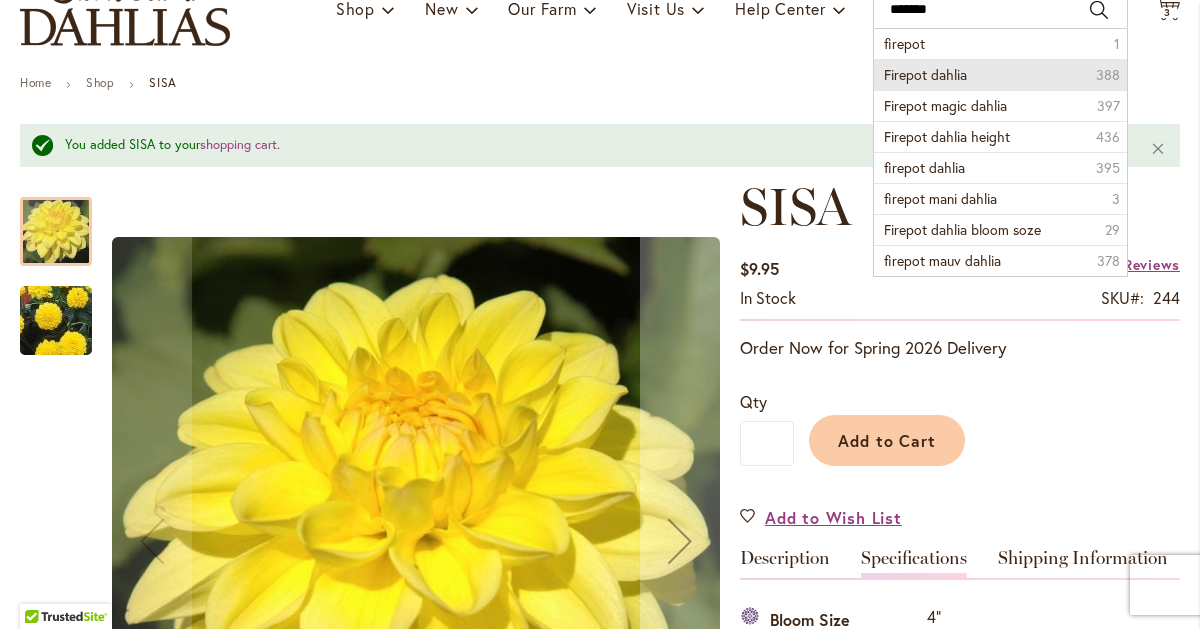 click on "Firepot dahlia" at bounding box center [925, 74] 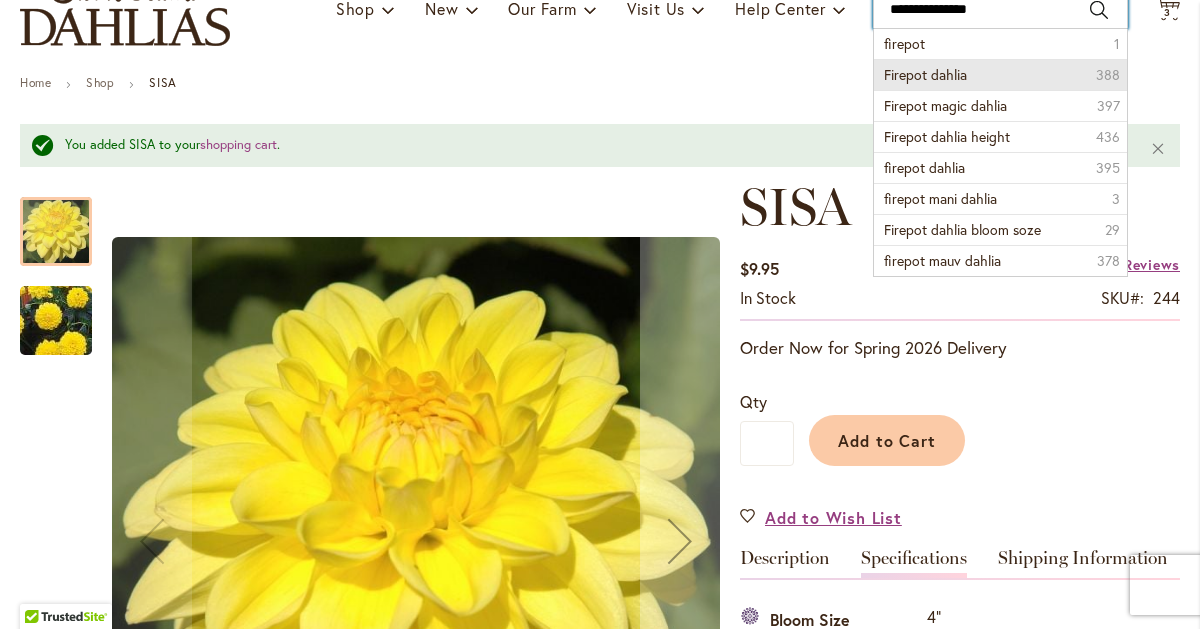 type on "**********" 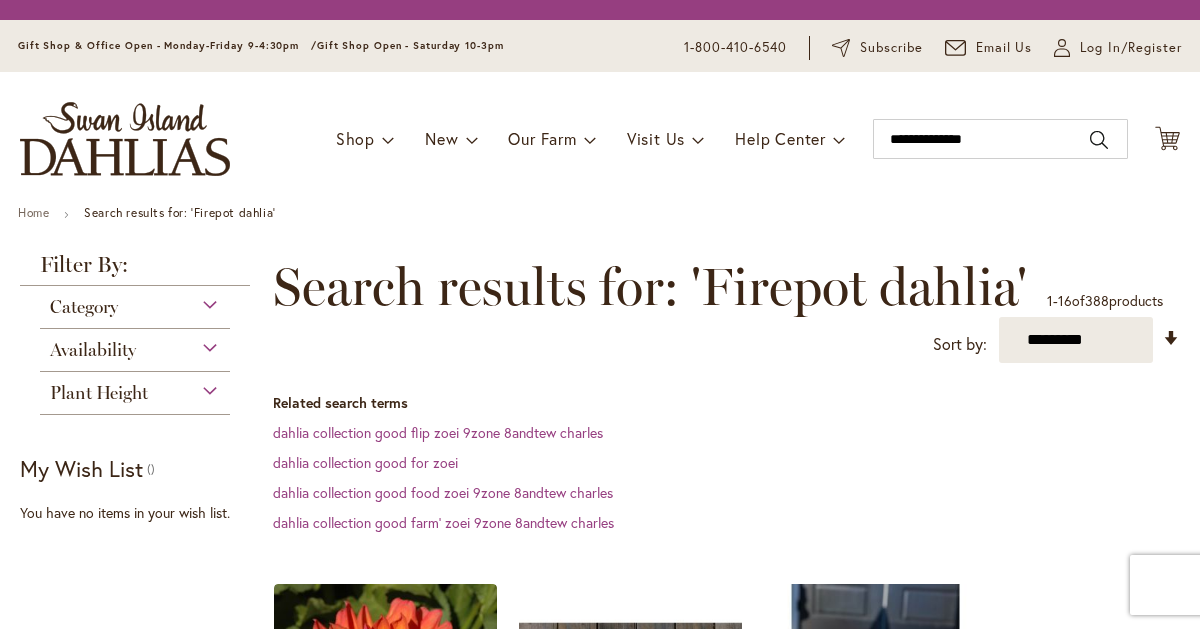 scroll, scrollTop: 0, scrollLeft: 0, axis: both 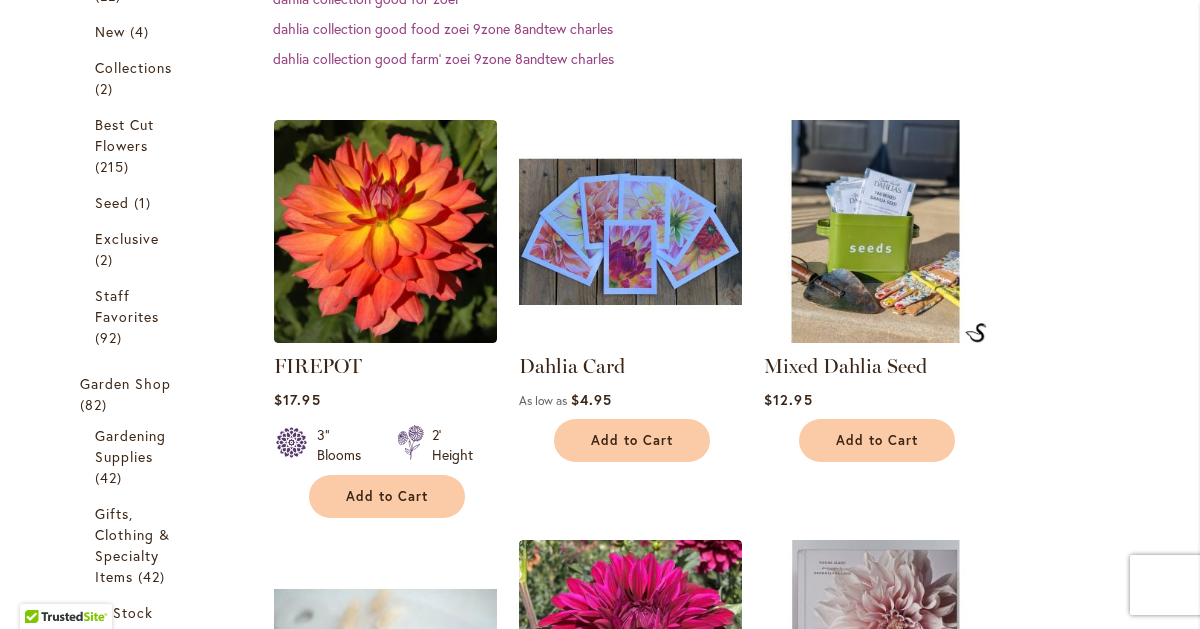 type on "**********" 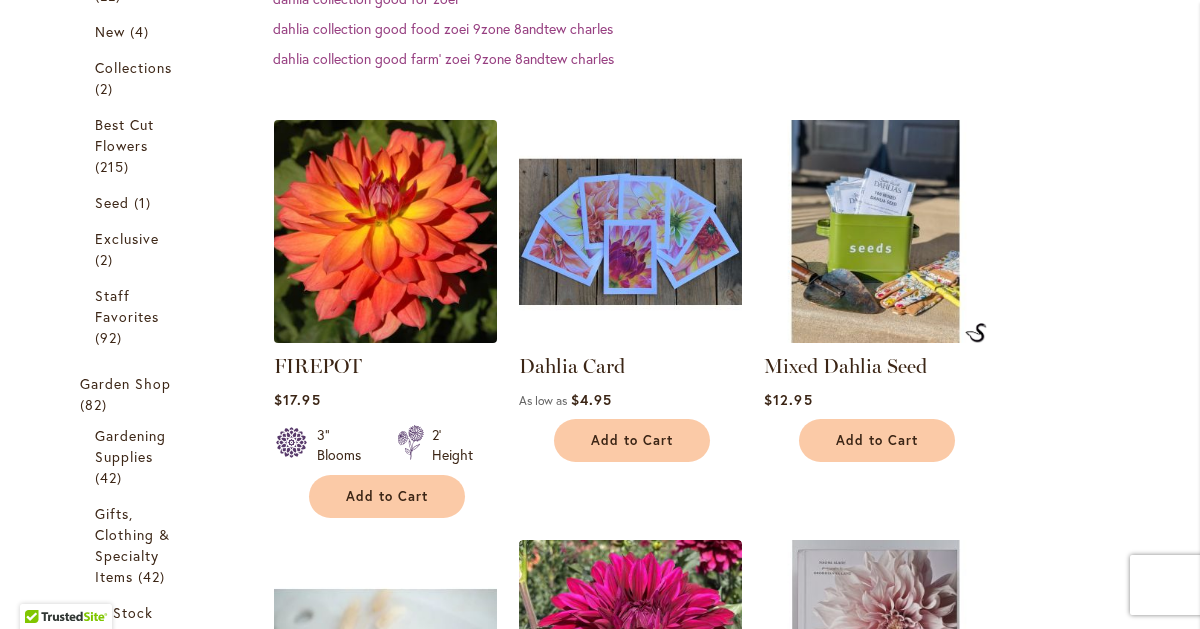 click at bounding box center [386, 232] 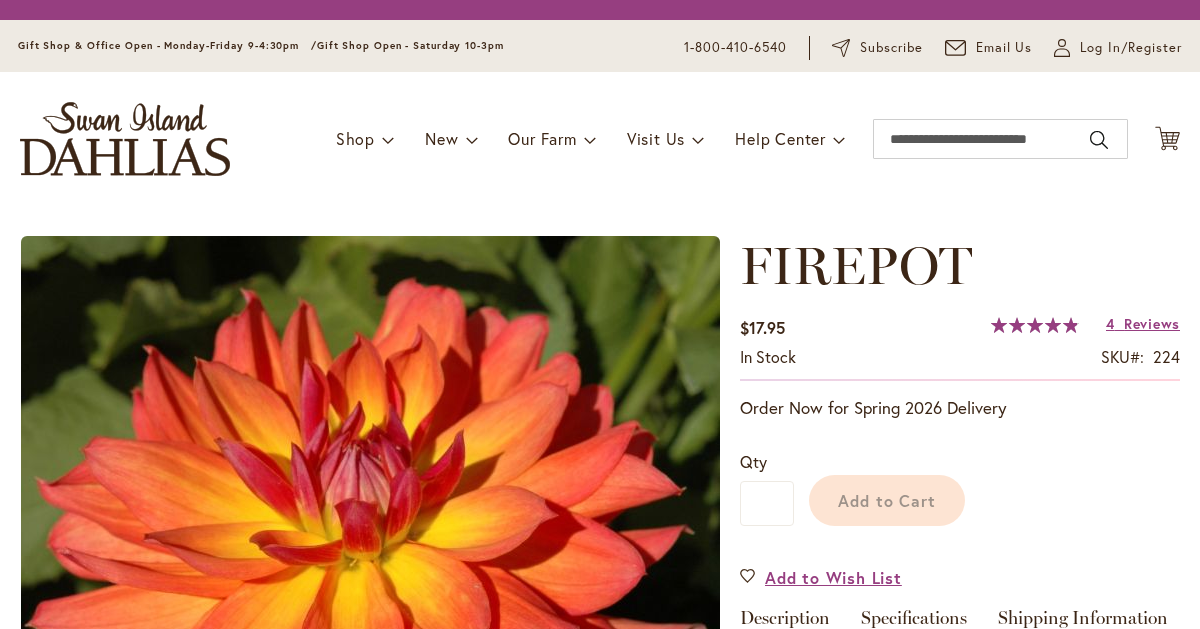 scroll, scrollTop: 0, scrollLeft: 0, axis: both 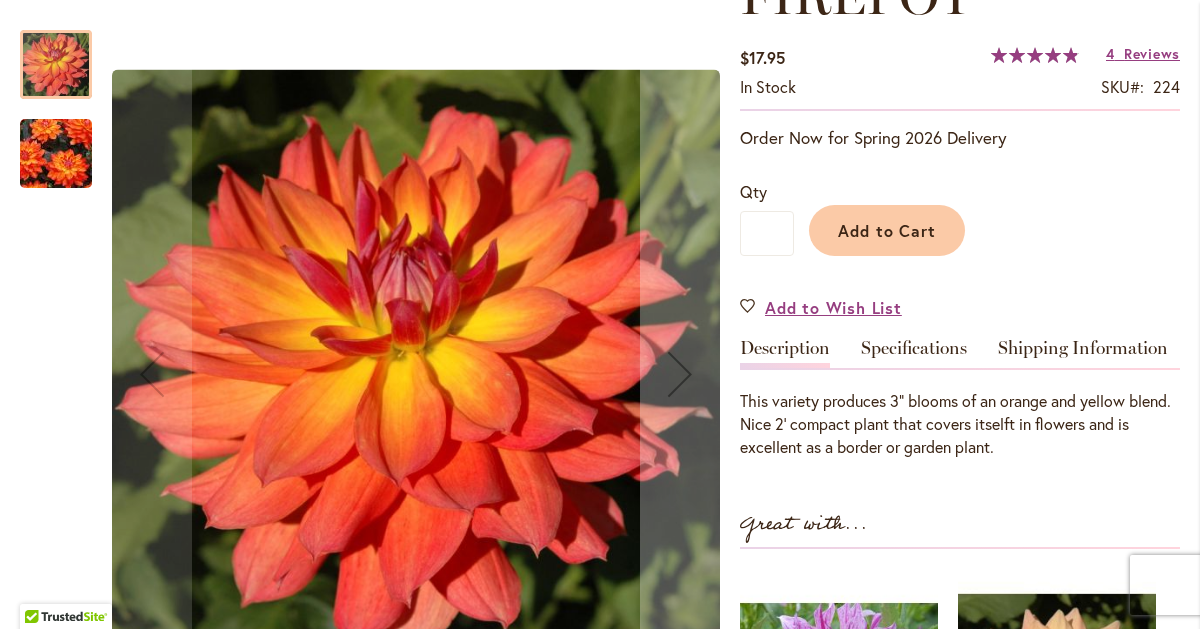 type on "**********" 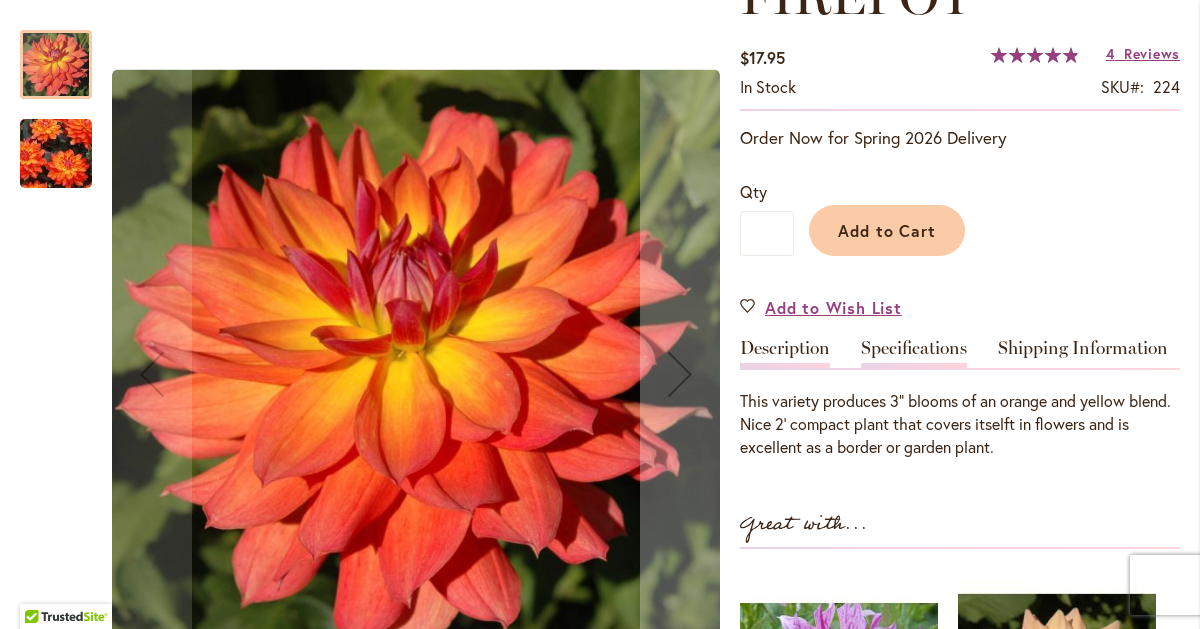 click on "Specifications" at bounding box center (914, 353) 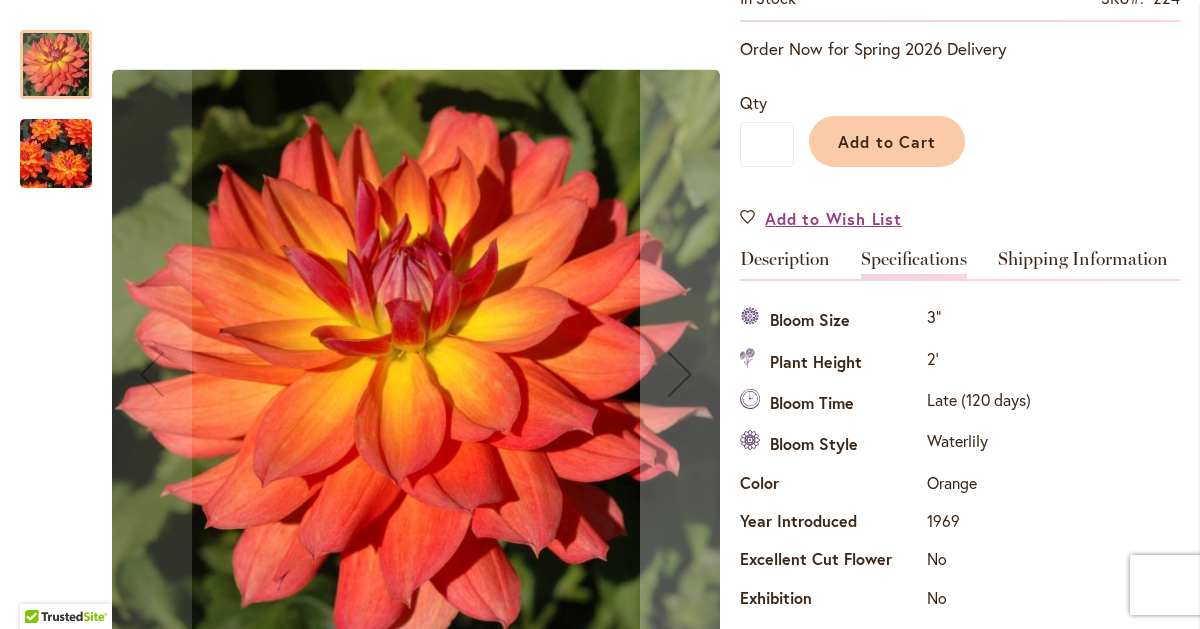 scroll, scrollTop: 406, scrollLeft: 0, axis: vertical 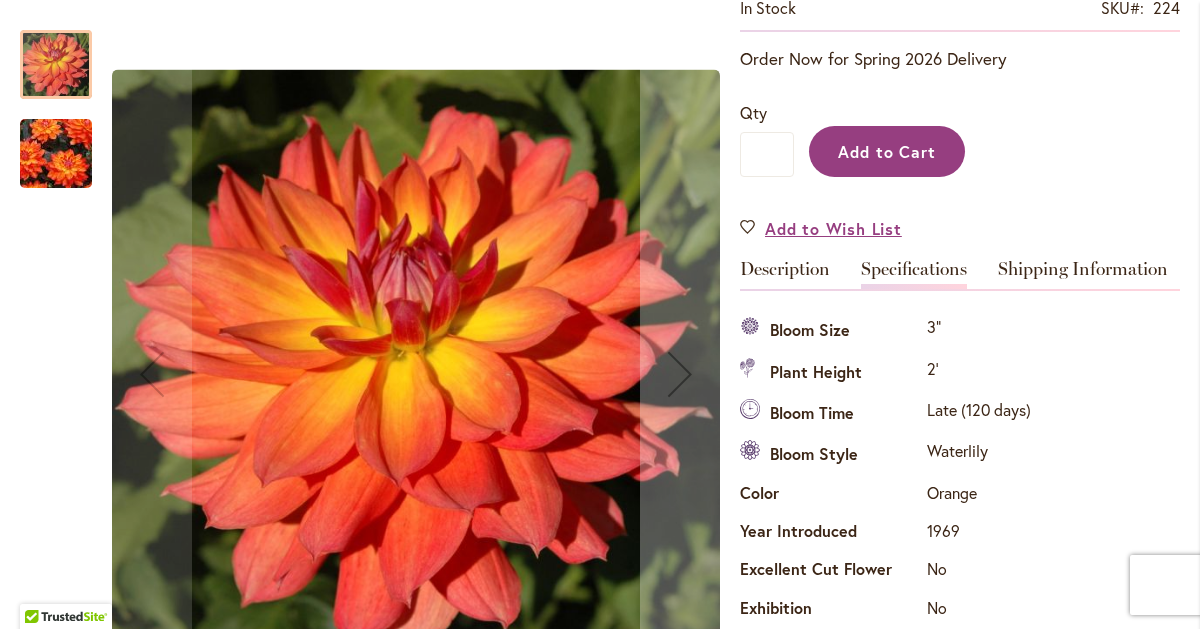 click on "Add to Cart" at bounding box center [887, 151] 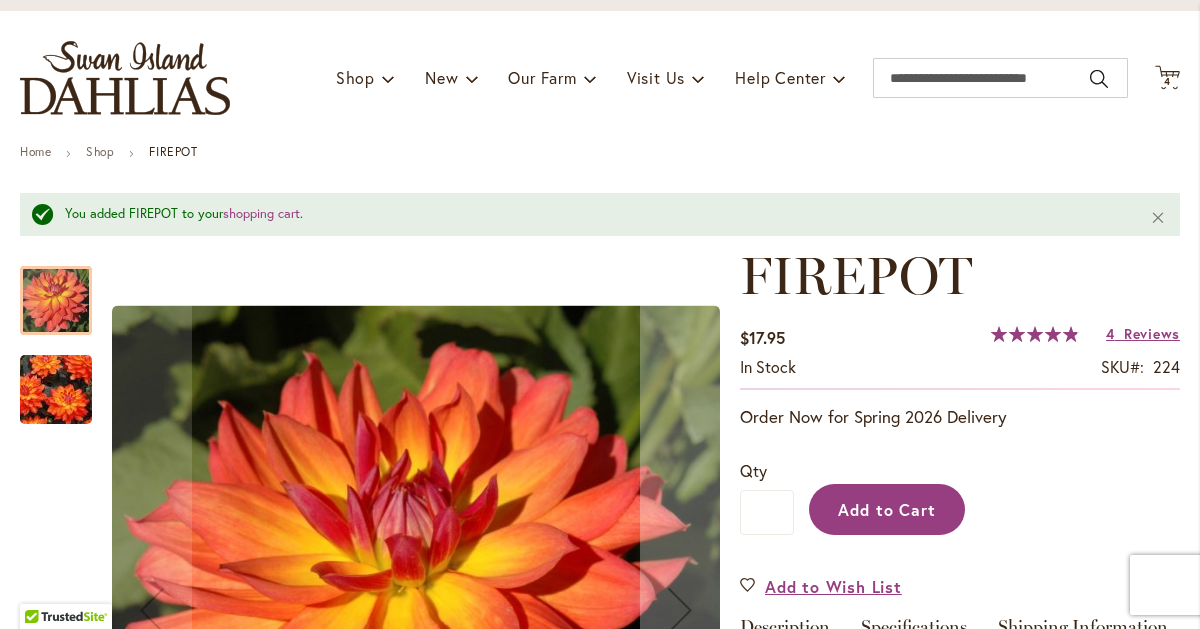scroll, scrollTop: 0, scrollLeft: 0, axis: both 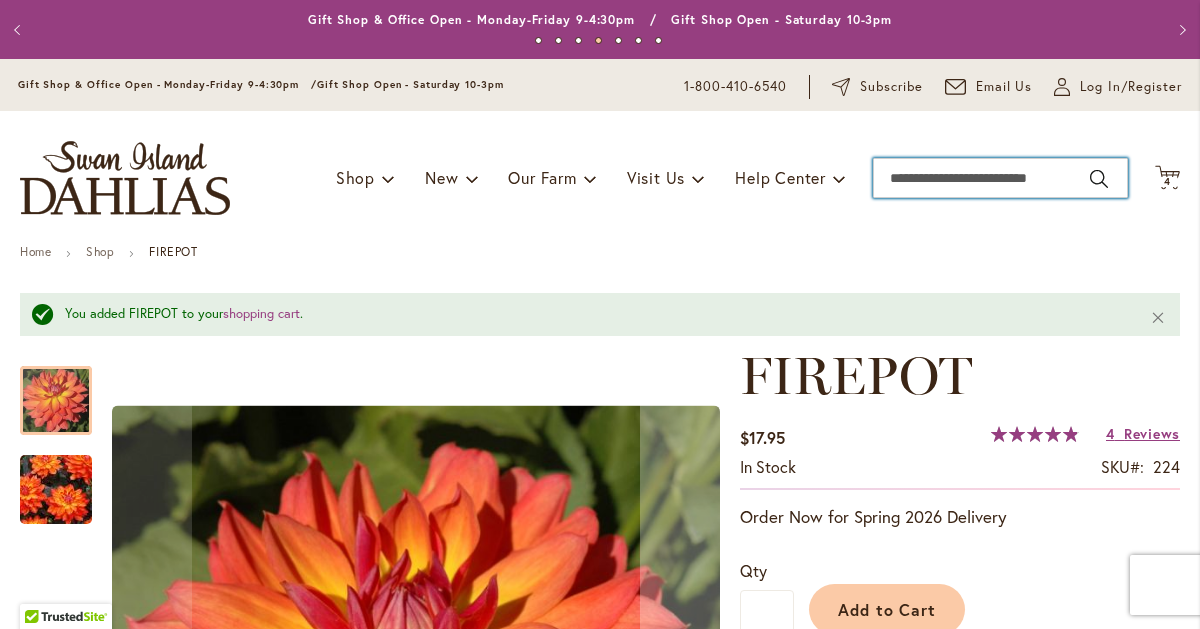 click on "Search" at bounding box center [1000, 178] 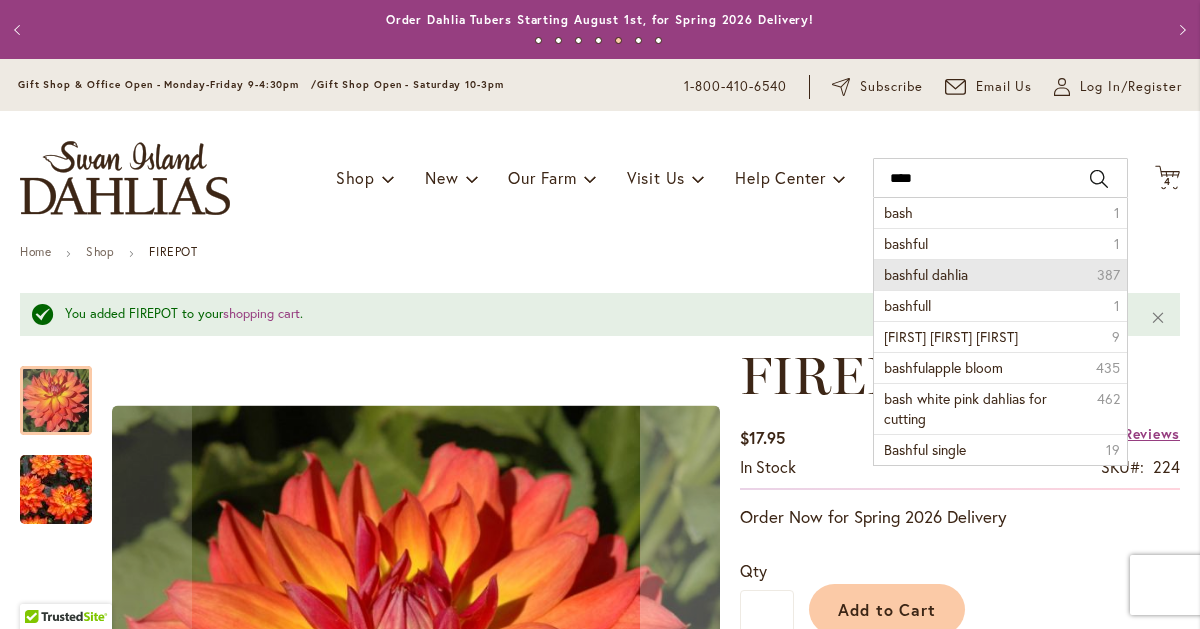 click on "bashful dahlia" at bounding box center (926, 274) 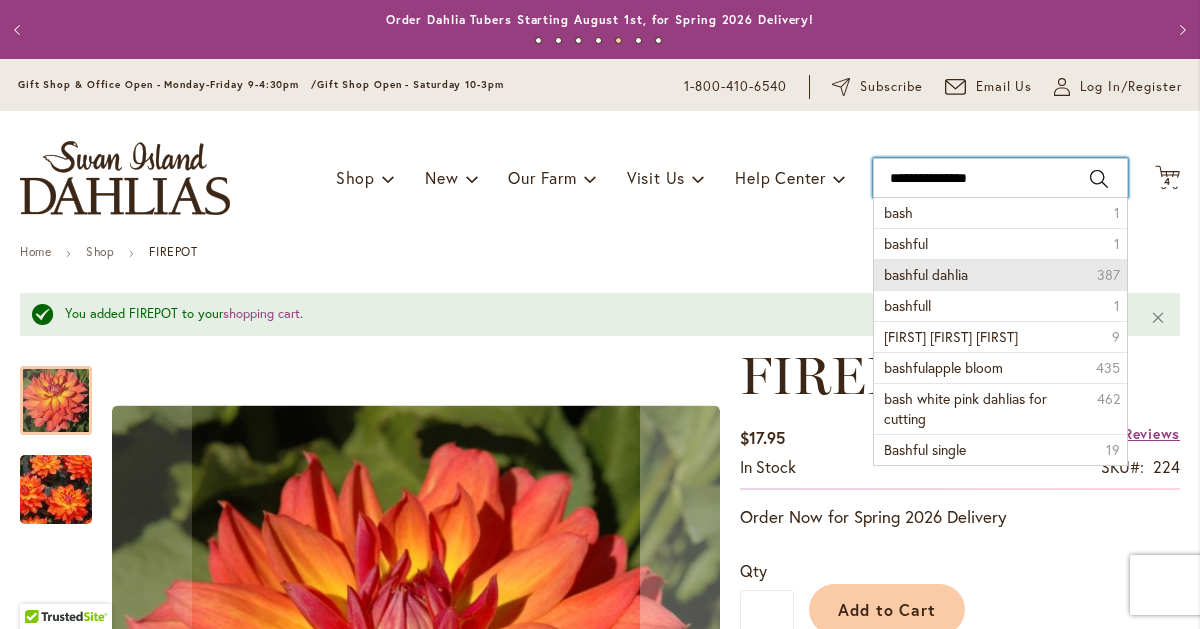 type on "**********" 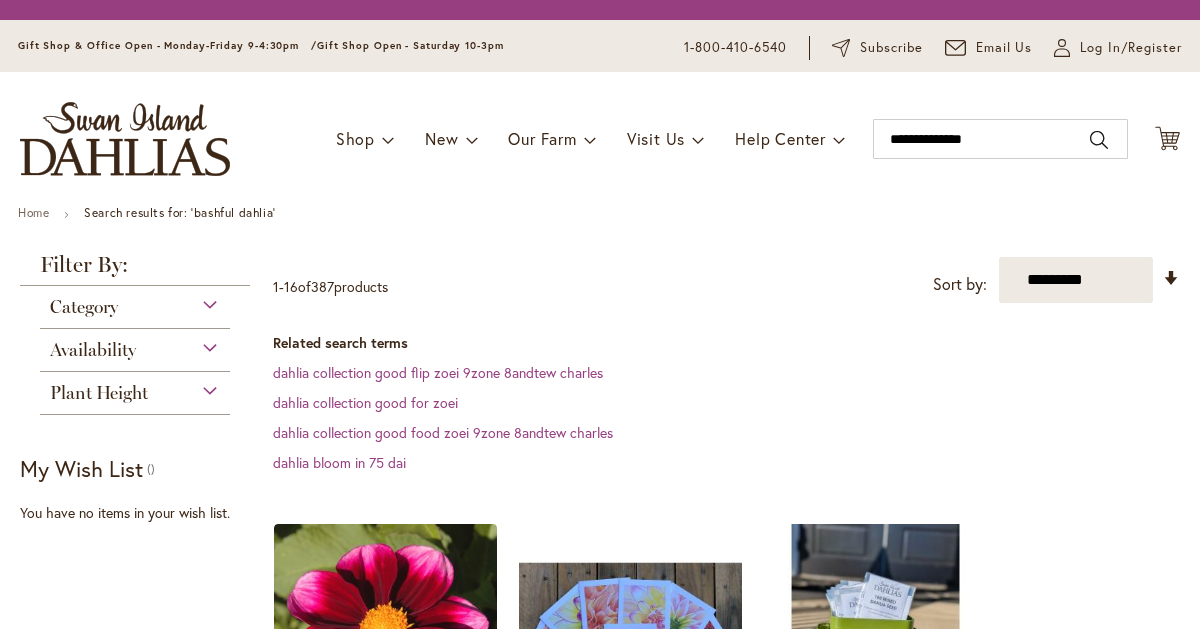 scroll, scrollTop: 0, scrollLeft: 0, axis: both 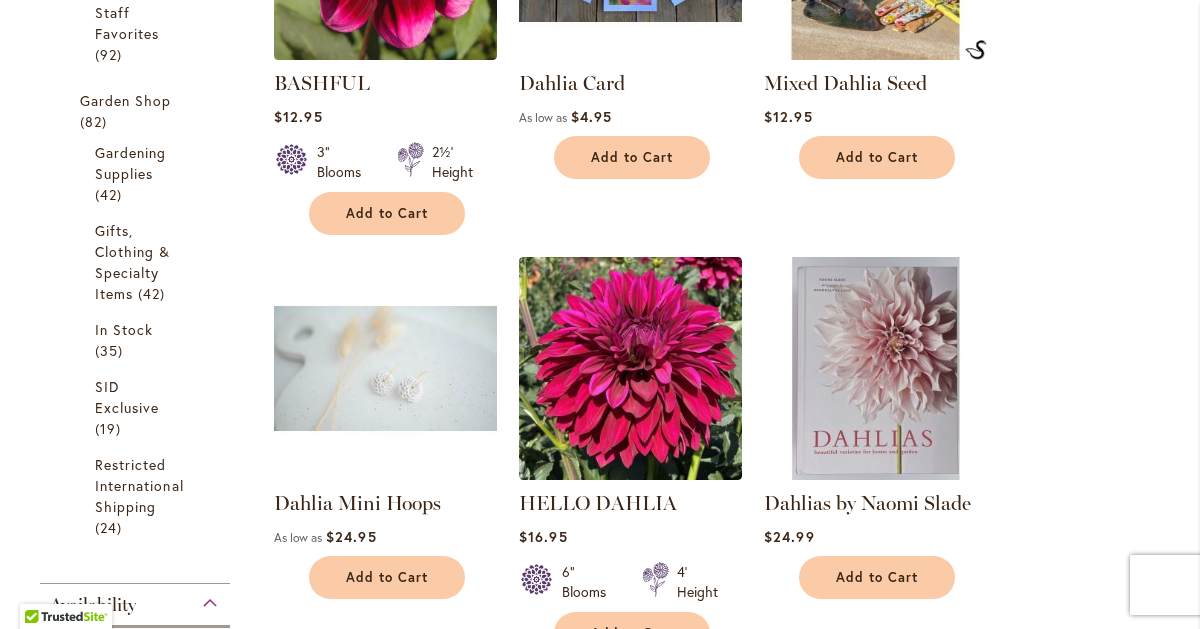 type on "**********" 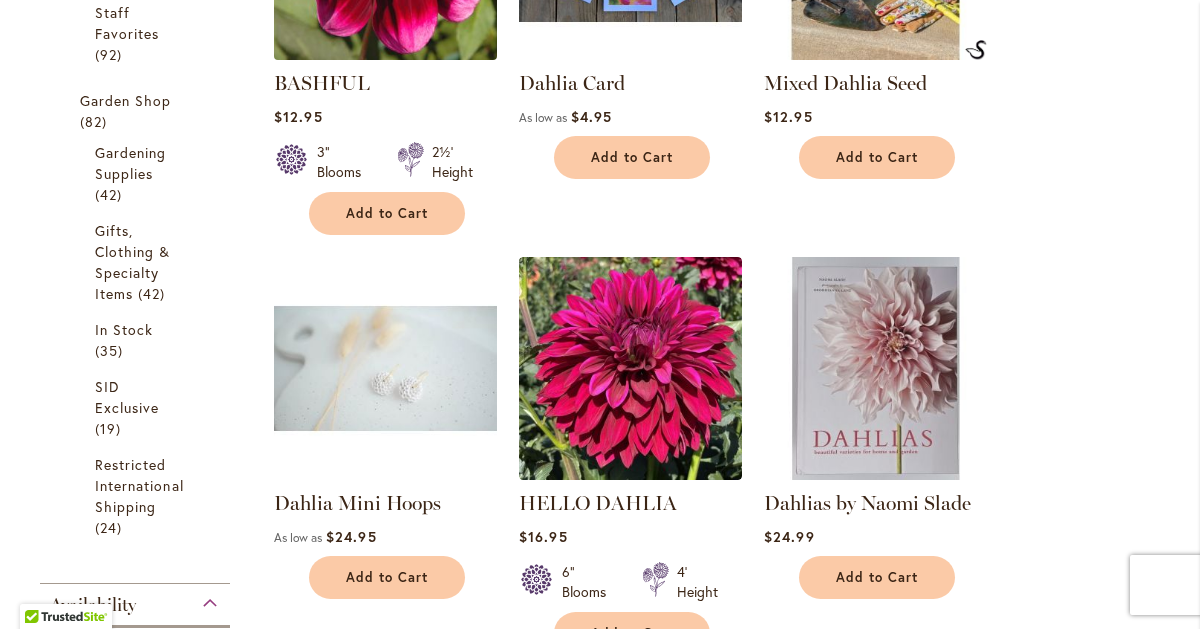 click at bounding box center [386, -51] 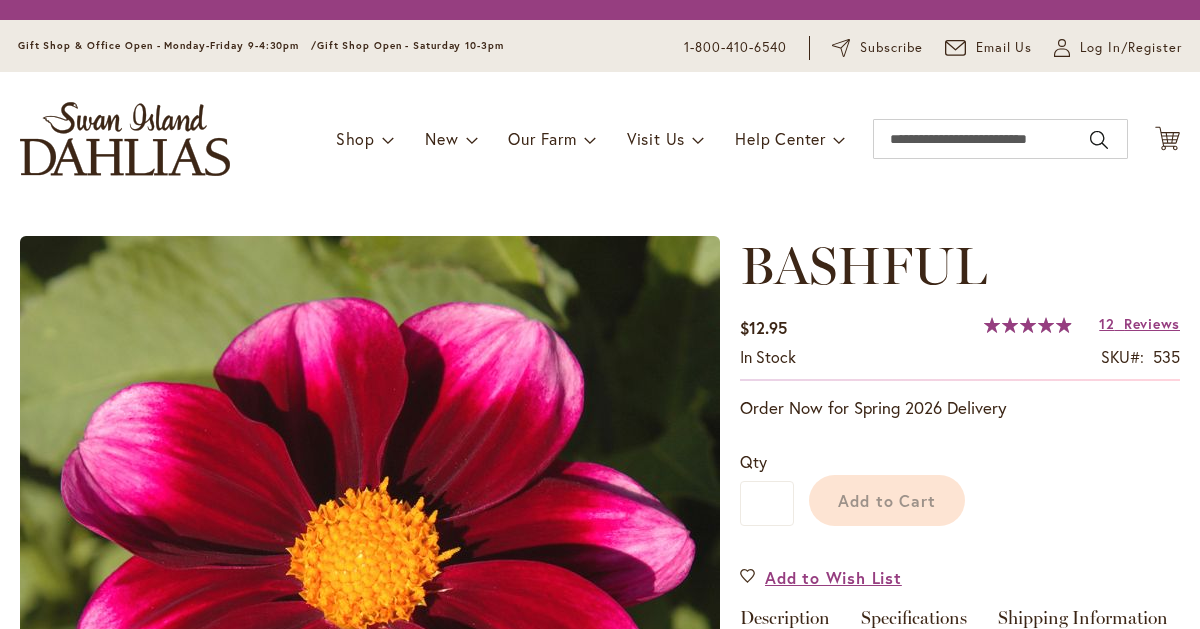 scroll, scrollTop: 0, scrollLeft: 0, axis: both 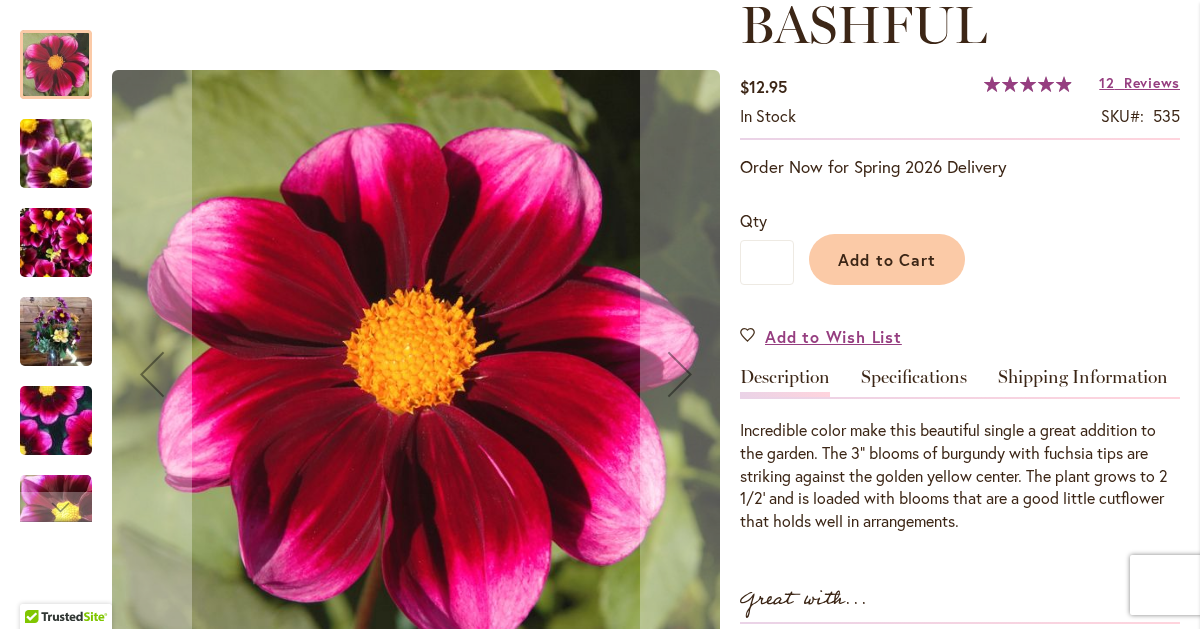 type on "**********" 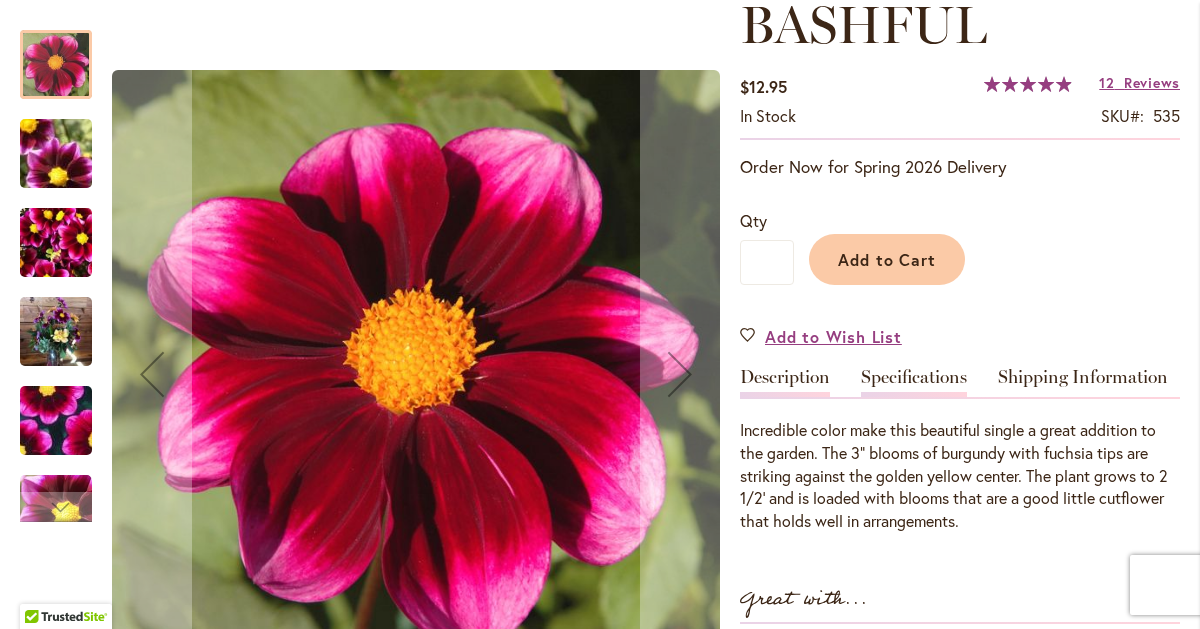 click on "Specifications" at bounding box center [914, 382] 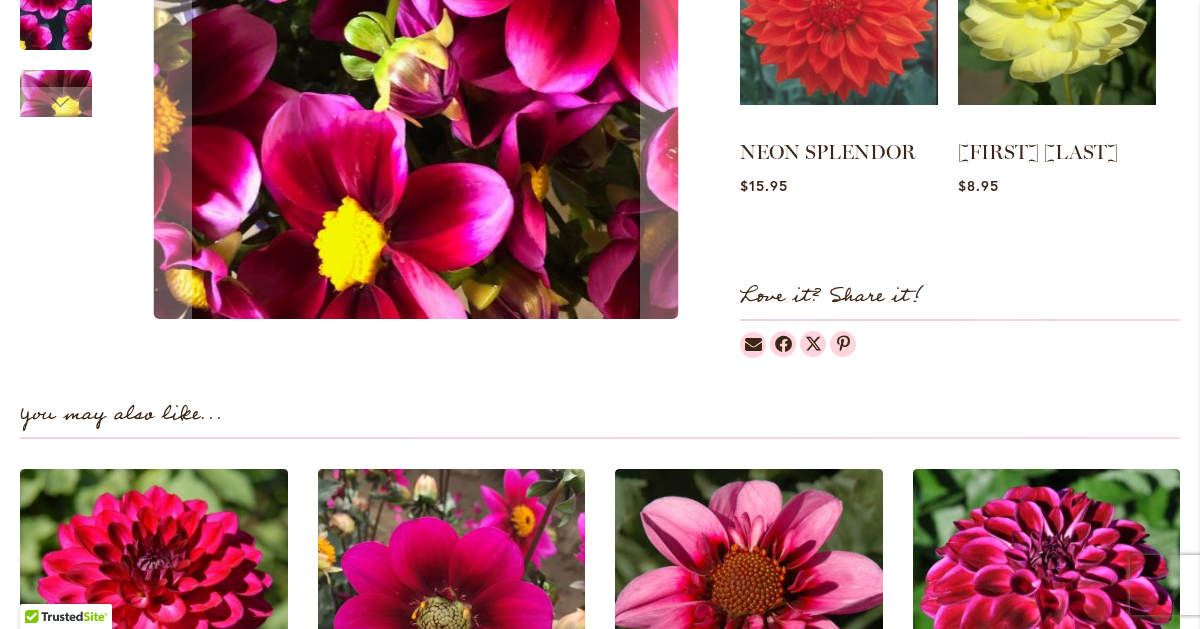 scroll, scrollTop: 1345, scrollLeft: 0, axis: vertical 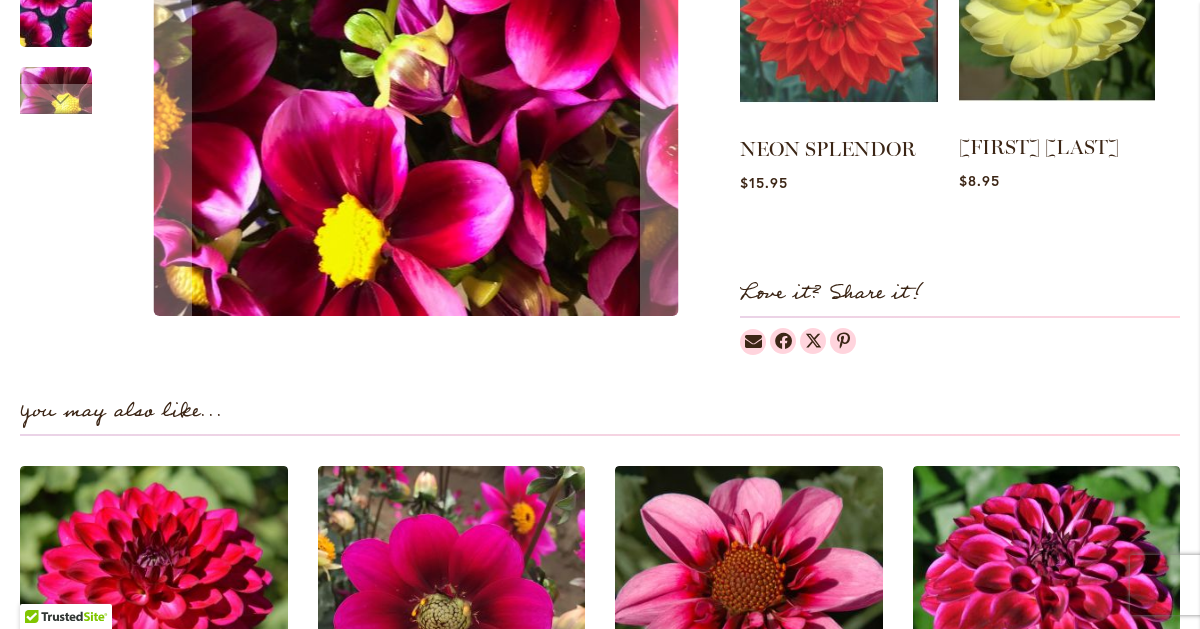 click at bounding box center [1057, 1] 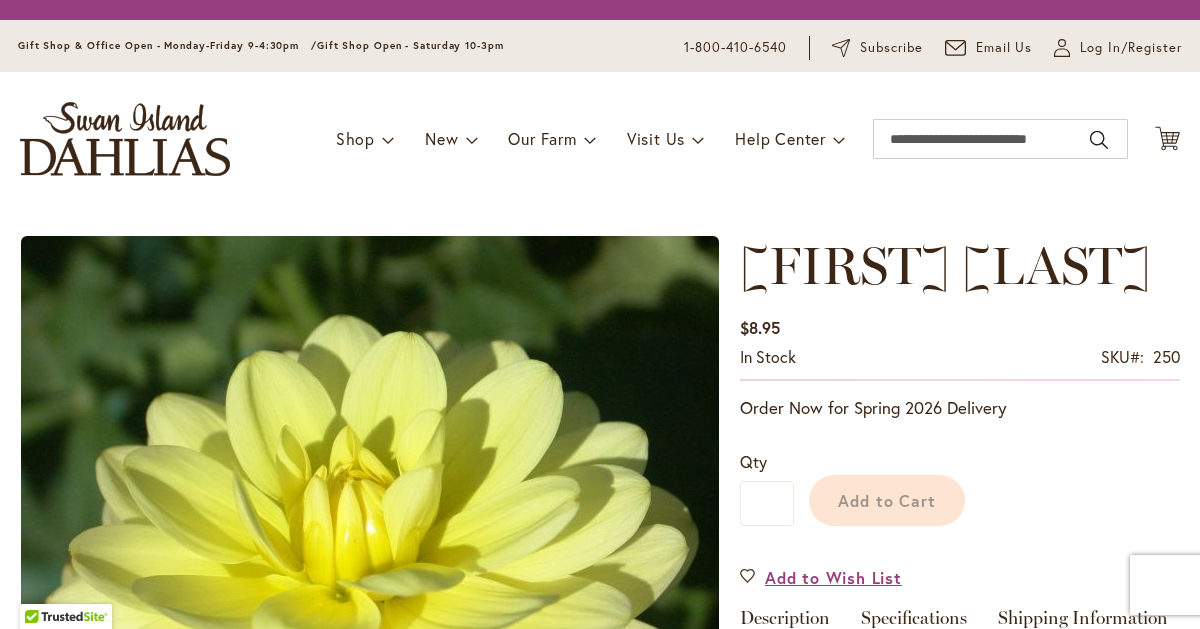 scroll, scrollTop: 0, scrollLeft: 0, axis: both 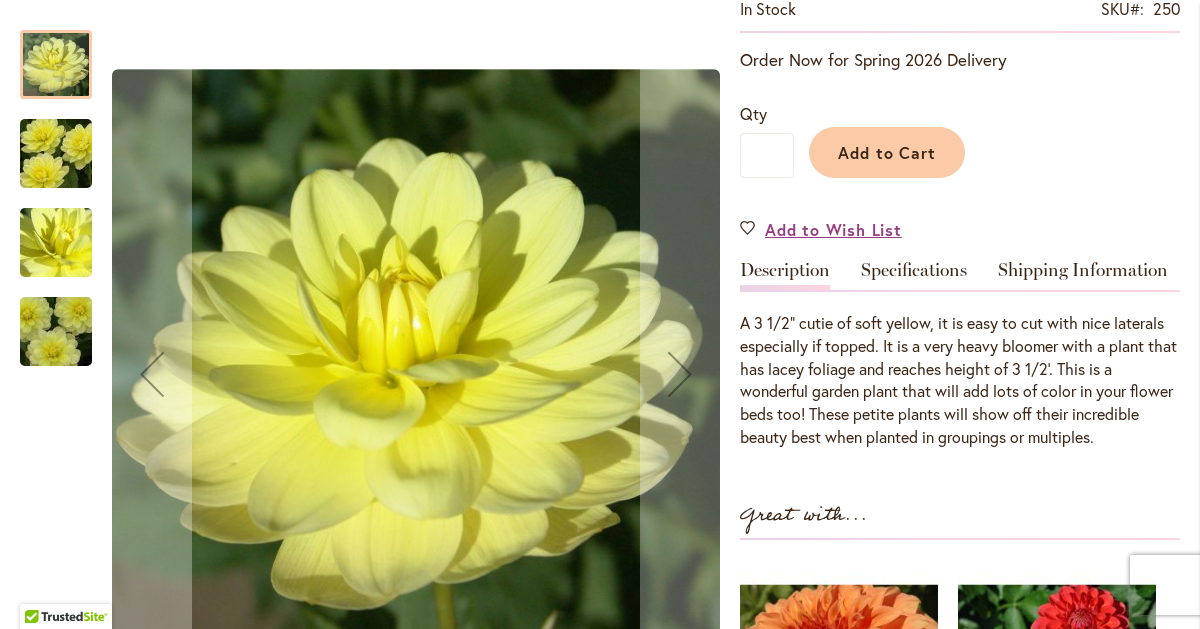 type on "**********" 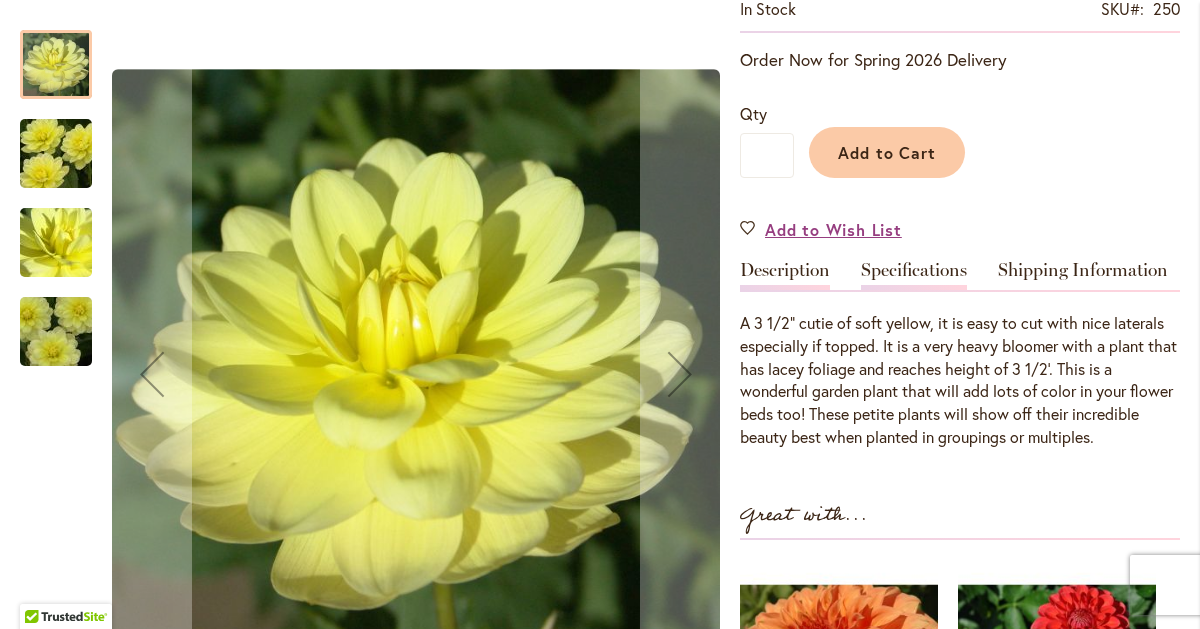 click on "Specifications" at bounding box center [914, 275] 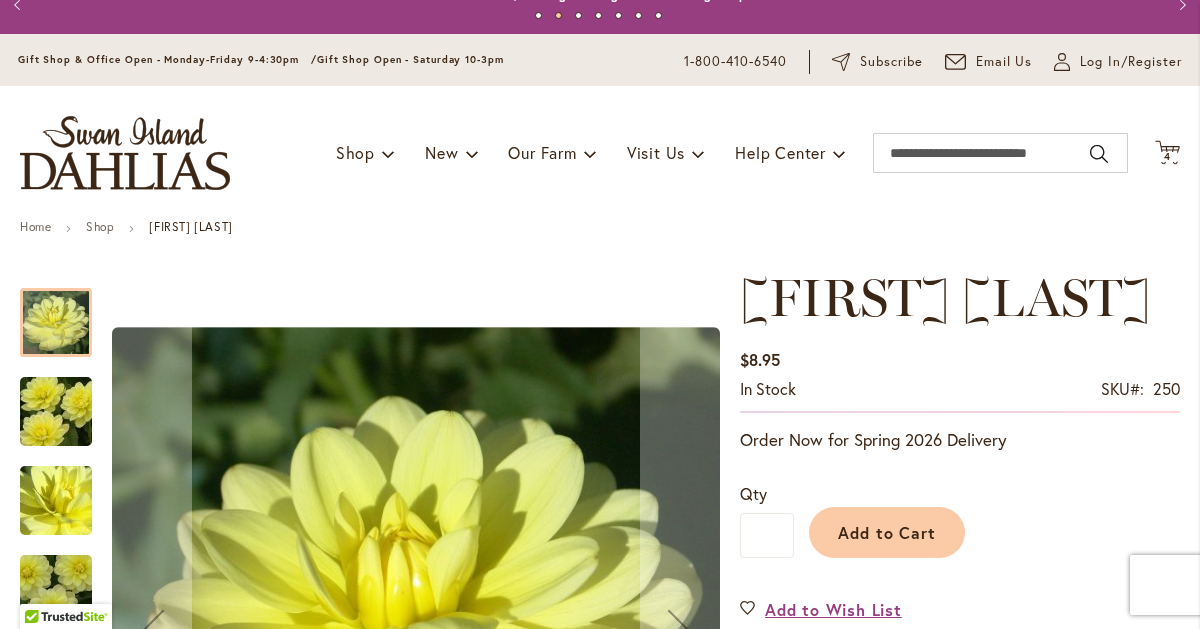 scroll, scrollTop: 0, scrollLeft: 0, axis: both 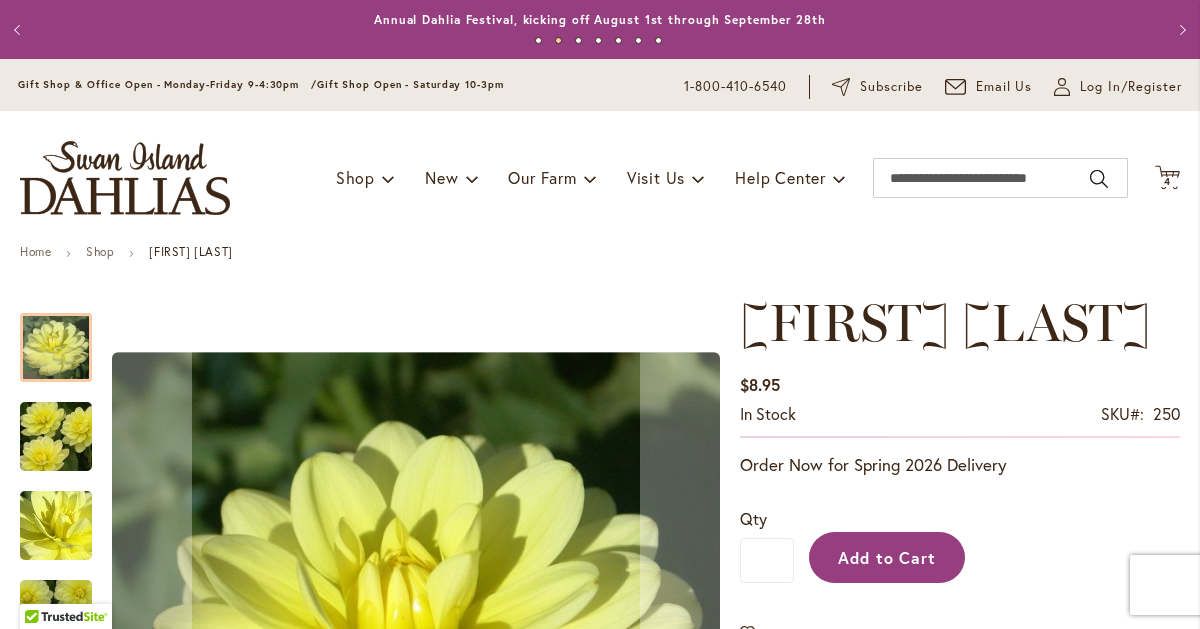 click on "Add to Cart" at bounding box center (887, 557) 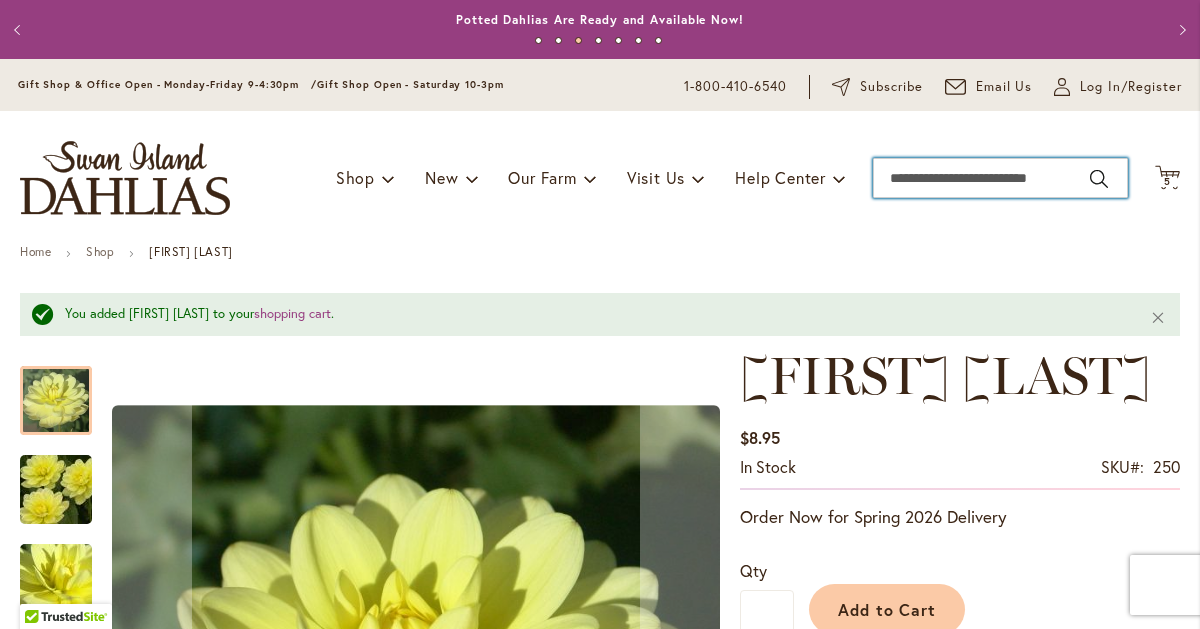 click on "Search" at bounding box center (1000, 178) 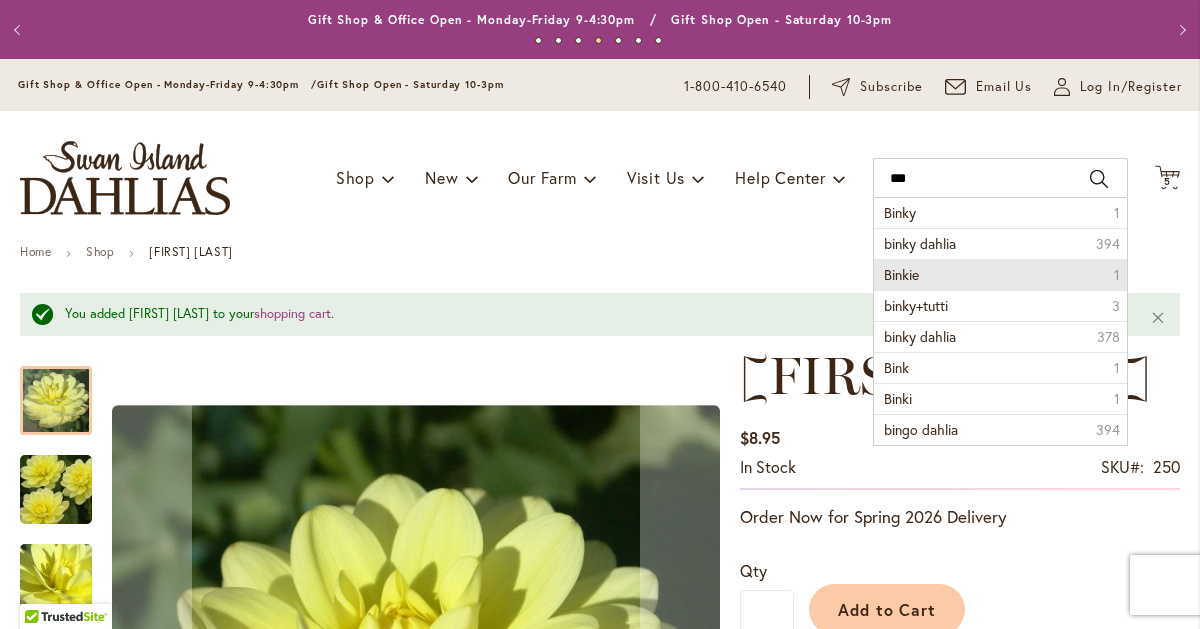 click on "Binkie 1" at bounding box center [1000, 274] 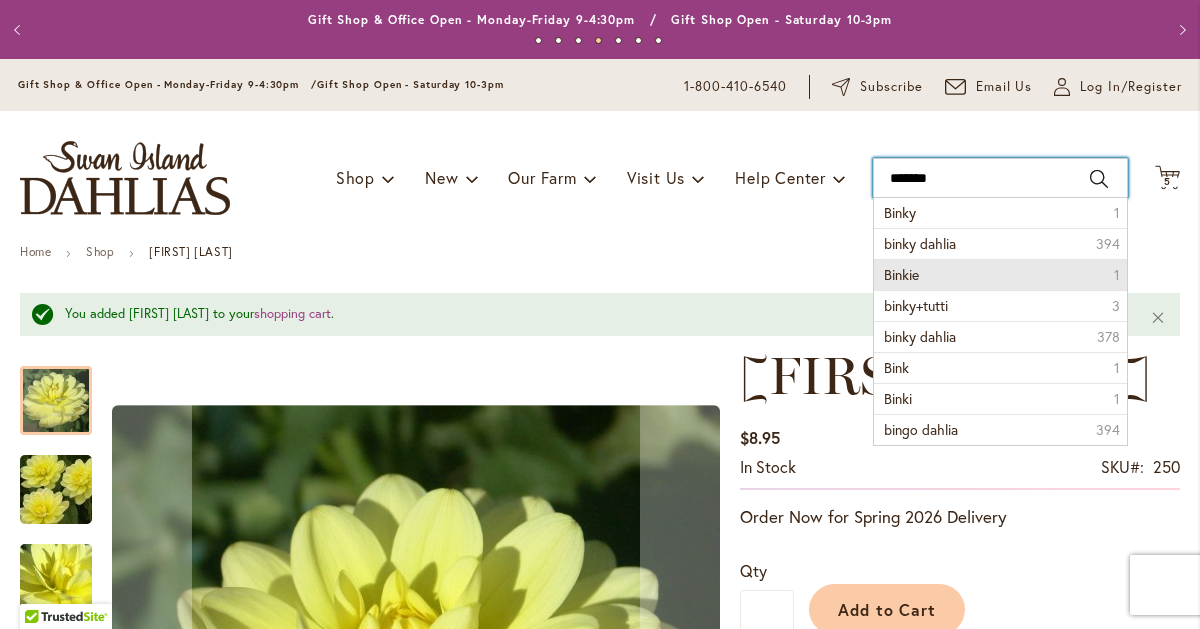 type on "******" 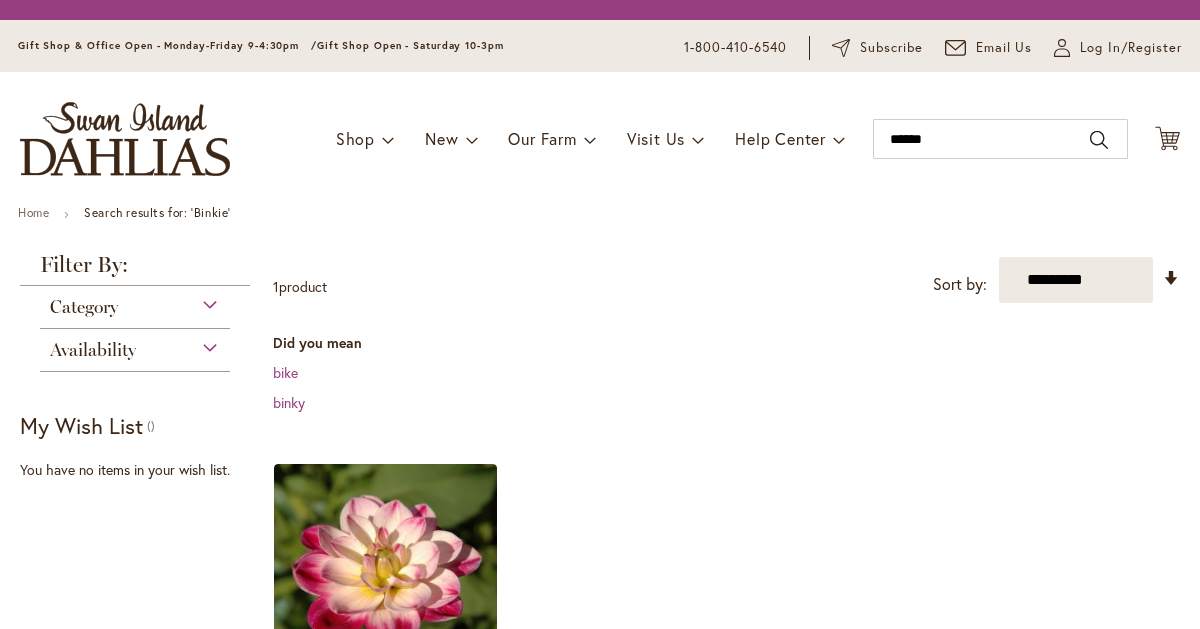 scroll, scrollTop: 0, scrollLeft: 0, axis: both 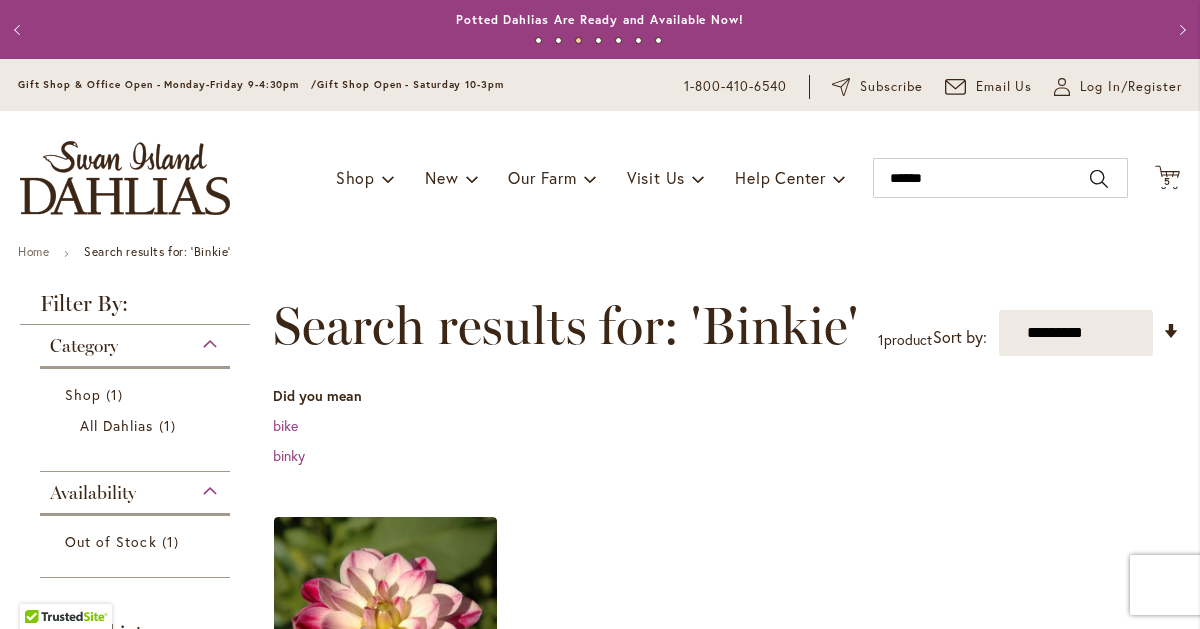 type on "**********" 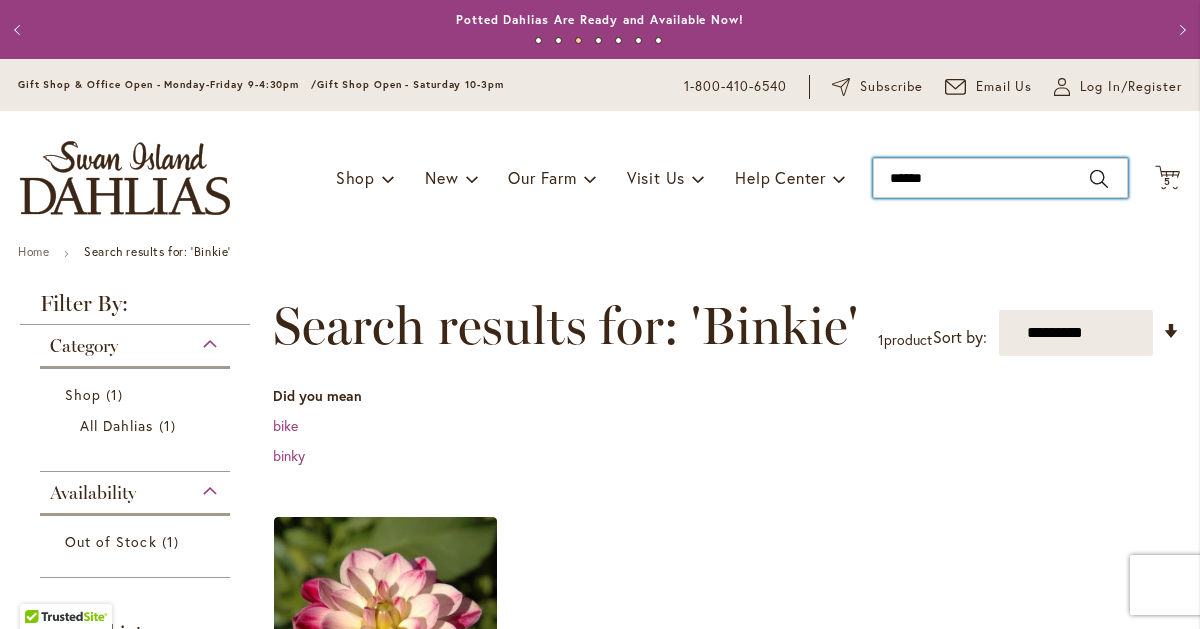 click on "******" at bounding box center [1000, 178] 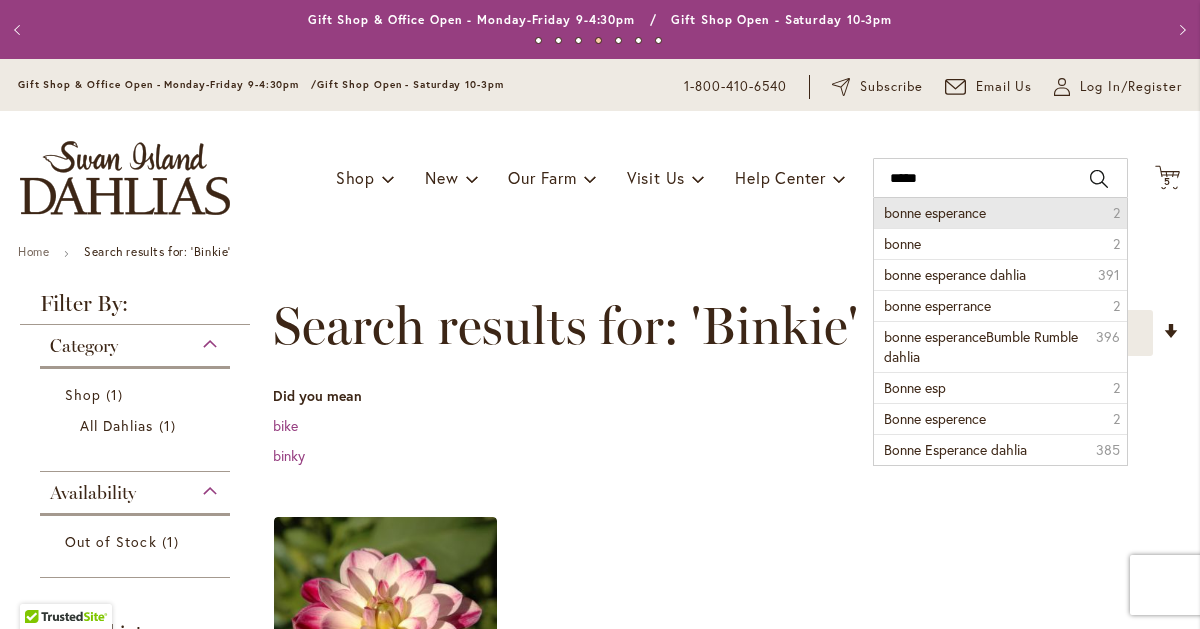 click on "[FIRST] [LAST] 2" at bounding box center (1000, 213) 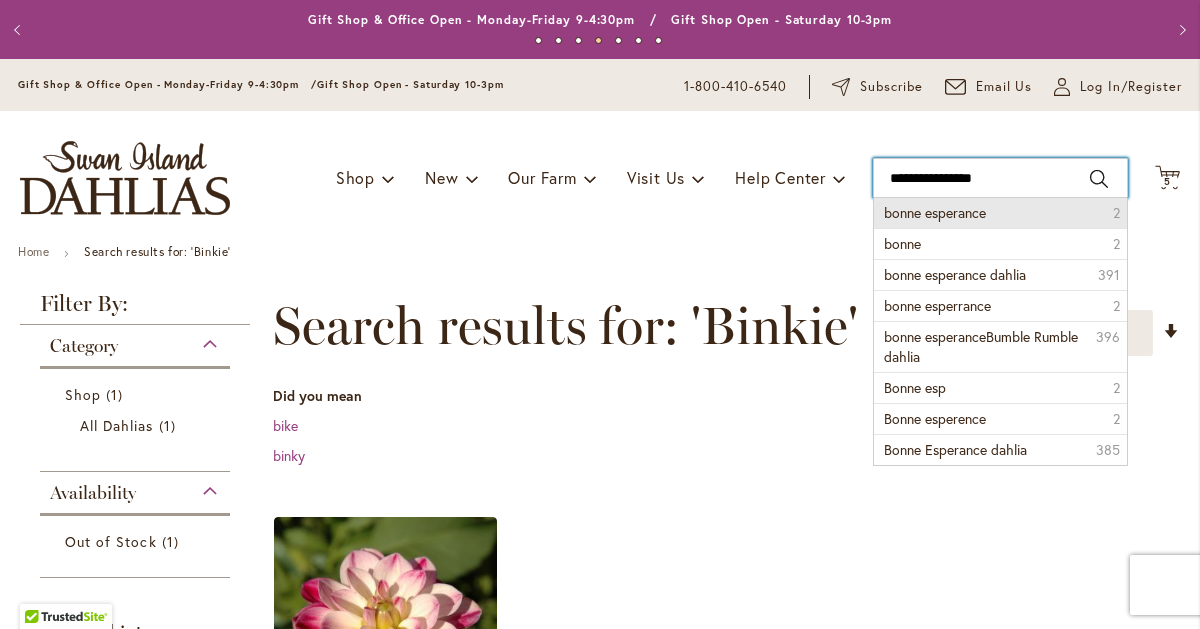 type on "**********" 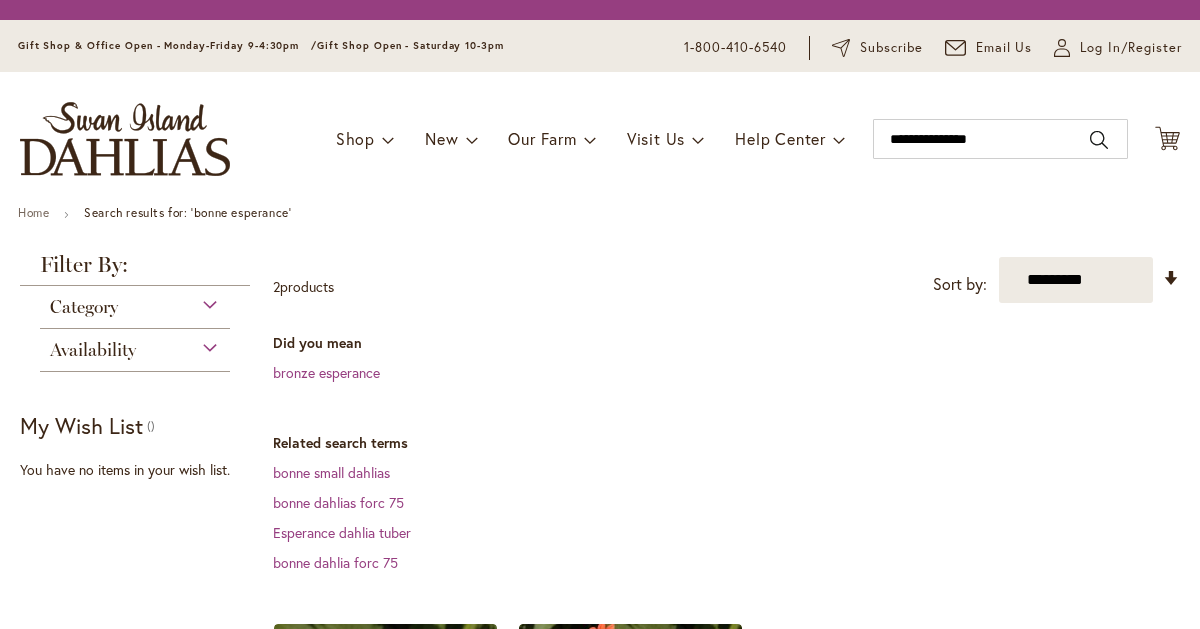 scroll, scrollTop: 0, scrollLeft: 0, axis: both 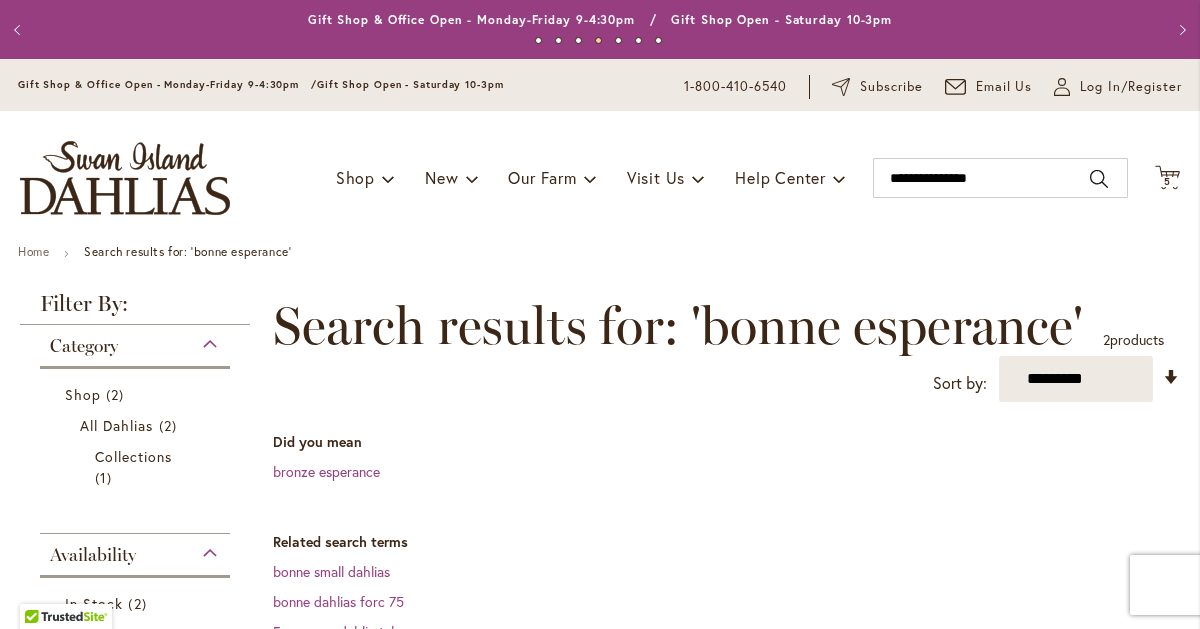 type on "**********" 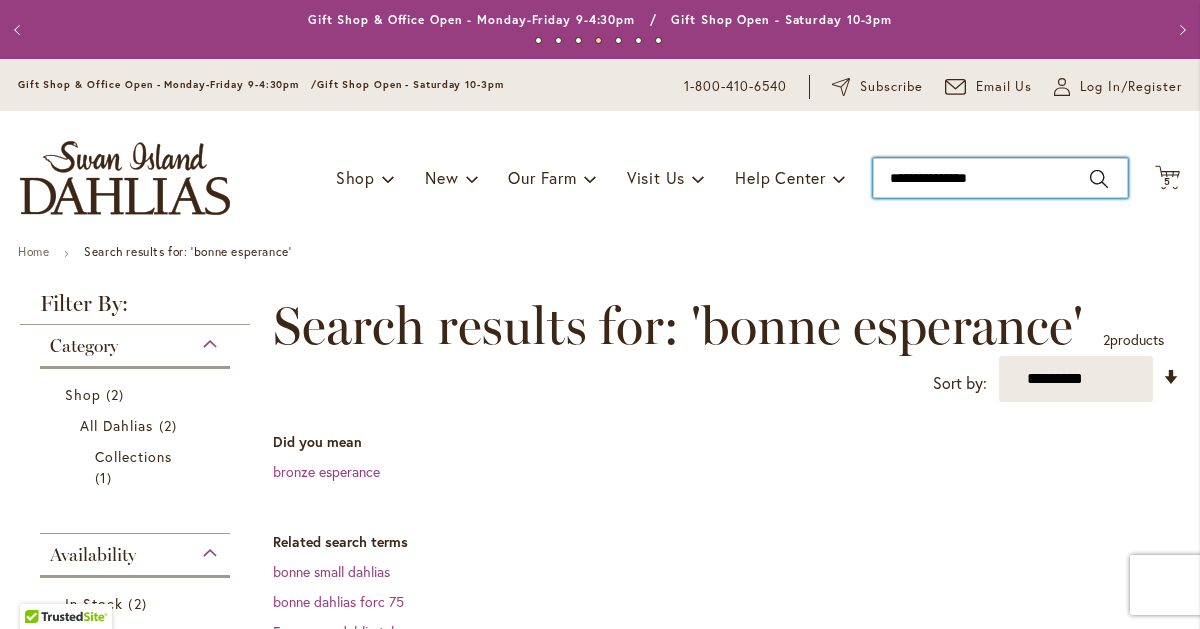 click on "**********" at bounding box center (1000, 178) 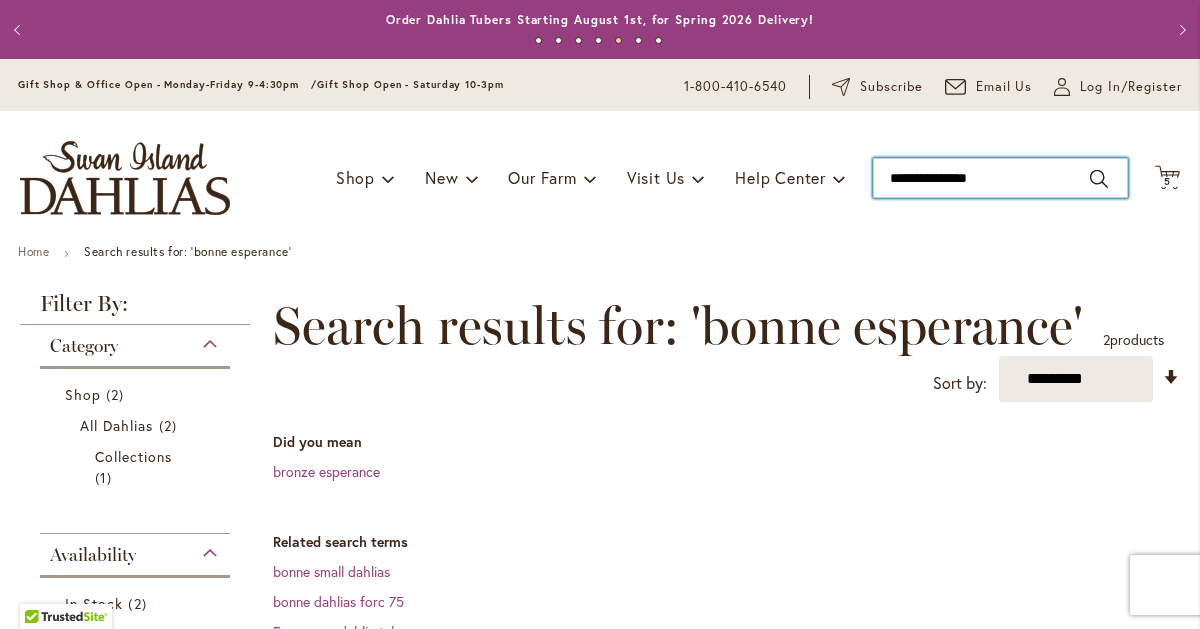 click on "**********" at bounding box center [1000, 178] 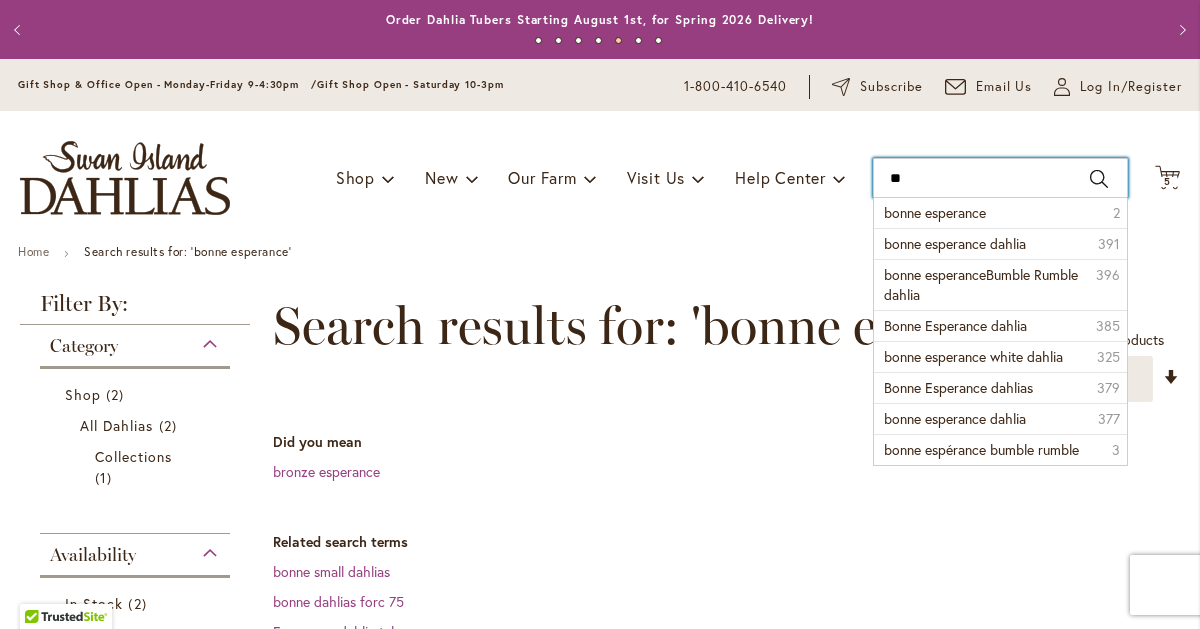 type on "*" 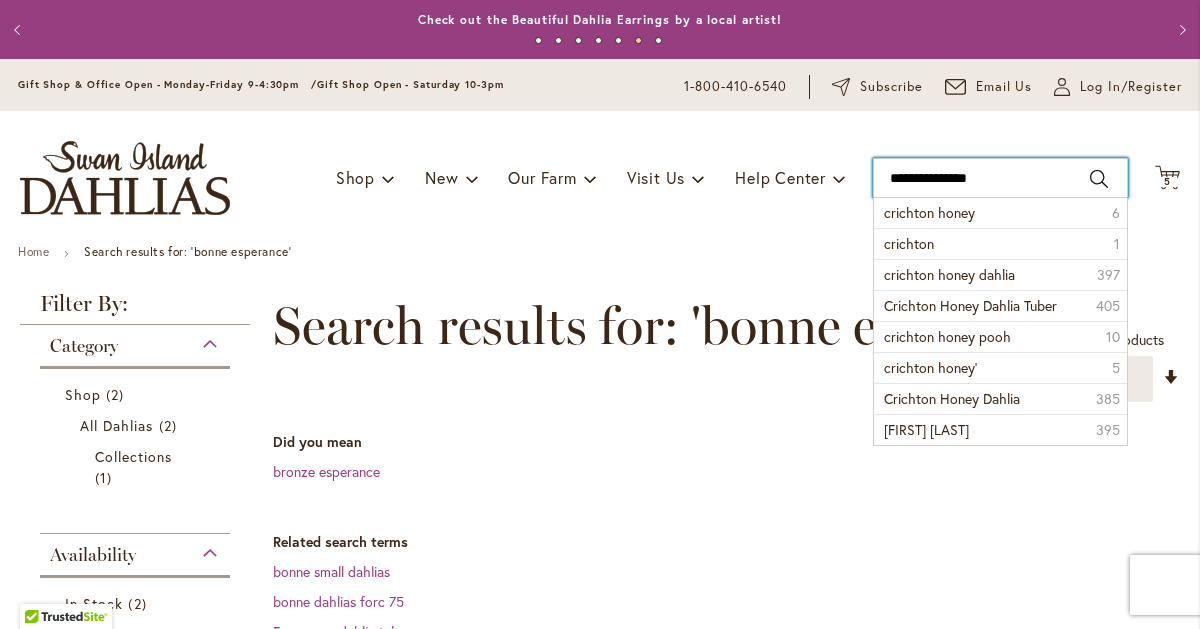 type on "**********" 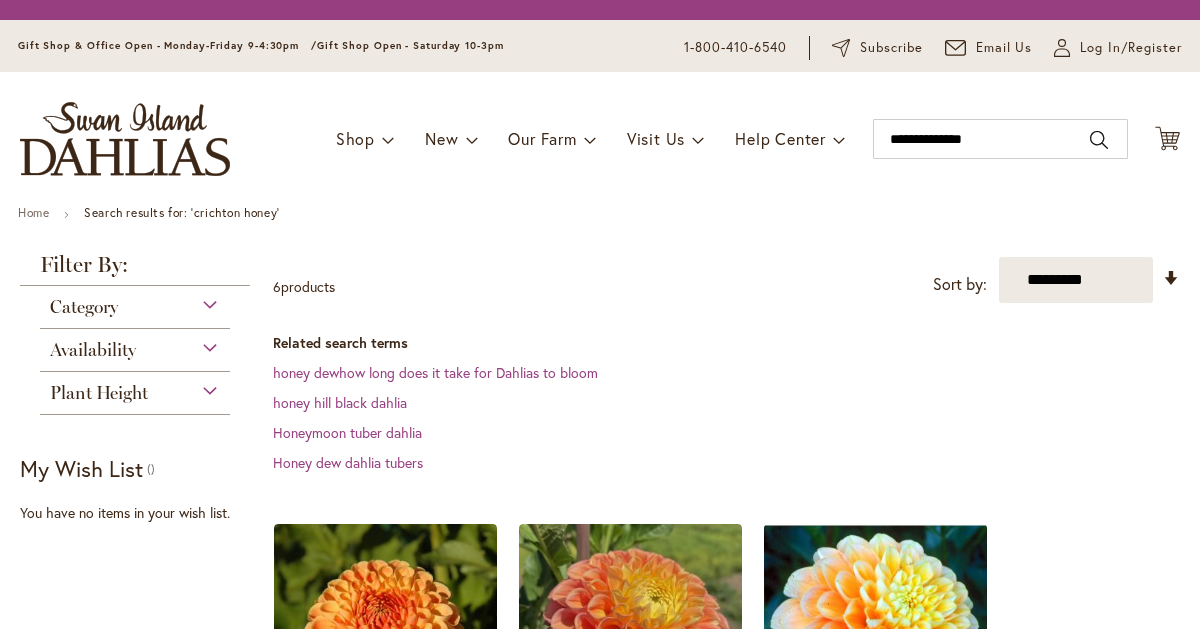 scroll, scrollTop: 0, scrollLeft: 0, axis: both 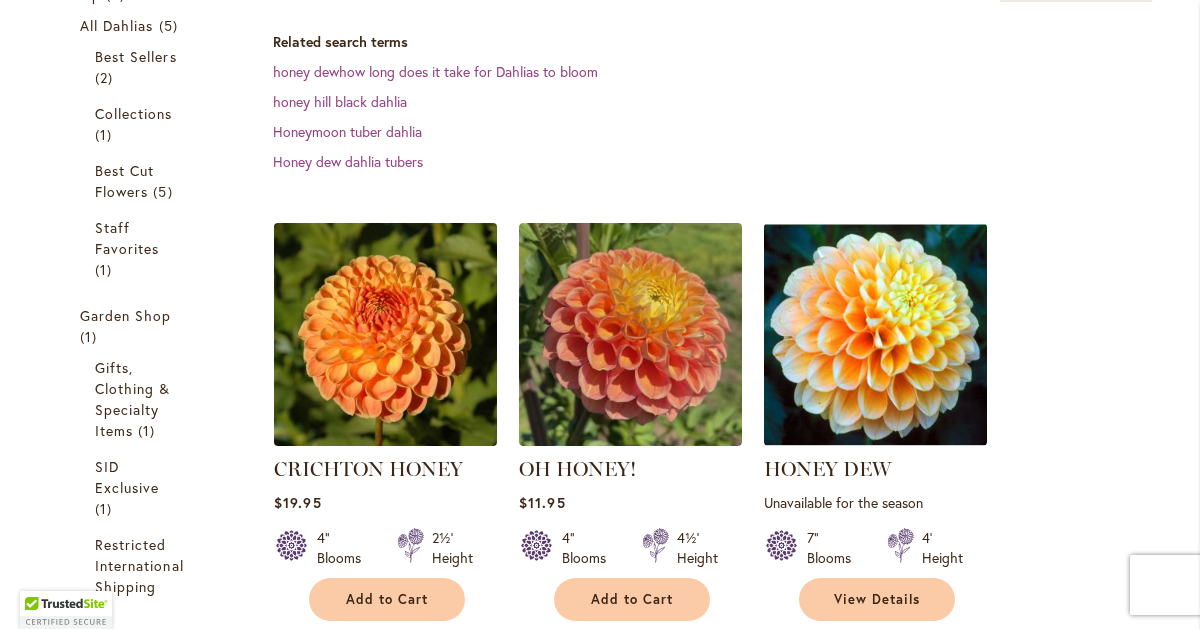 click at bounding box center (386, 335) 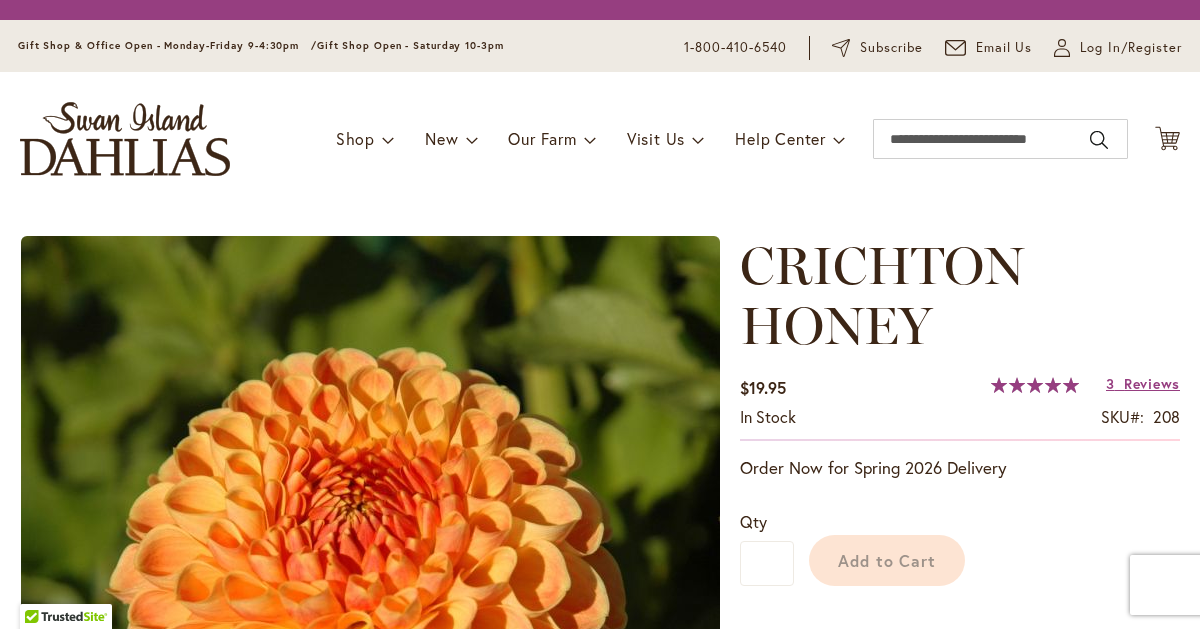 scroll, scrollTop: 0, scrollLeft: 0, axis: both 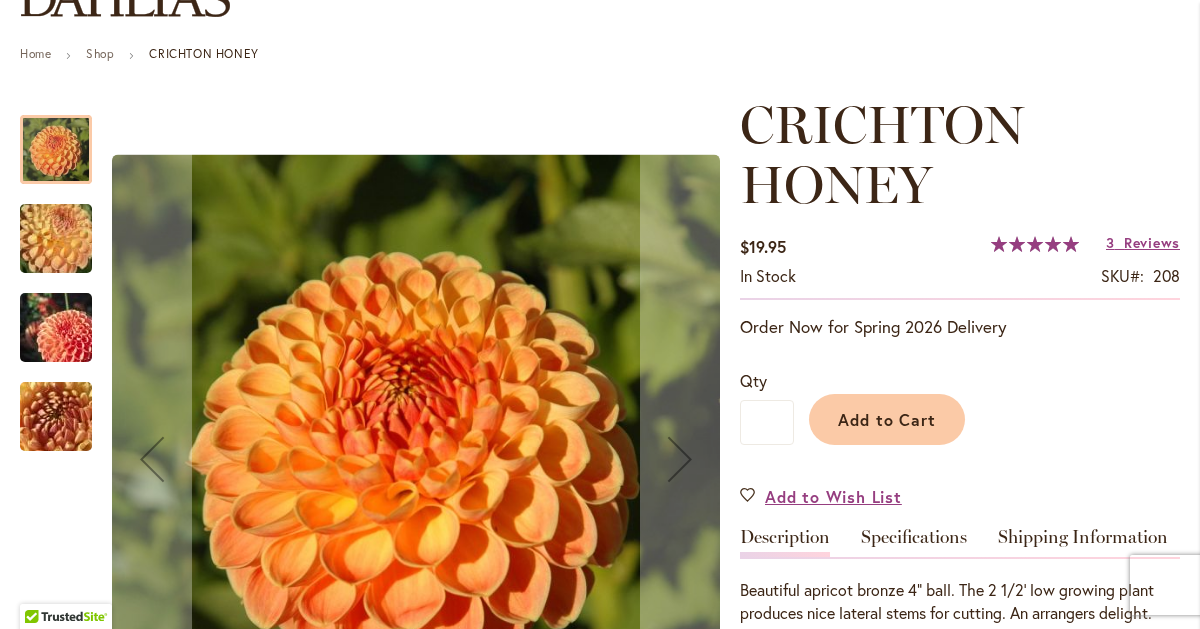type on "**********" 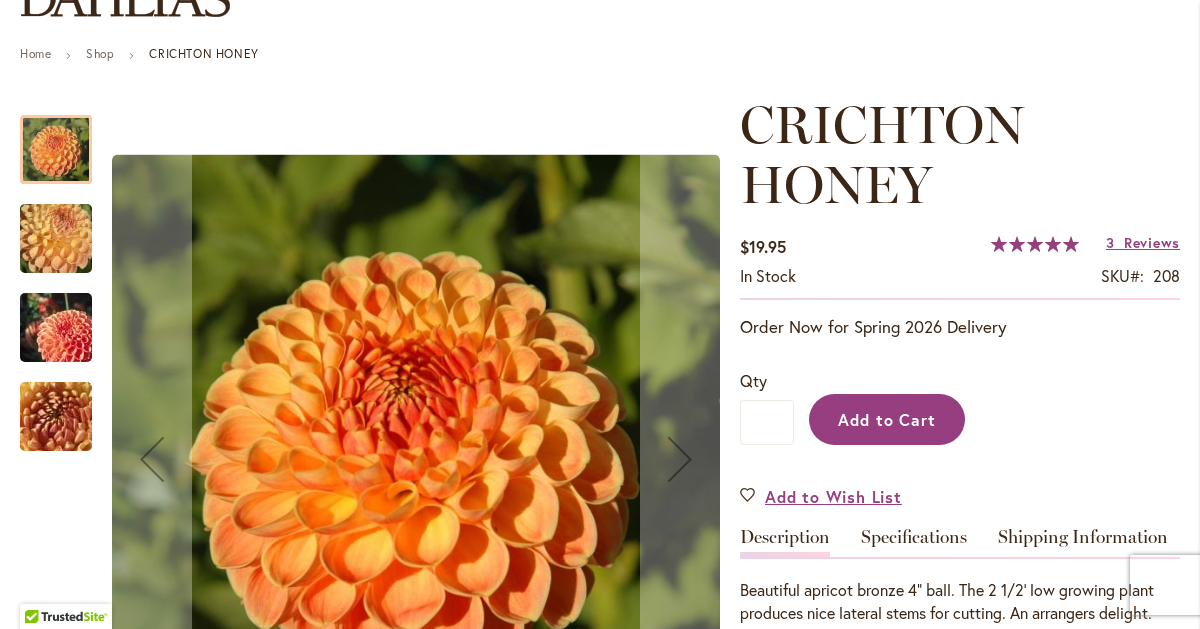 click on "Add to Cart" at bounding box center [887, 419] 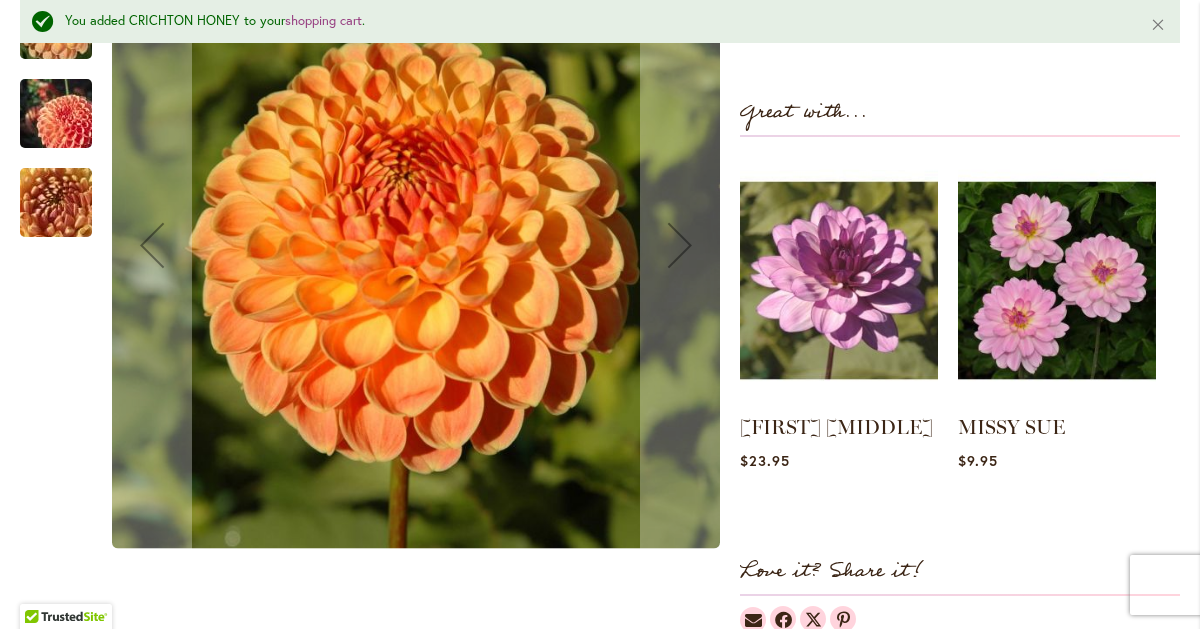 scroll, scrollTop: 868, scrollLeft: 0, axis: vertical 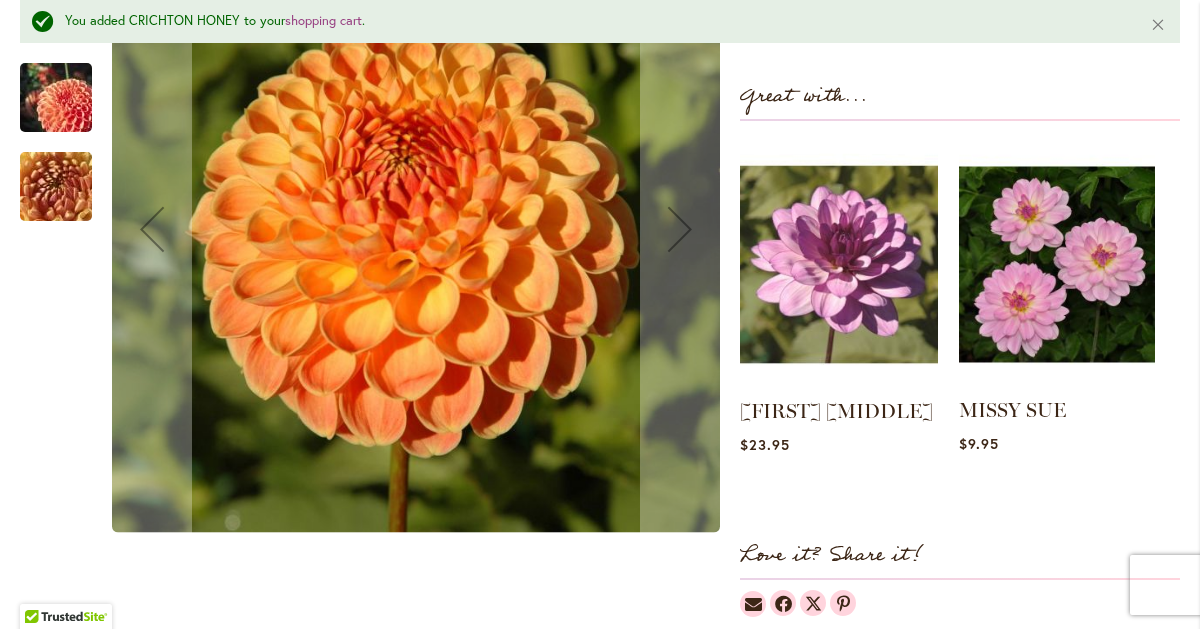 click at bounding box center (1057, 264) 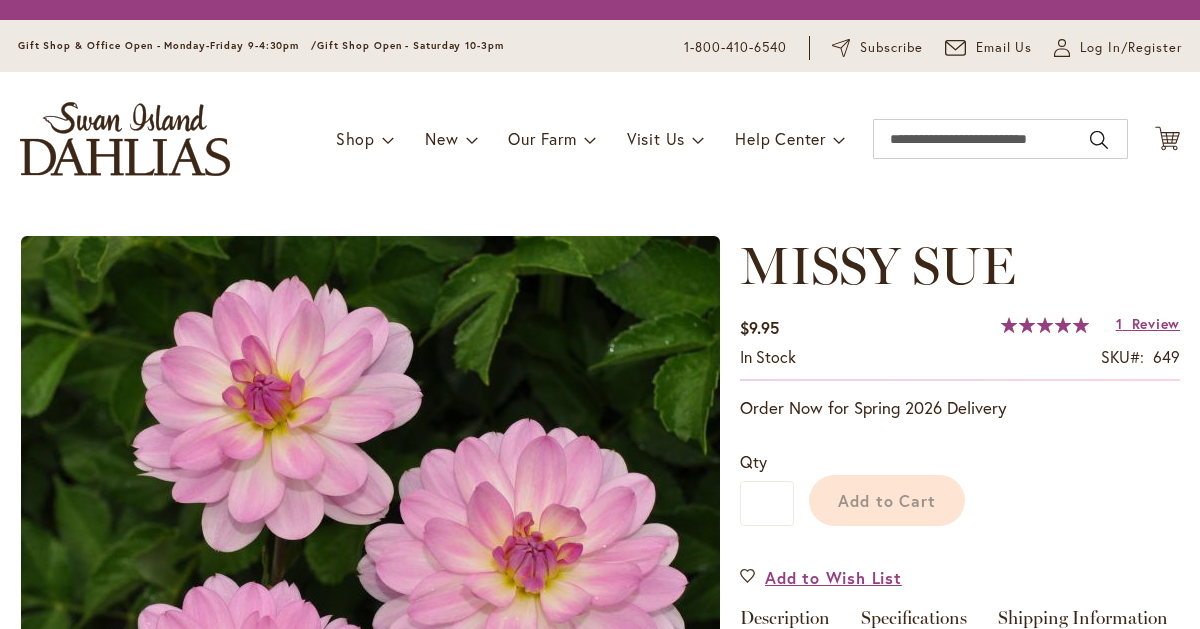 scroll, scrollTop: 0, scrollLeft: 0, axis: both 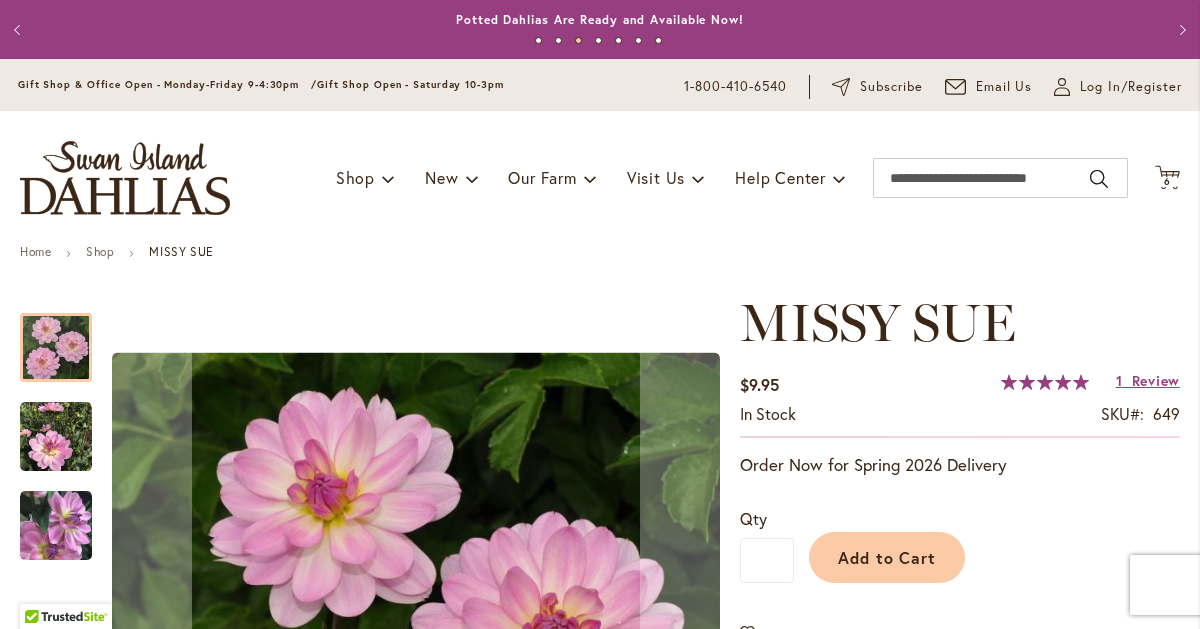 type on "**********" 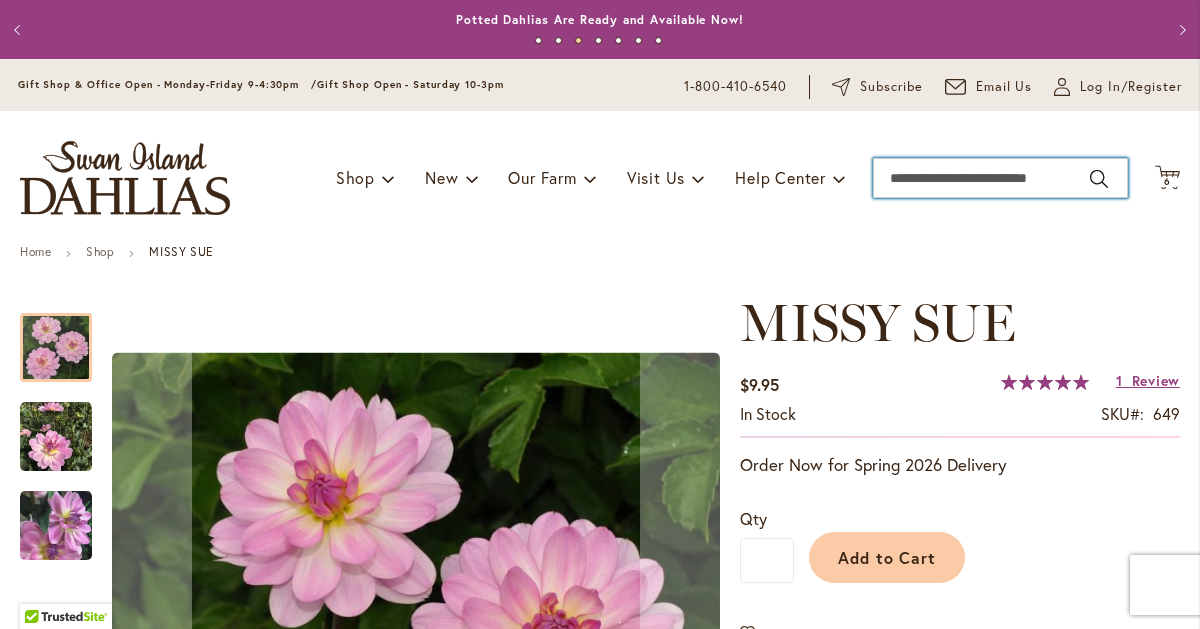 click on "Search" at bounding box center (1000, 178) 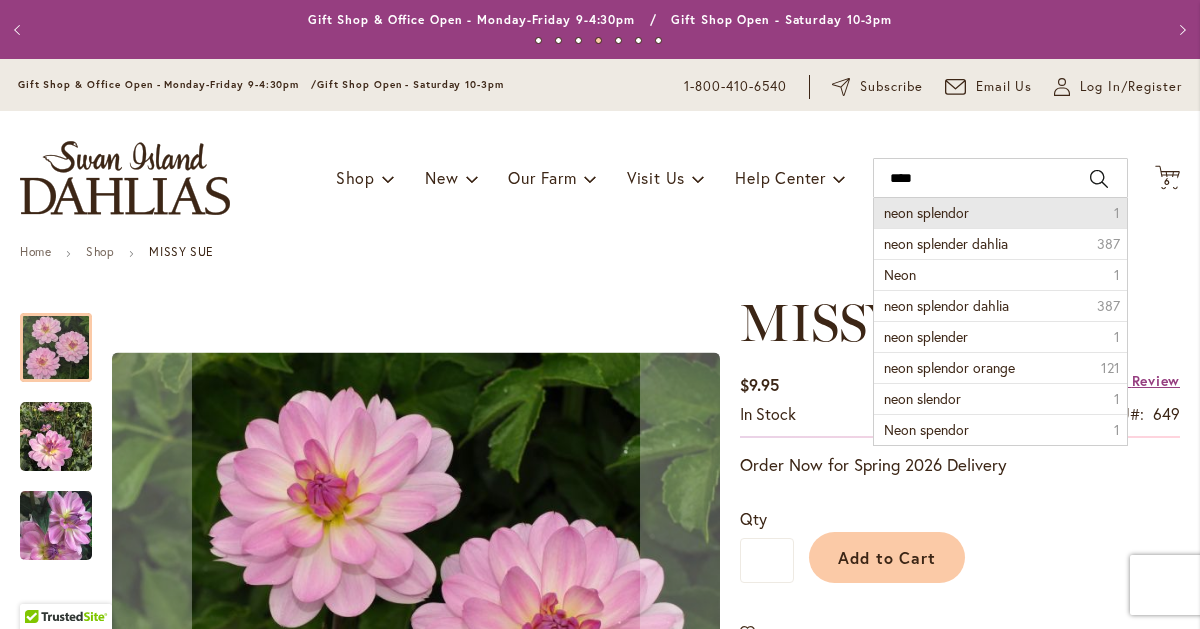 click on "neon splendor 1" at bounding box center [1000, 213] 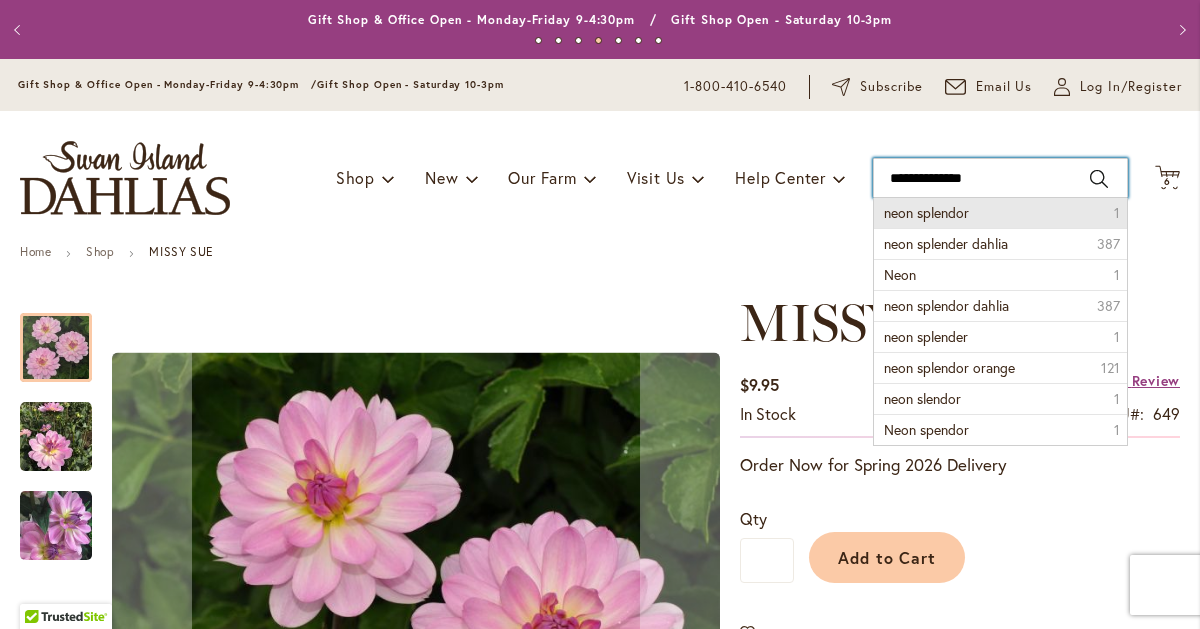 type on "**********" 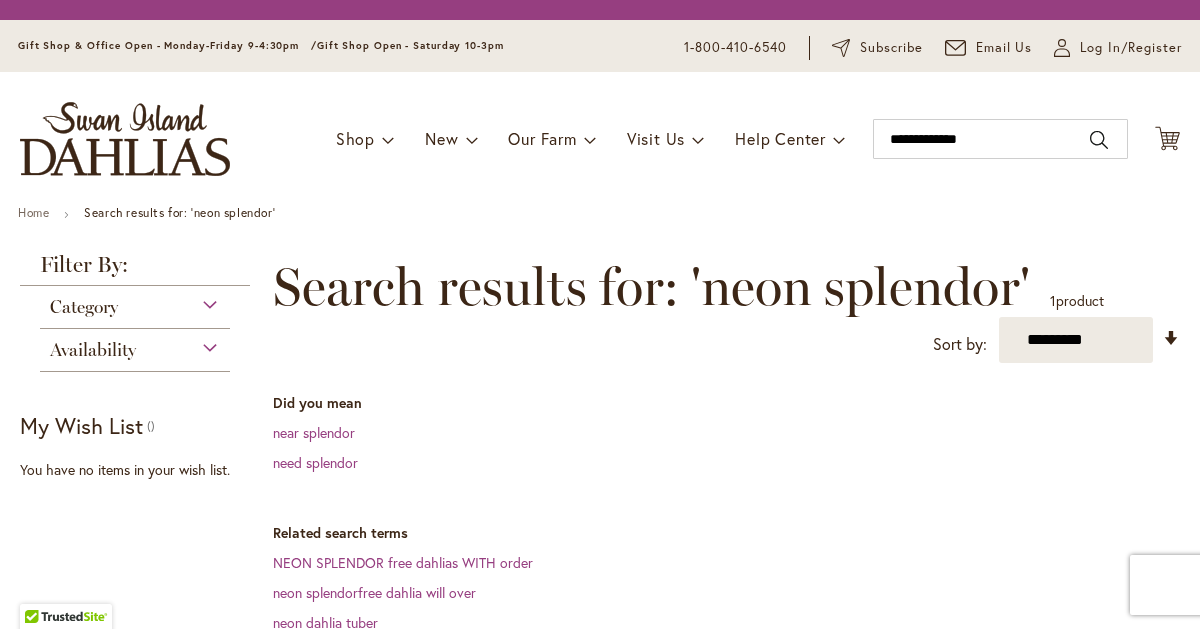 scroll, scrollTop: 0, scrollLeft: 0, axis: both 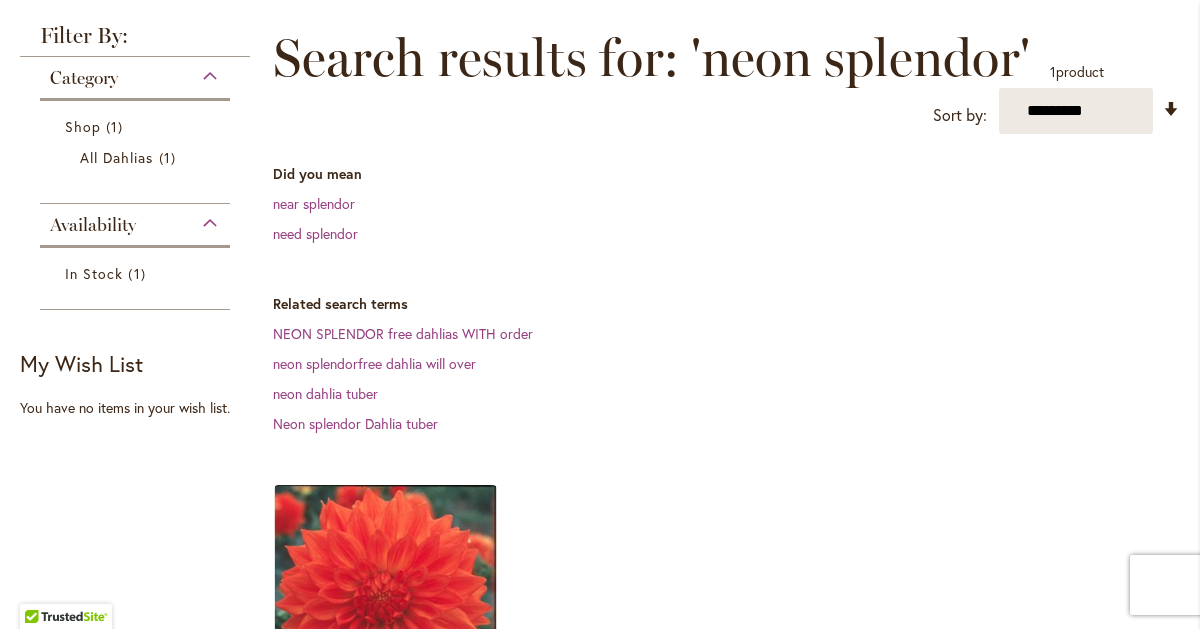type on "**********" 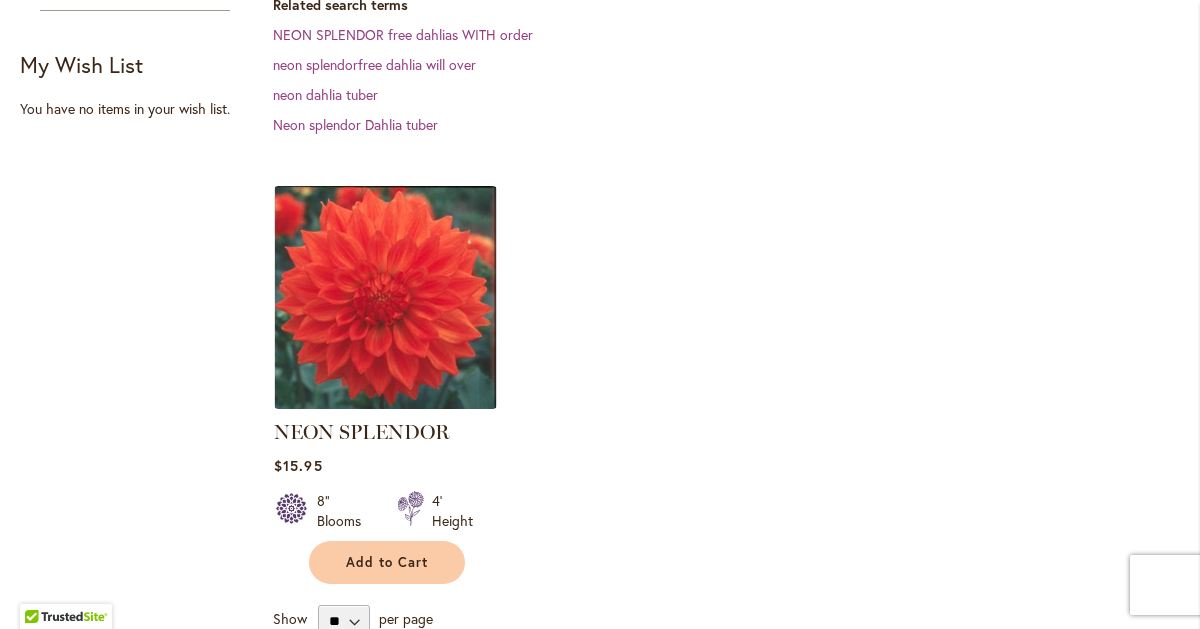 scroll, scrollTop: 595, scrollLeft: 0, axis: vertical 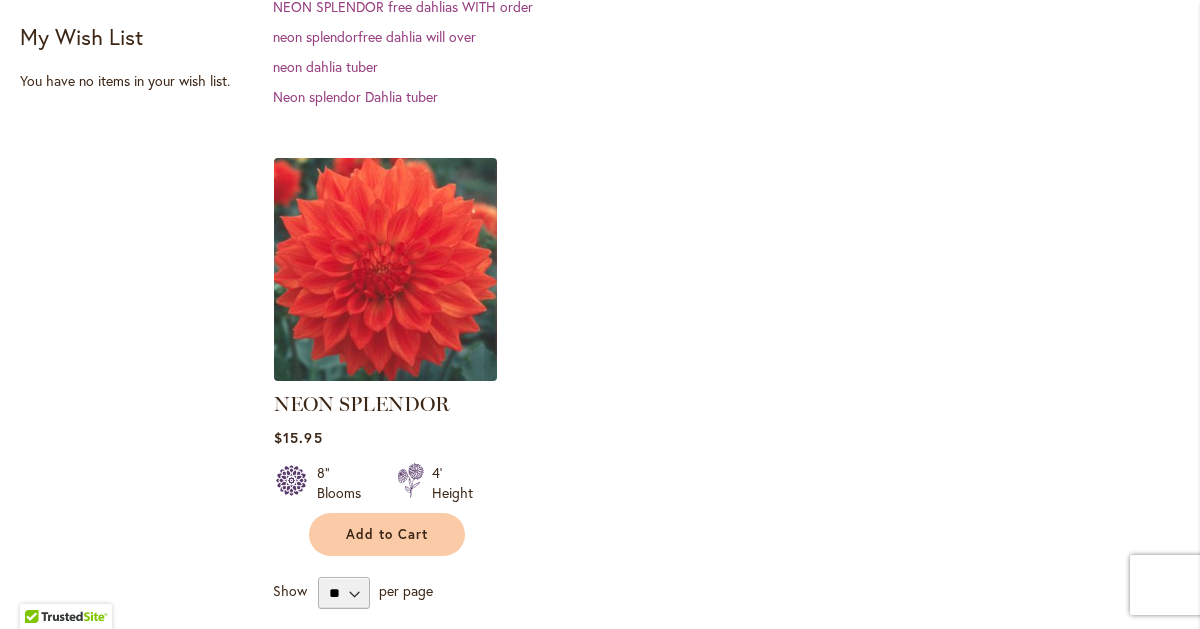 click at bounding box center [386, 270] 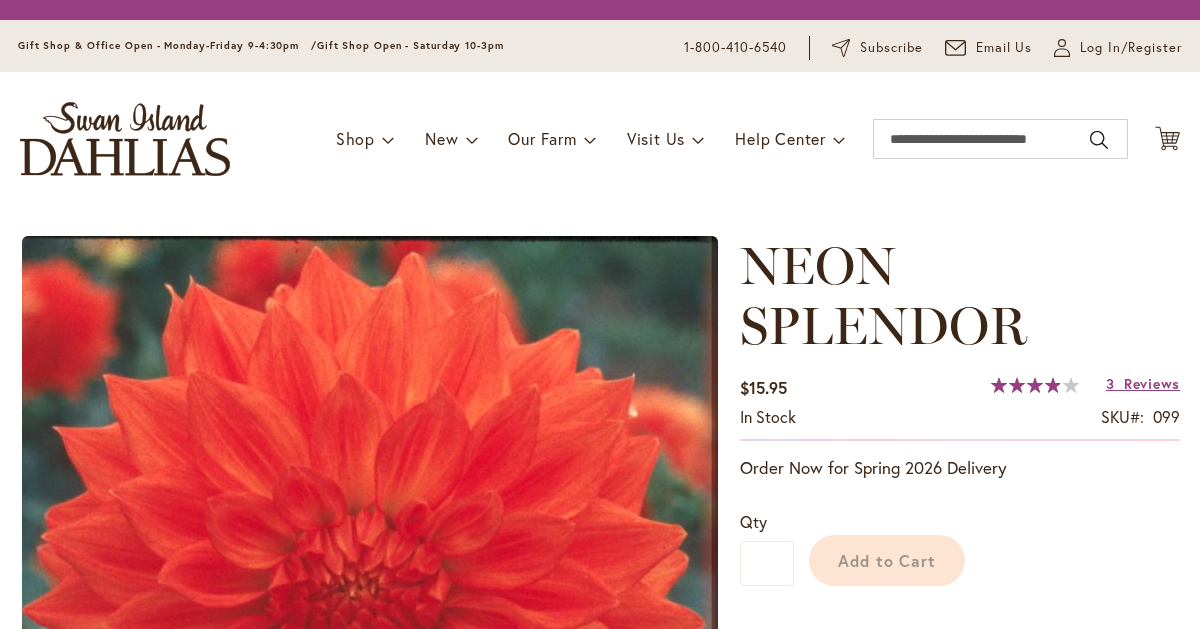 scroll, scrollTop: 0, scrollLeft: 0, axis: both 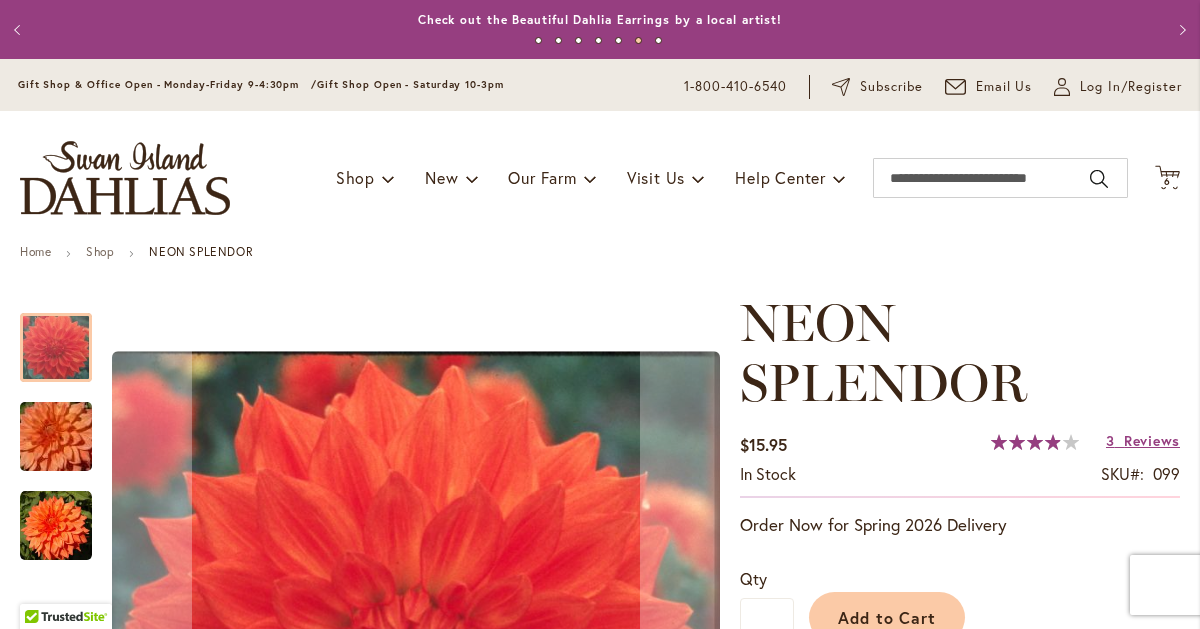 type on "**********" 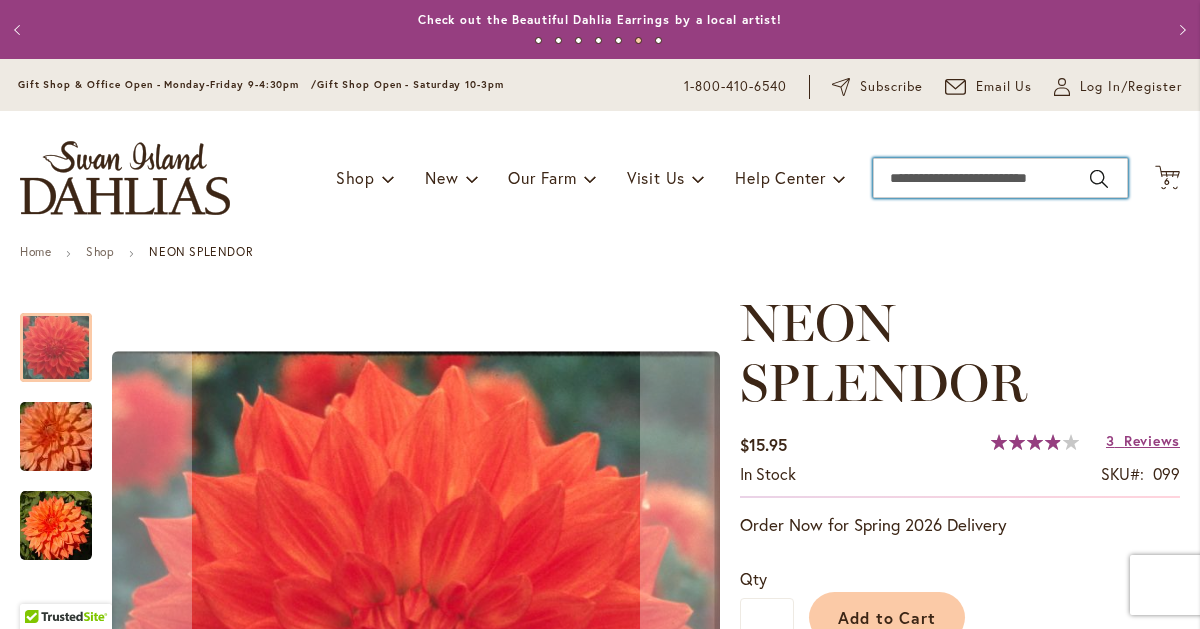 click on "Search" at bounding box center (1000, 178) 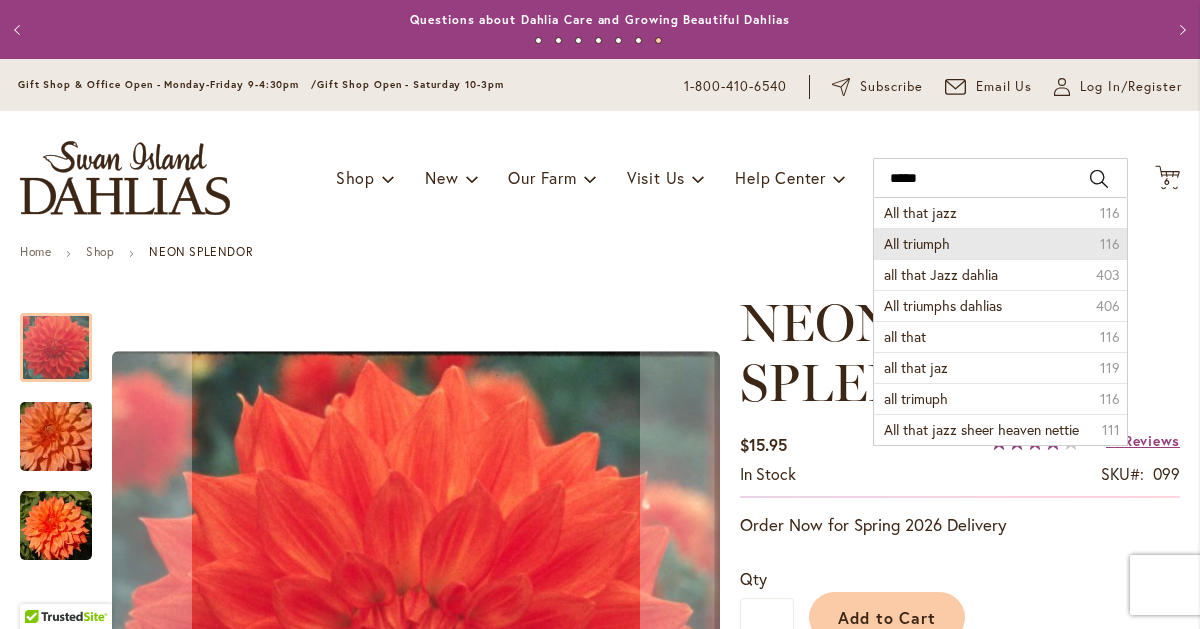 click on "All triumph" at bounding box center [917, 243] 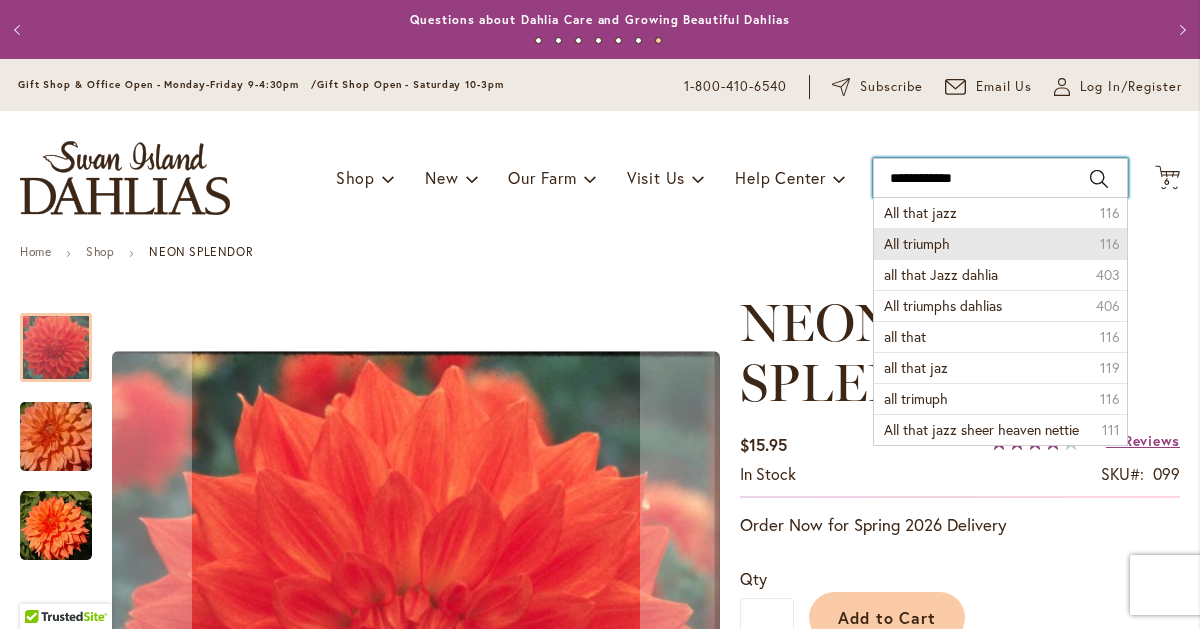 type on "**********" 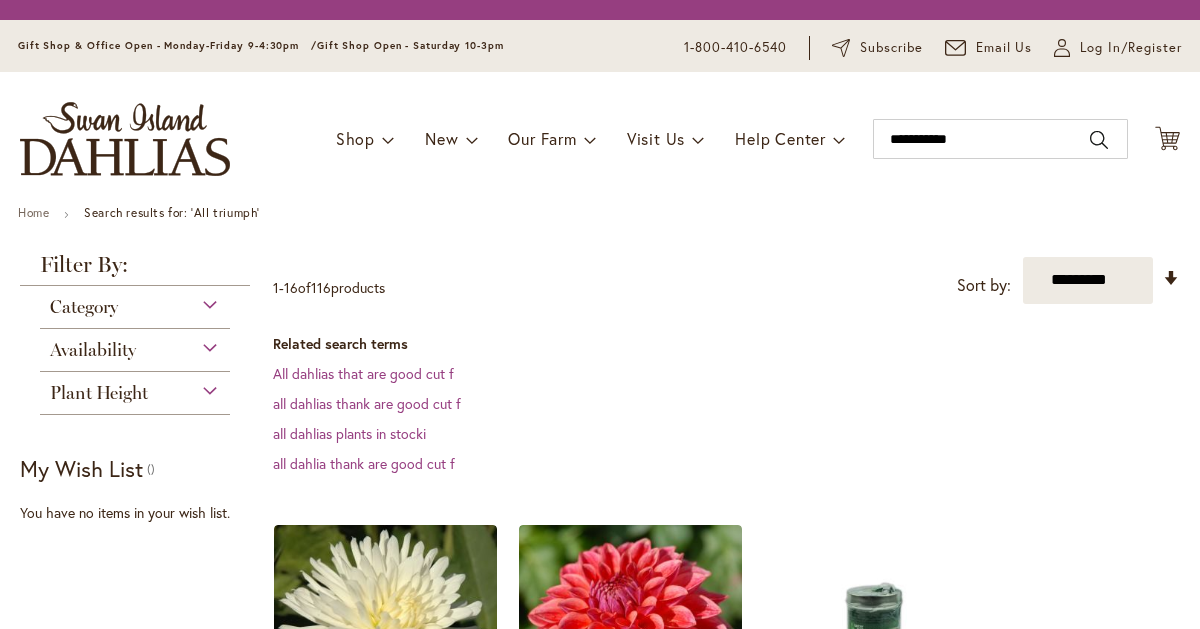 click on "Toggle Nav
Shop
Dahlia Tubers
Collections
Fresh Cut Dahlias
Gardening Supplies
Gift Cards
Request a Catalog
Gifts, Clothing & Specialty Items" at bounding box center [600, 139] 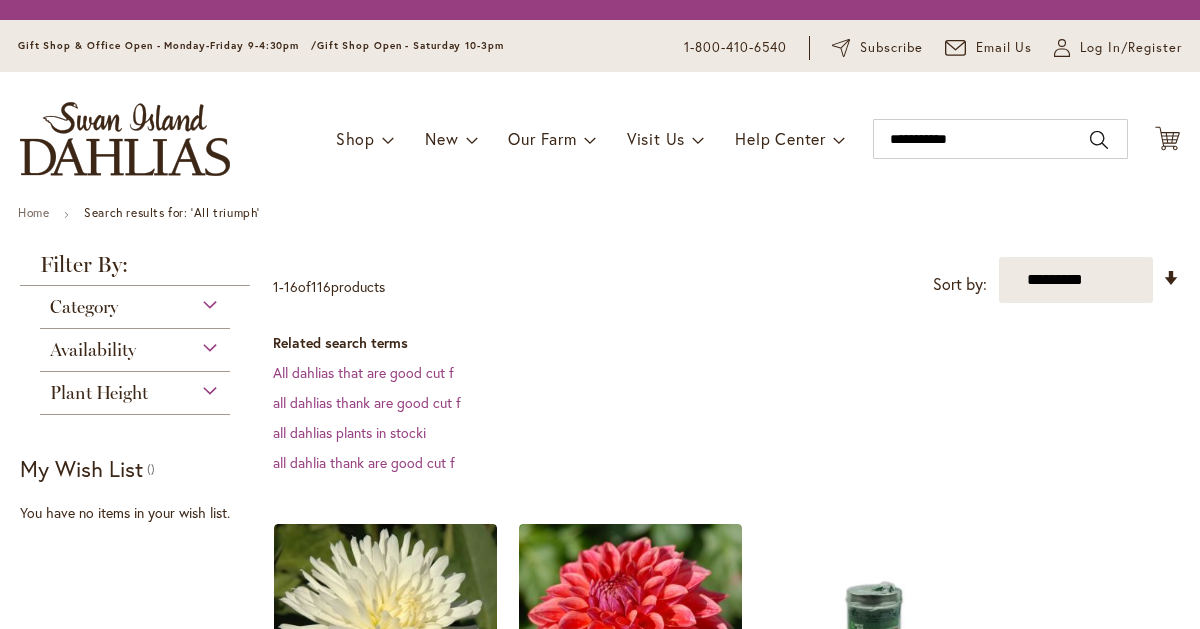 scroll, scrollTop: 0, scrollLeft: 0, axis: both 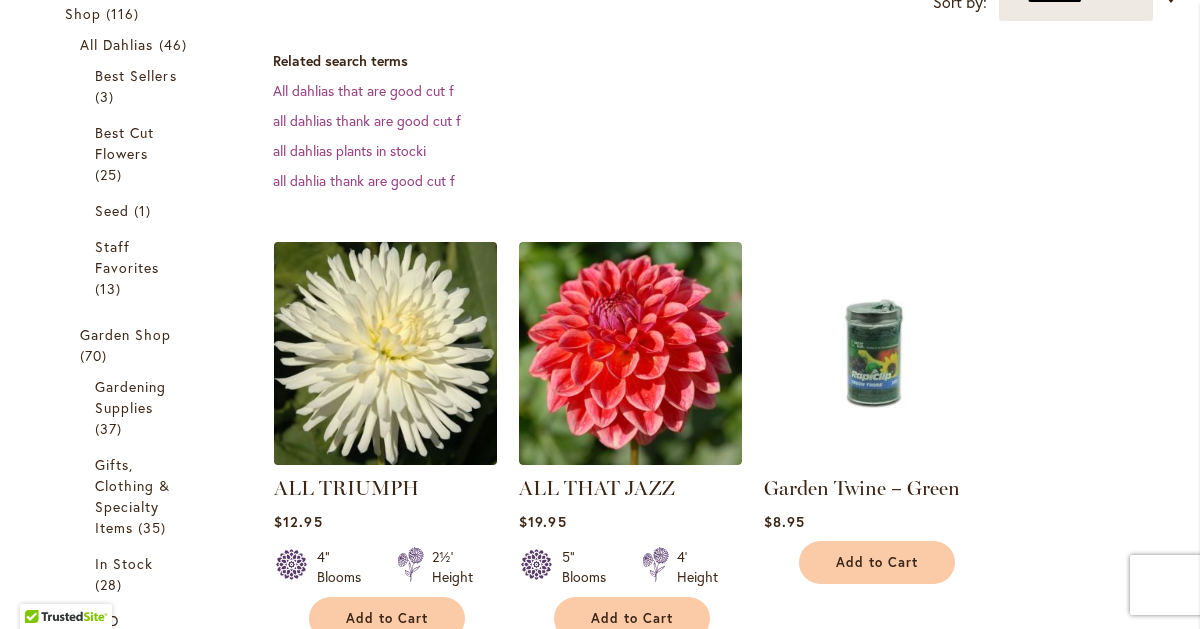 click at bounding box center (386, 354) 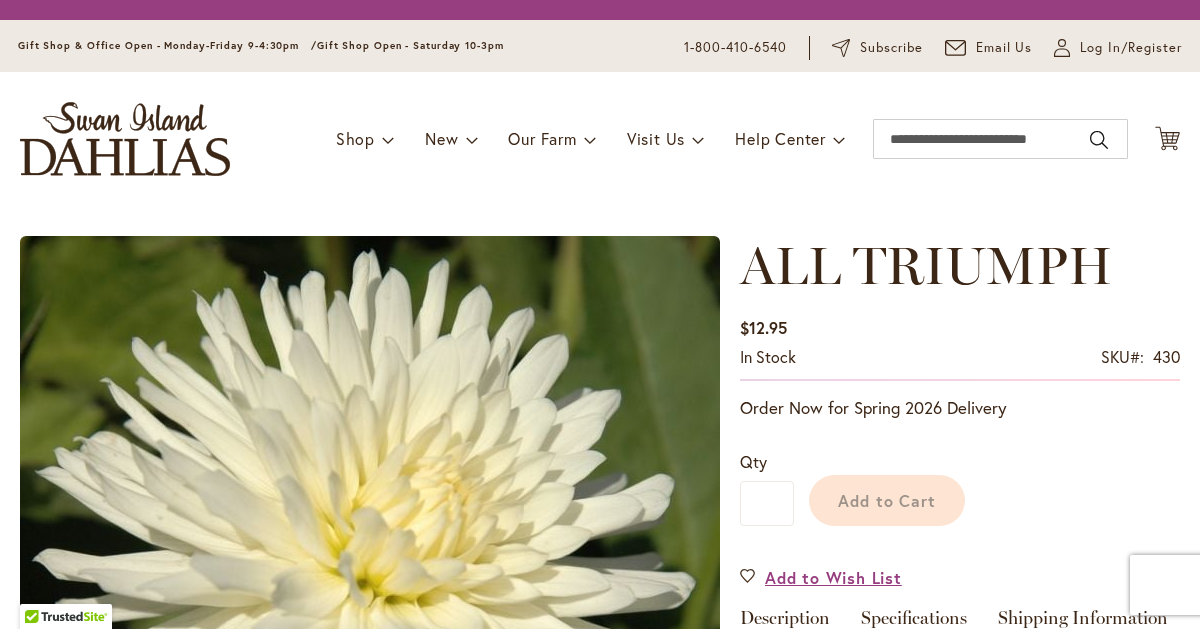 scroll, scrollTop: 0, scrollLeft: 0, axis: both 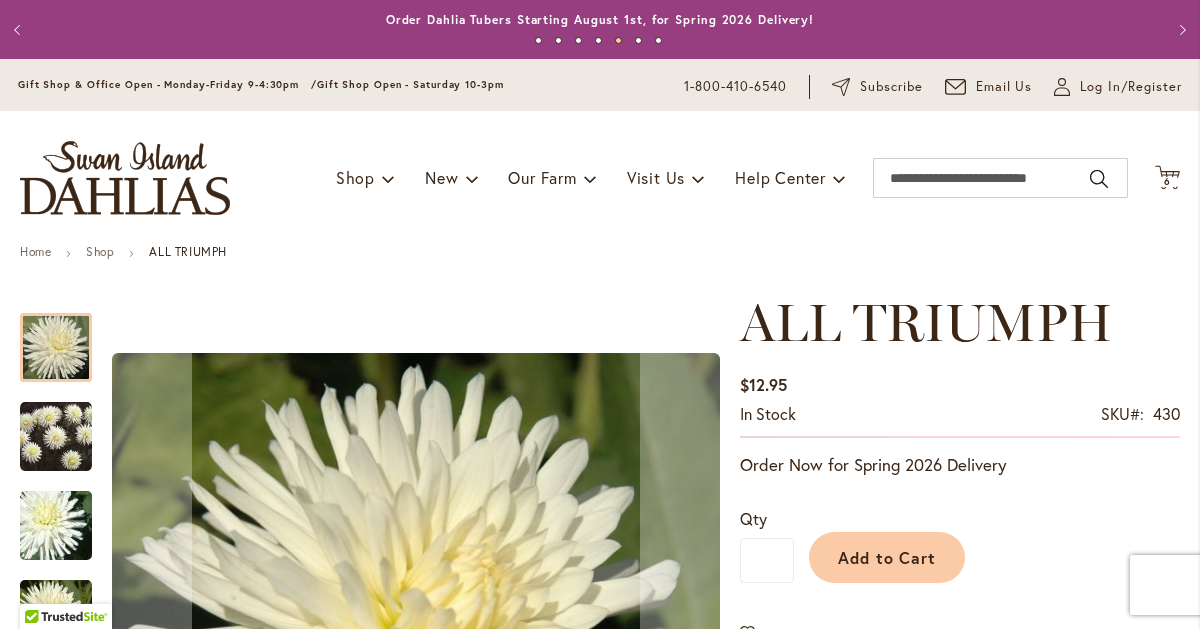 type on "**********" 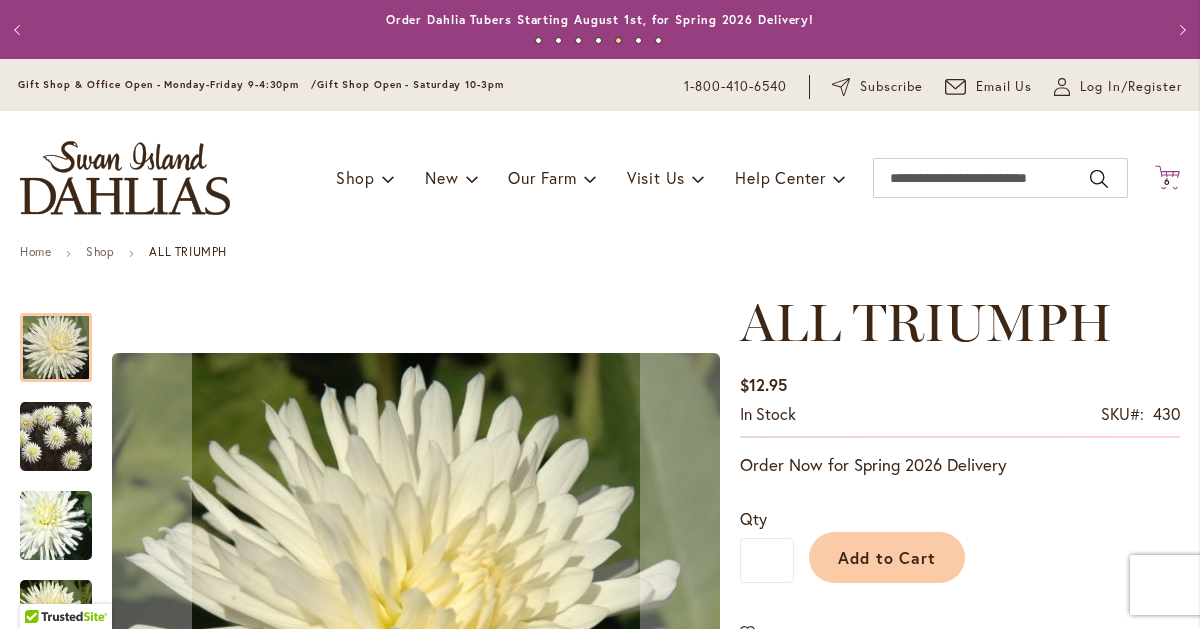 click 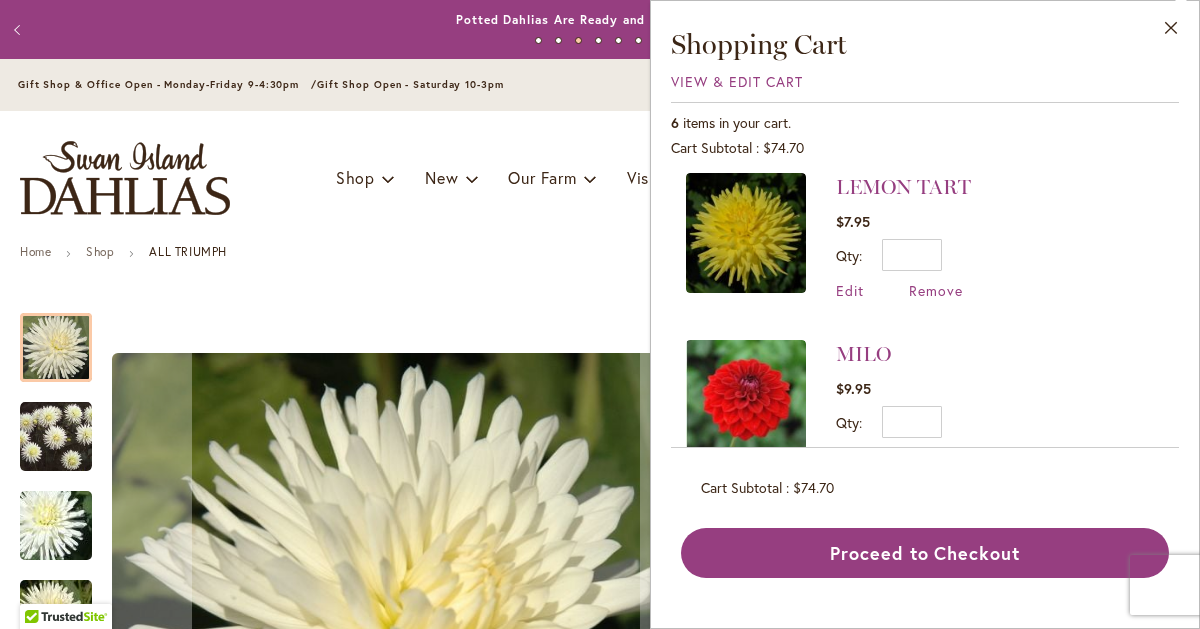 scroll, scrollTop: 0, scrollLeft: 0, axis: both 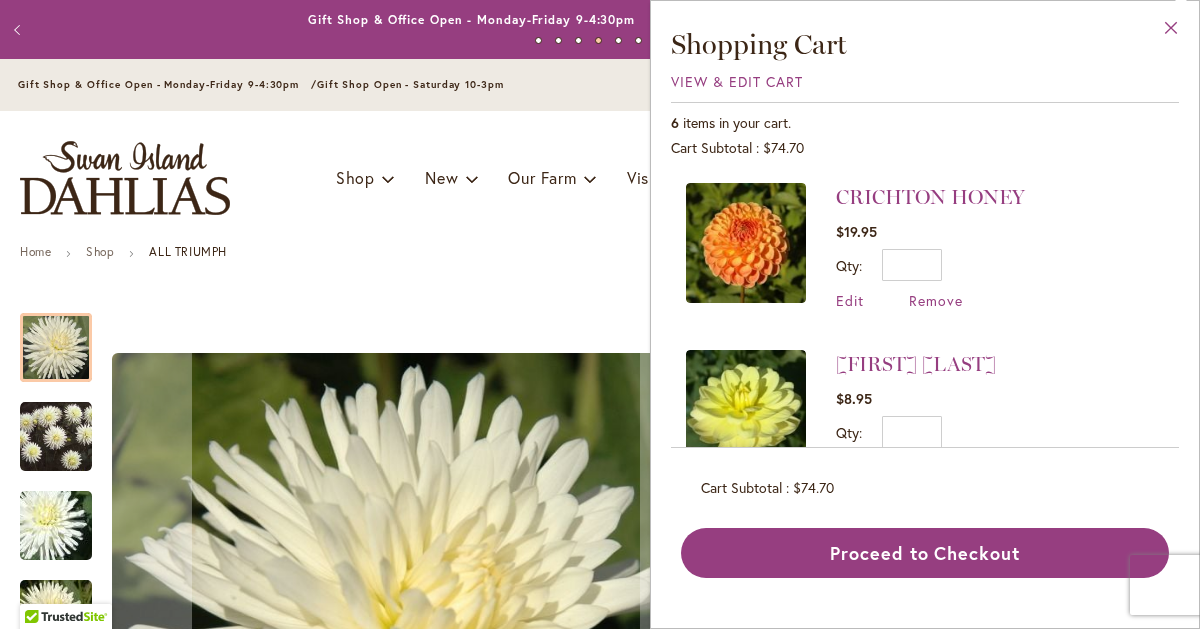 click on "Close" at bounding box center [1171, 32] 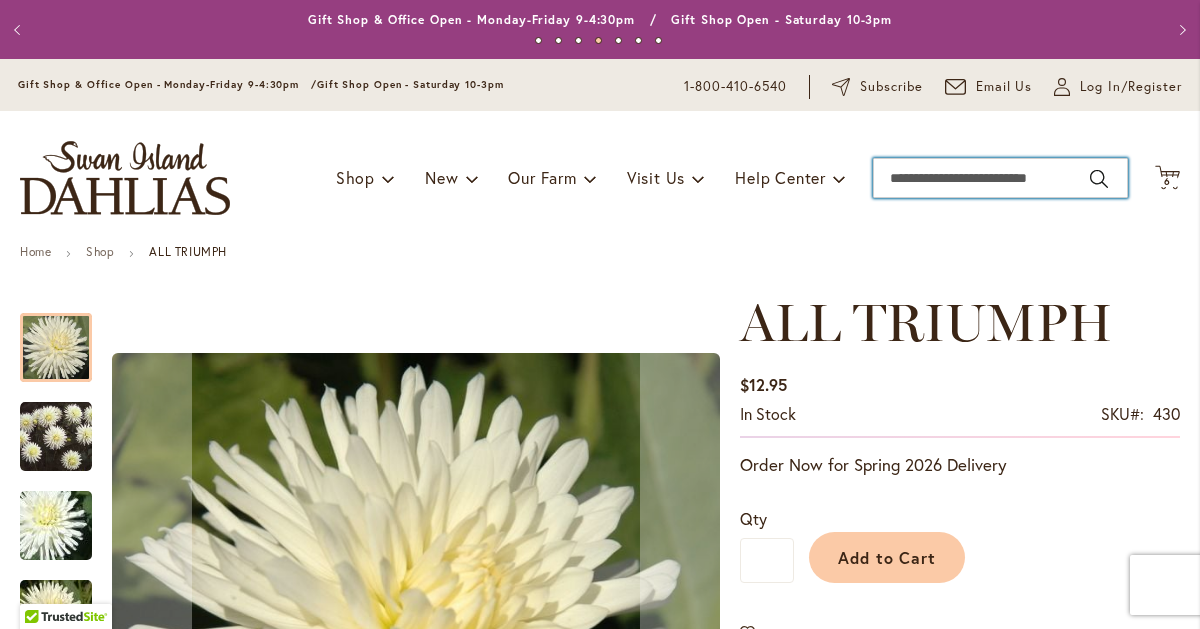 click on "Search" at bounding box center (1000, 178) 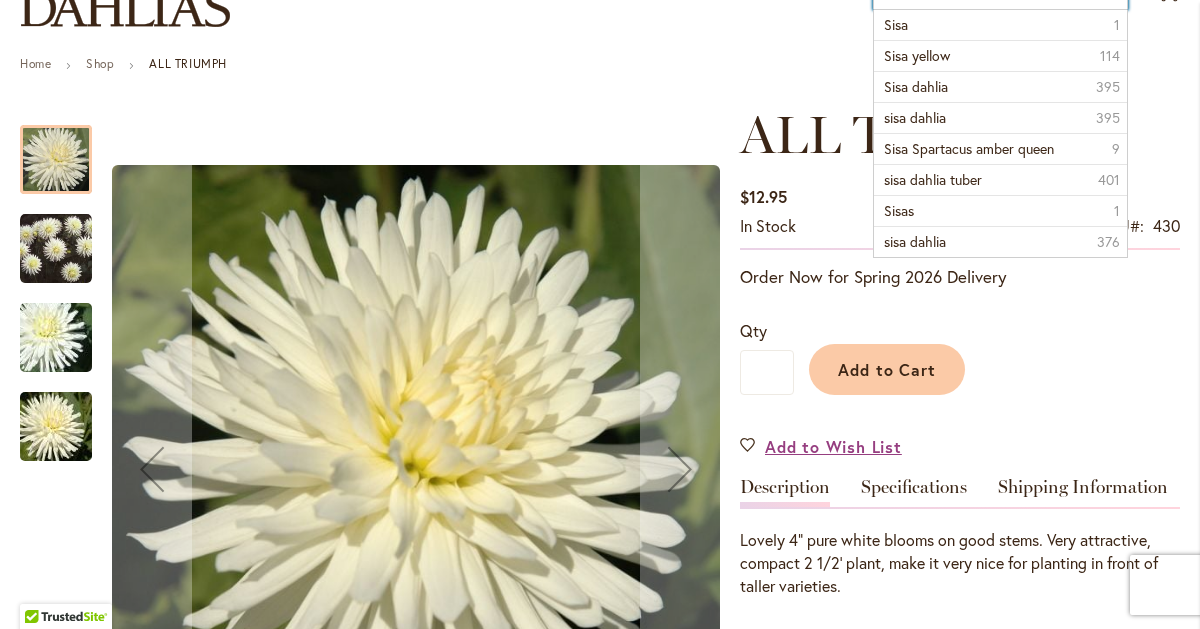 scroll, scrollTop: 206, scrollLeft: 0, axis: vertical 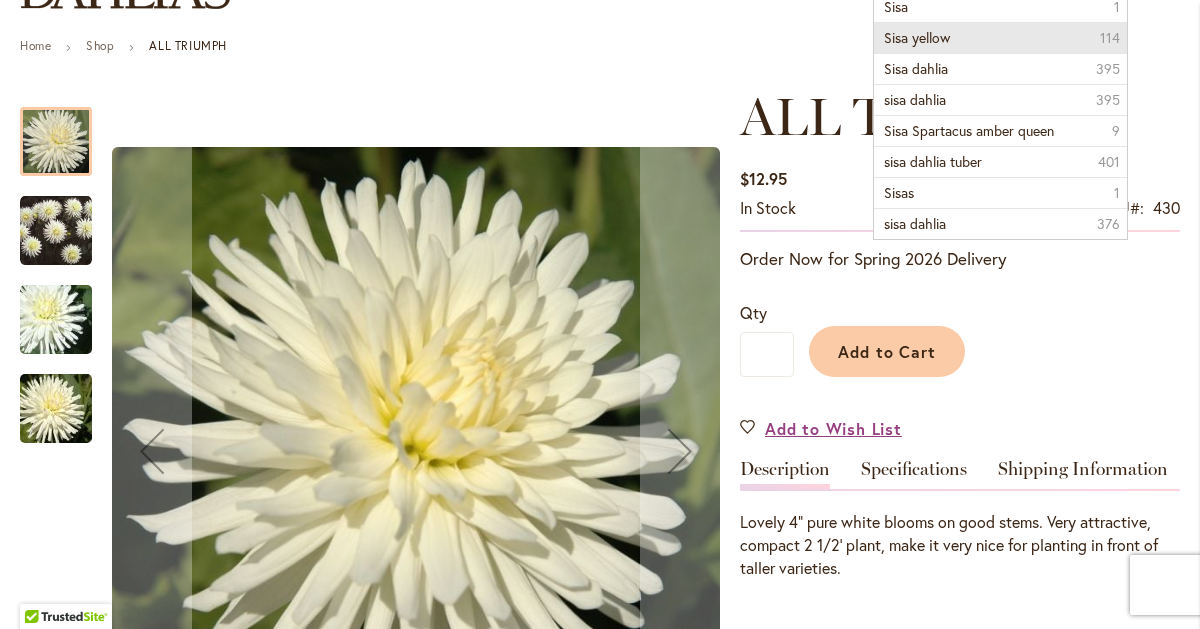 click on "Sisa yellow" at bounding box center [917, 37] 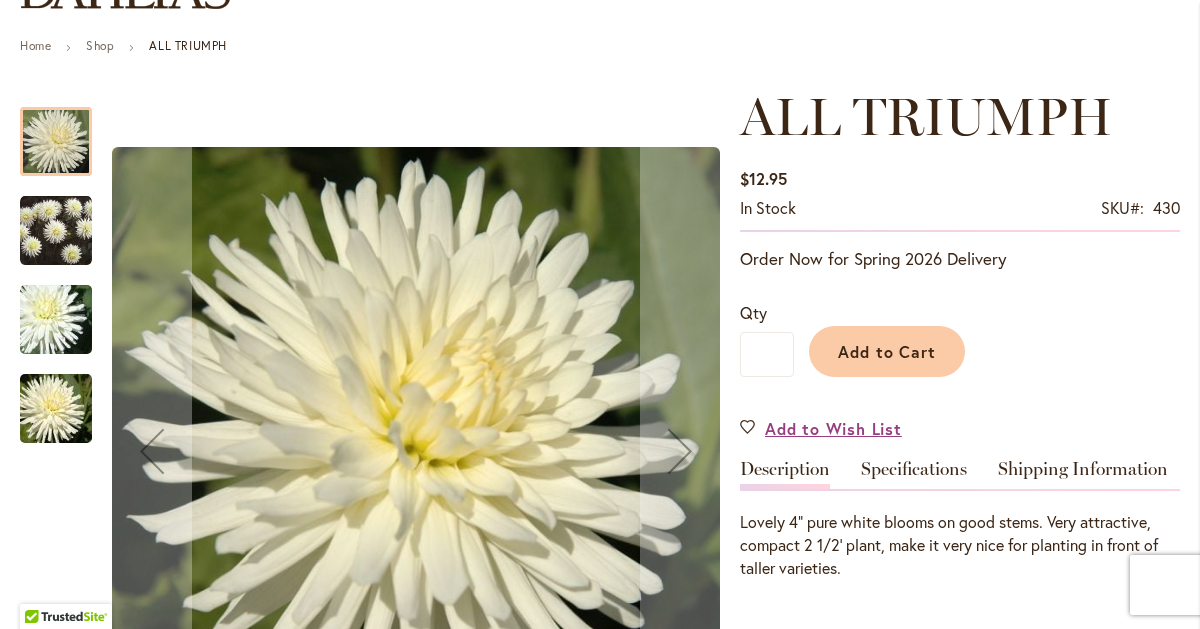 scroll, scrollTop: 0, scrollLeft: 0, axis: both 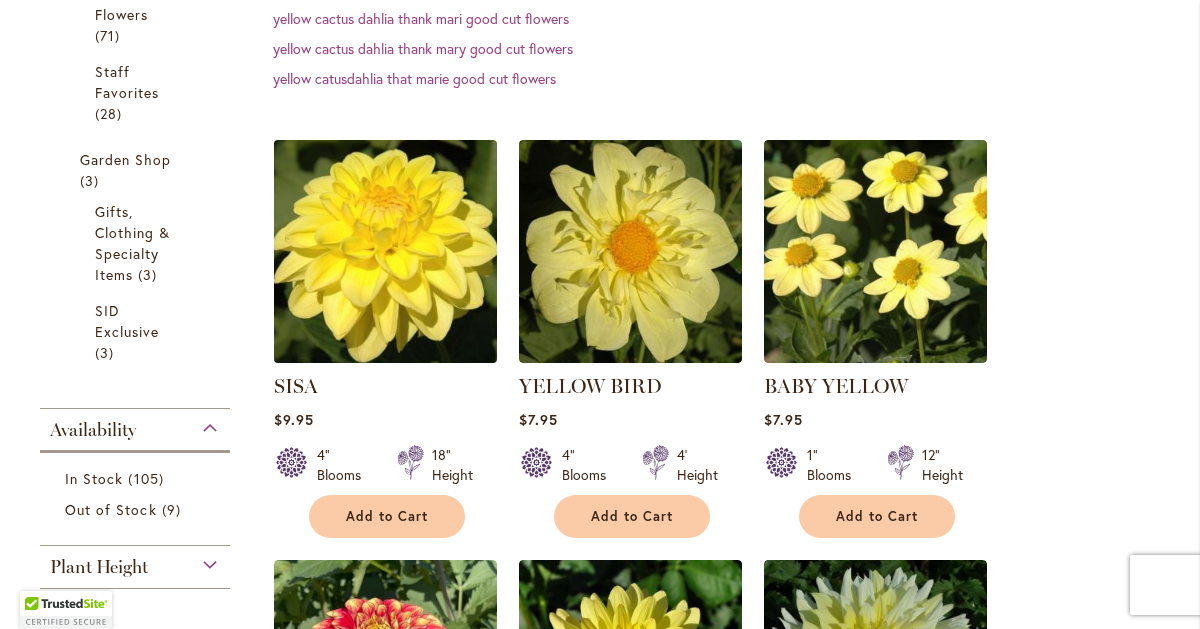 click at bounding box center (386, 252) 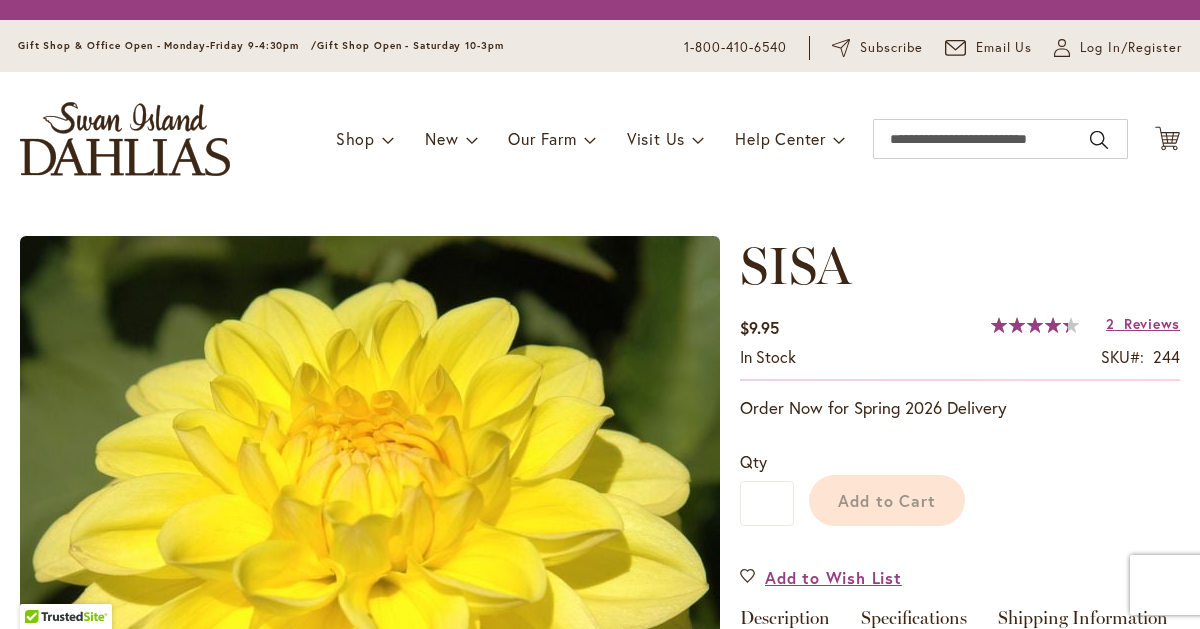 scroll, scrollTop: 0, scrollLeft: 0, axis: both 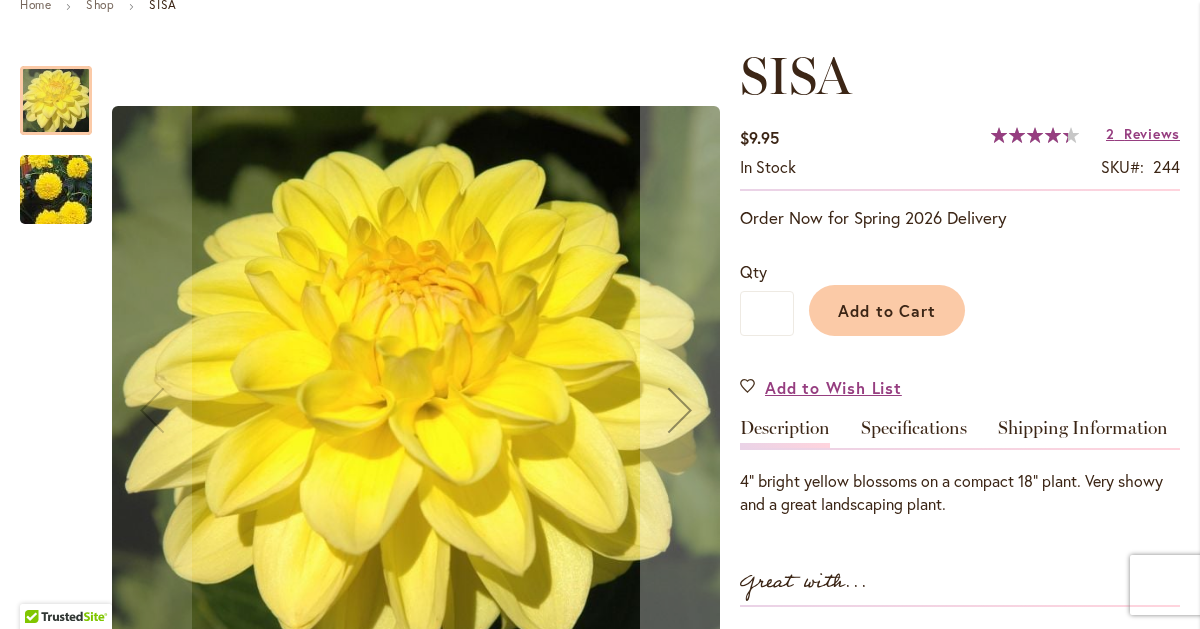 type on "**********" 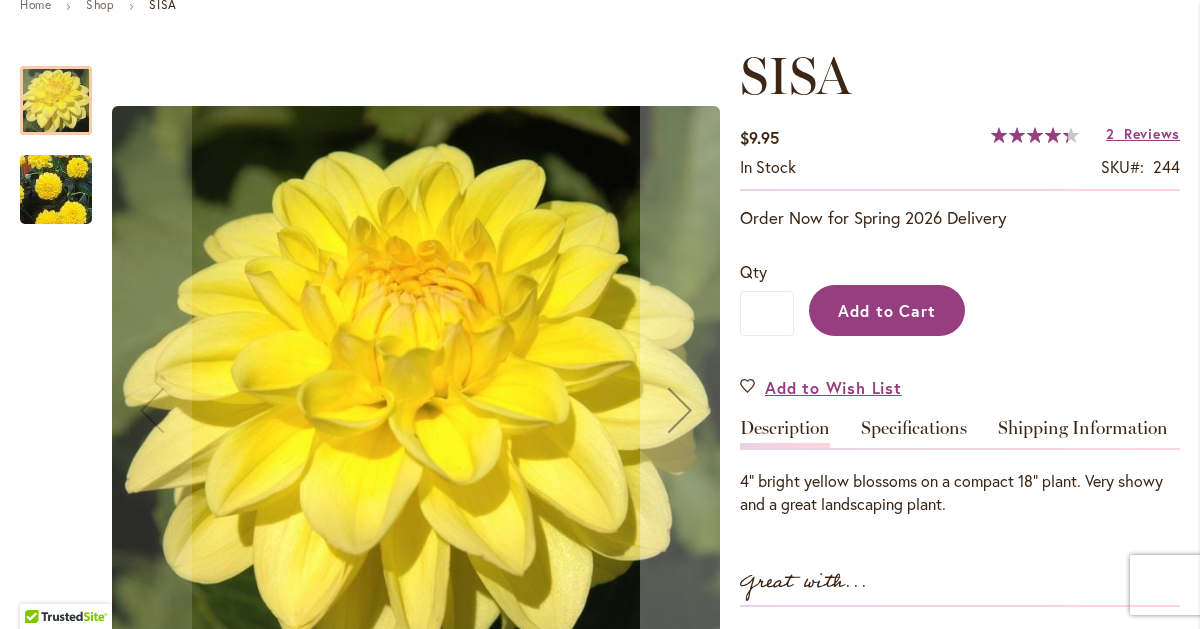 click on "Add to Cart" at bounding box center [887, 310] 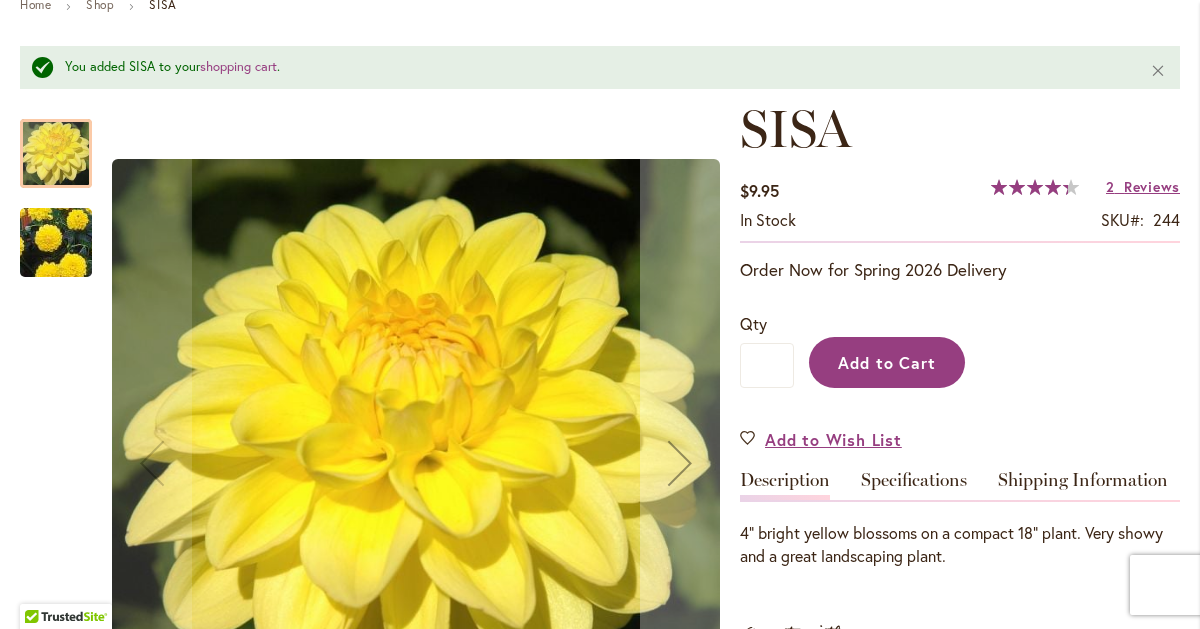 scroll, scrollTop: 0, scrollLeft: 0, axis: both 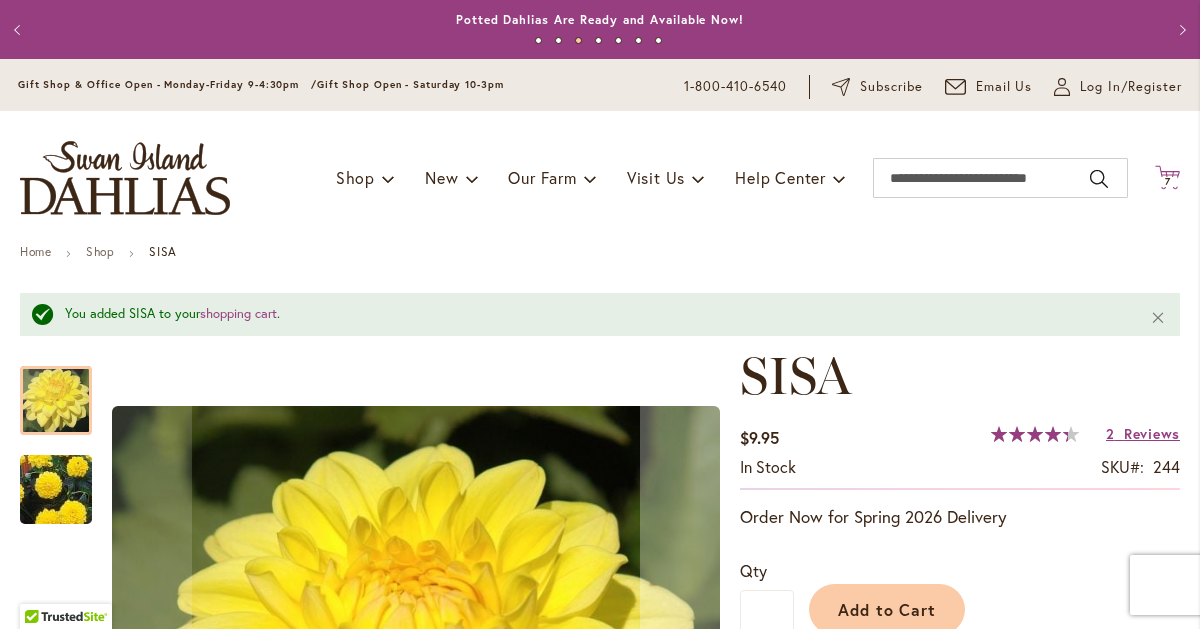 click on "7" at bounding box center (1168, 181) 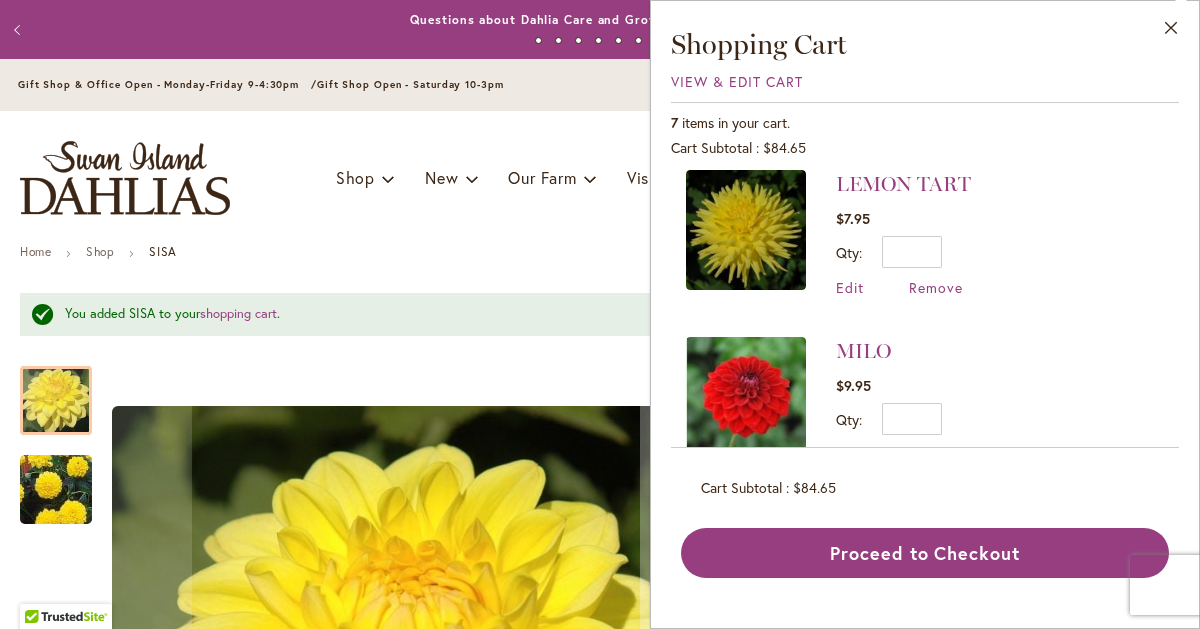 scroll, scrollTop: 686, scrollLeft: 0, axis: vertical 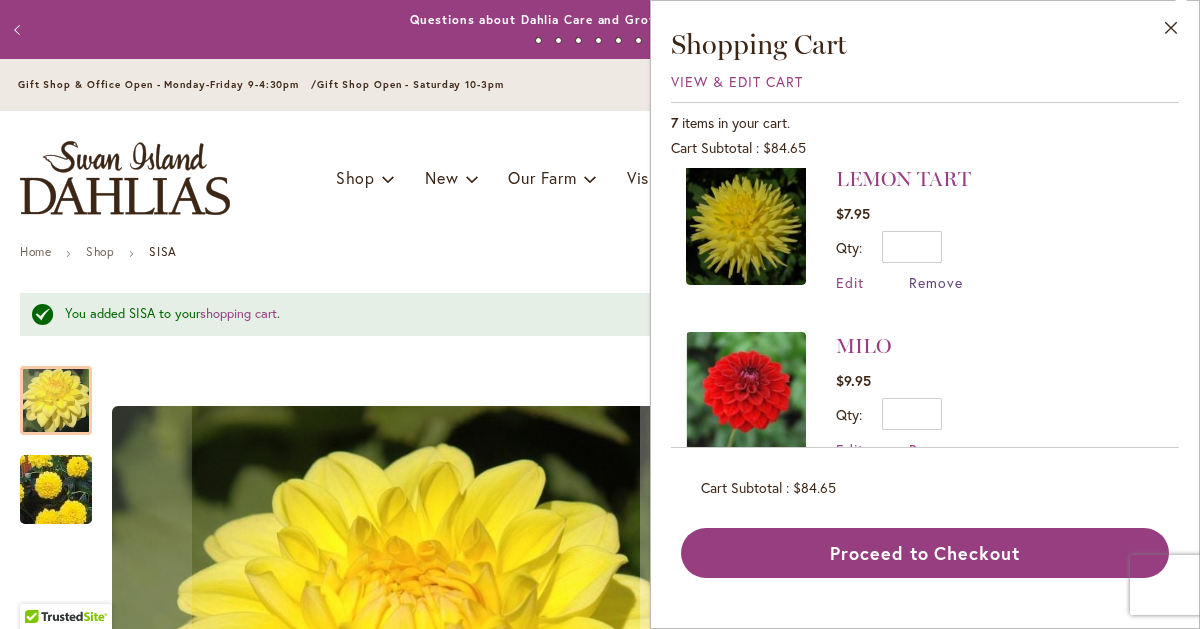 click on "Remove" at bounding box center [936, 282] 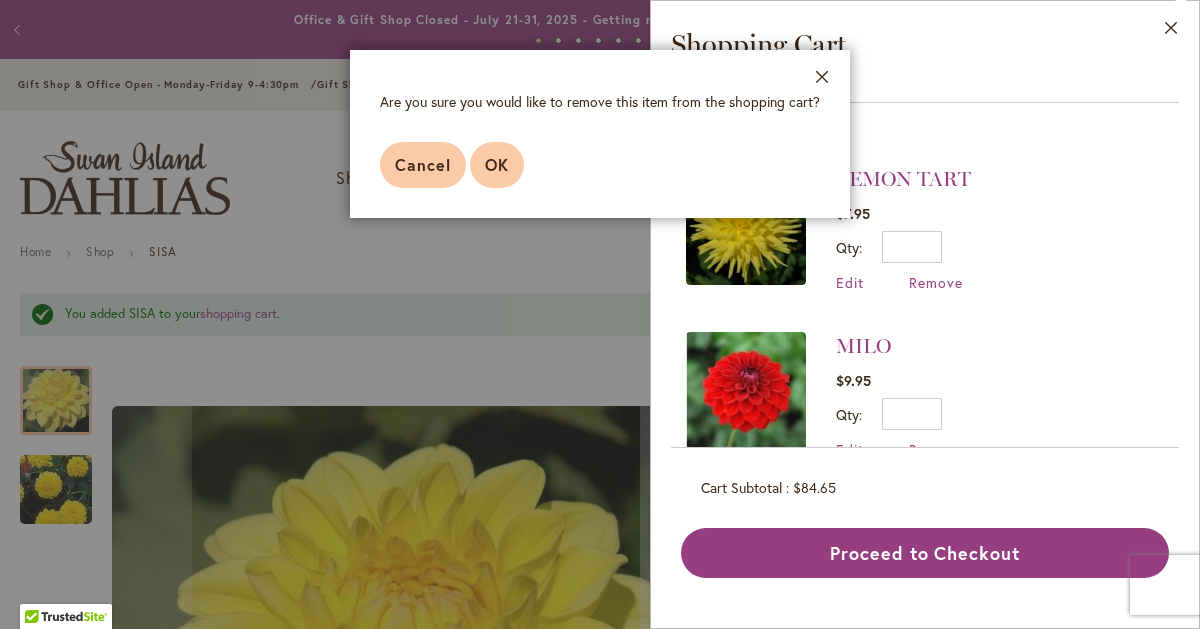 click on "OK" at bounding box center (497, 164) 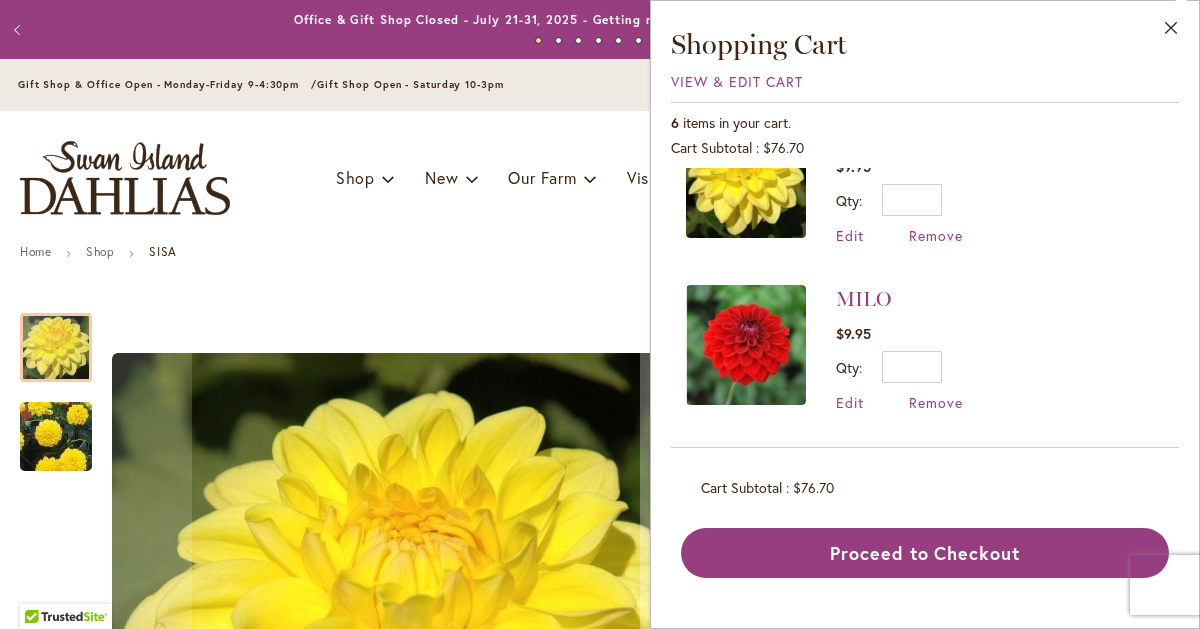 scroll, scrollTop: 0, scrollLeft: 0, axis: both 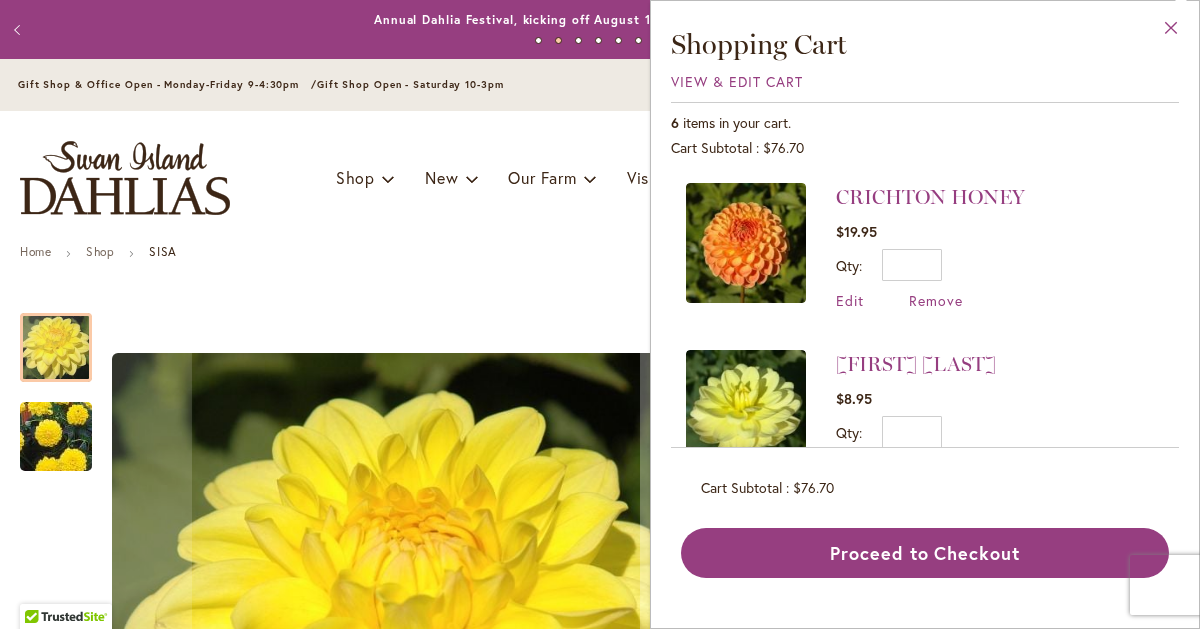 click on "Close" at bounding box center (1171, 32) 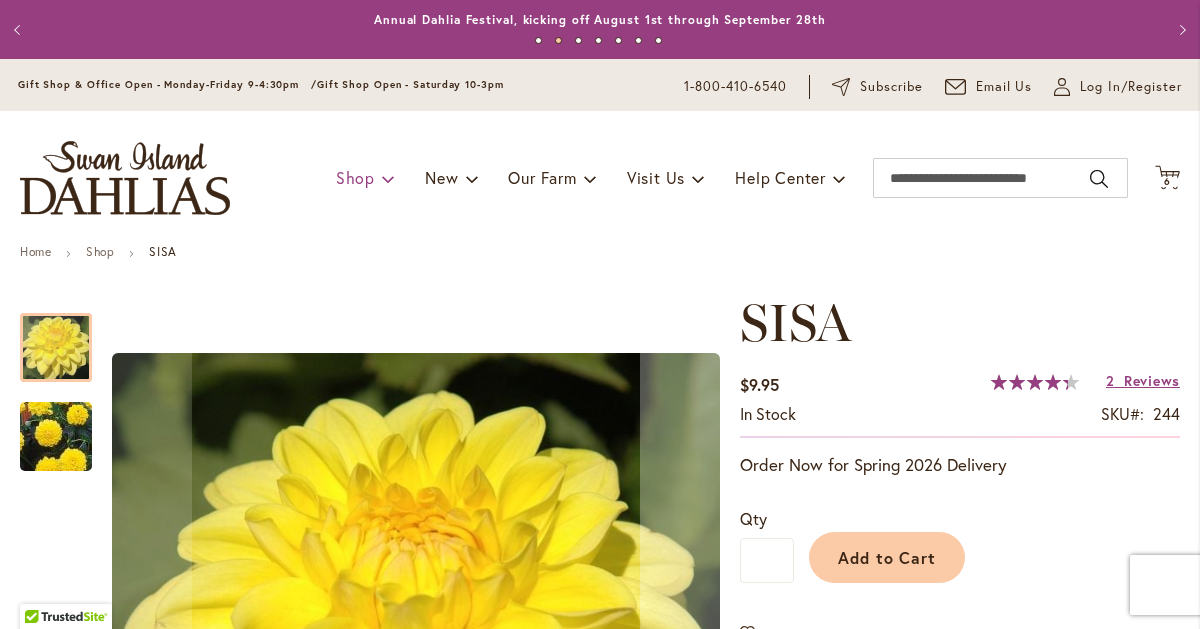 click on "Shop" at bounding box center (355, 177) 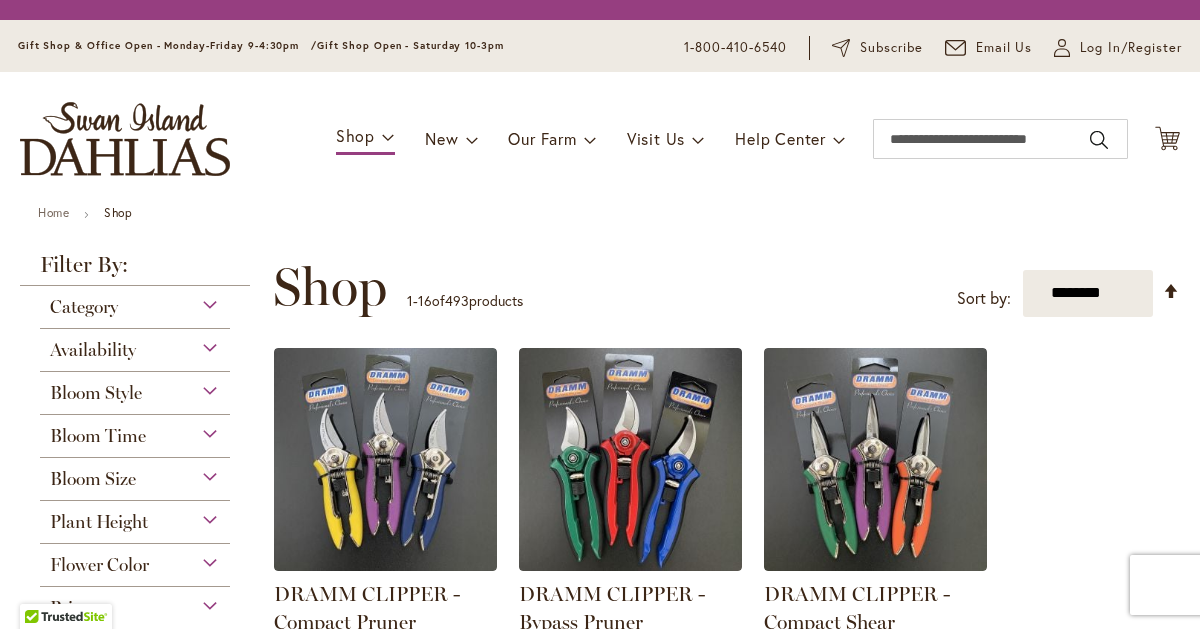 scroll, scrollTop: 0, scrollLeft: 0, axis: both 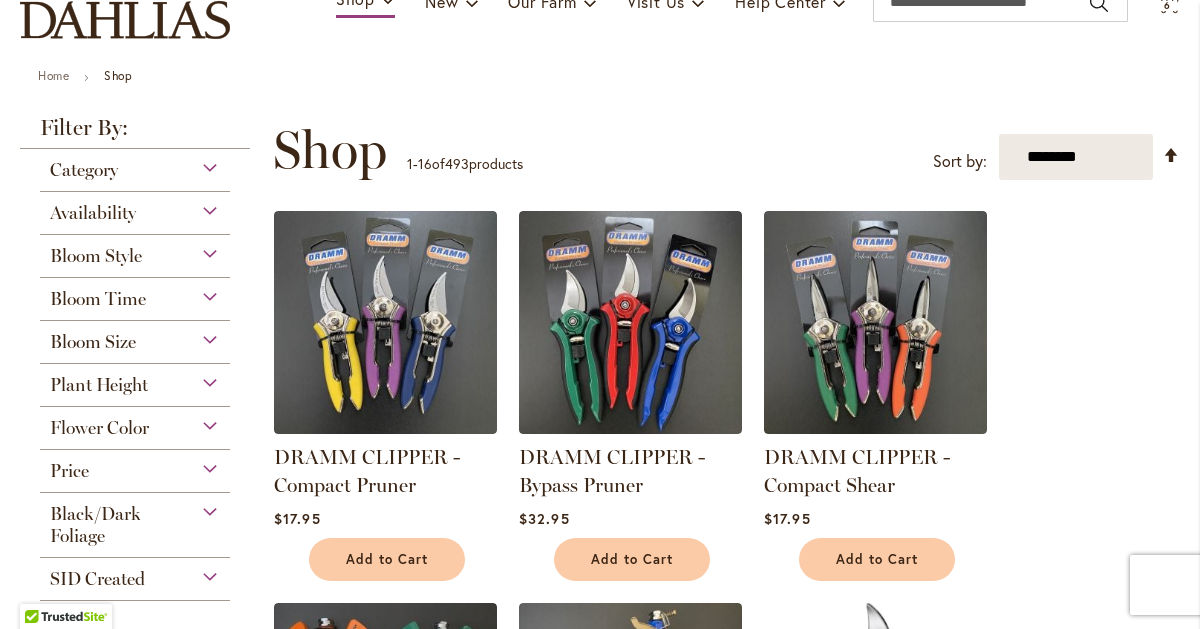 type on "**********" 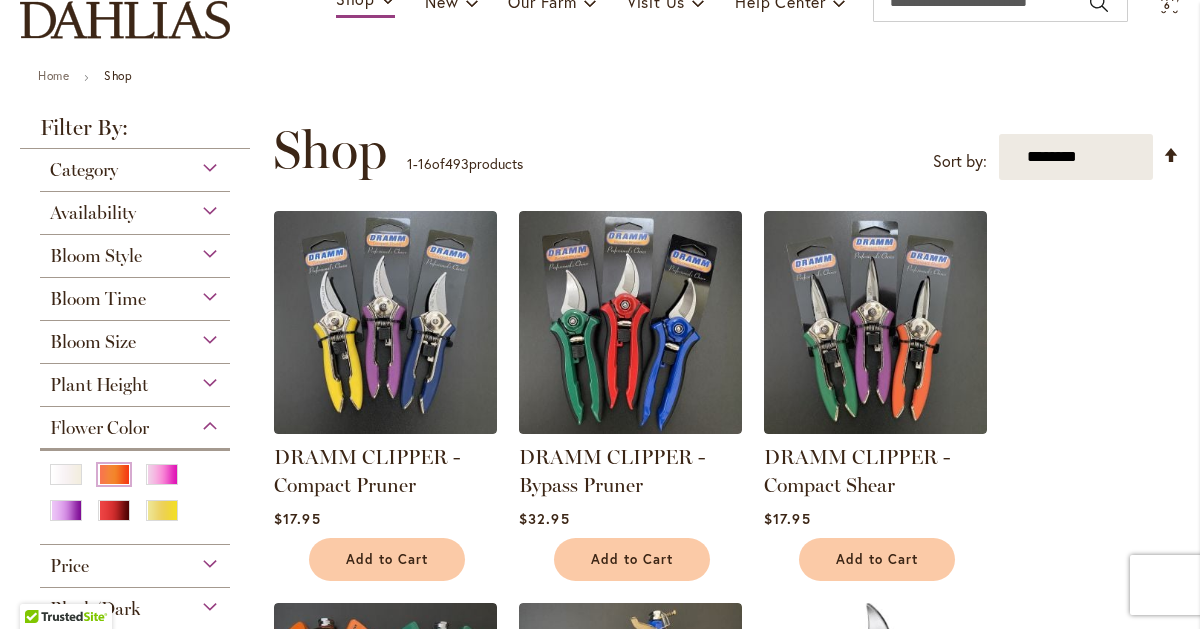 click at bounding box center (114, 474) 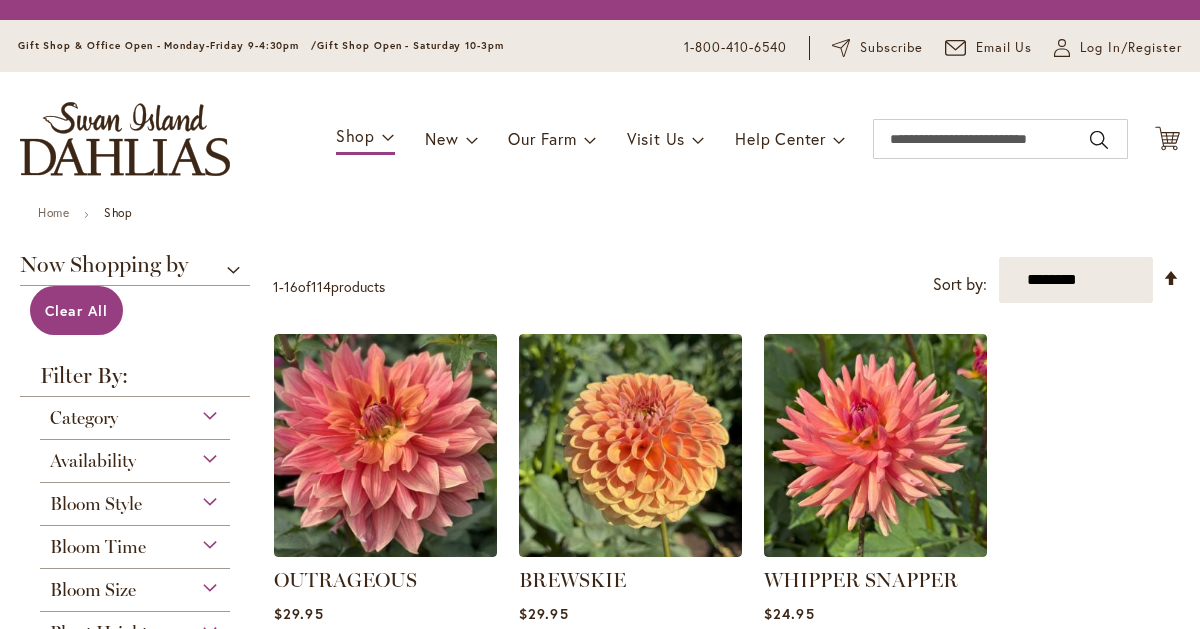 scroll, scrollTop: 0, scrollLeft: 0, axis: both 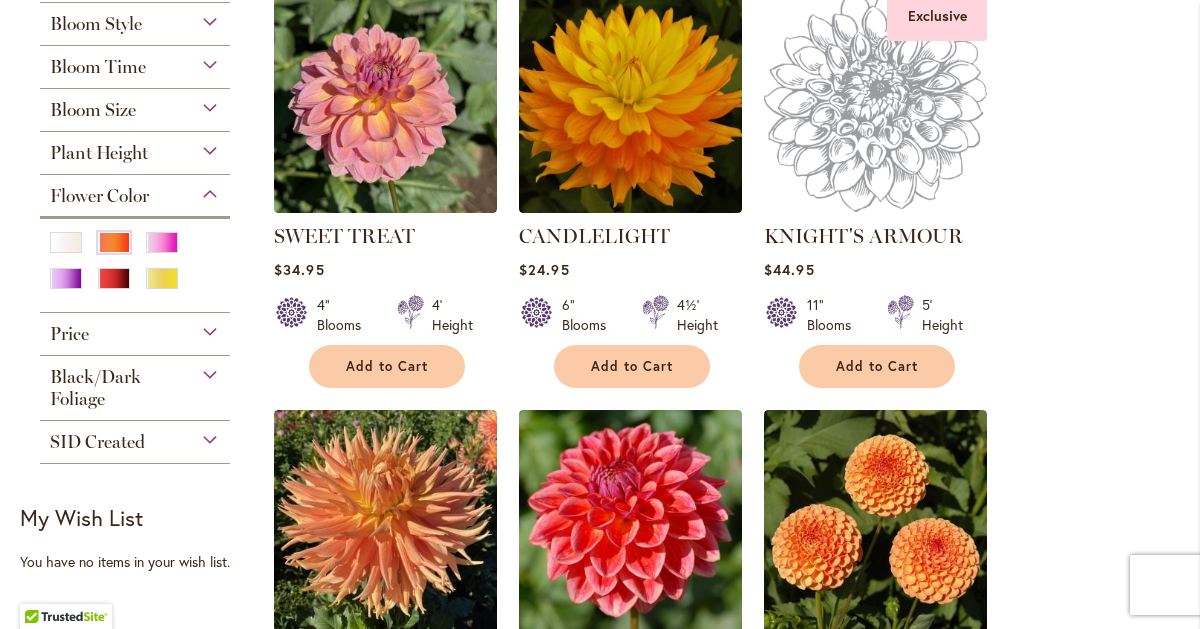 type on "**********" 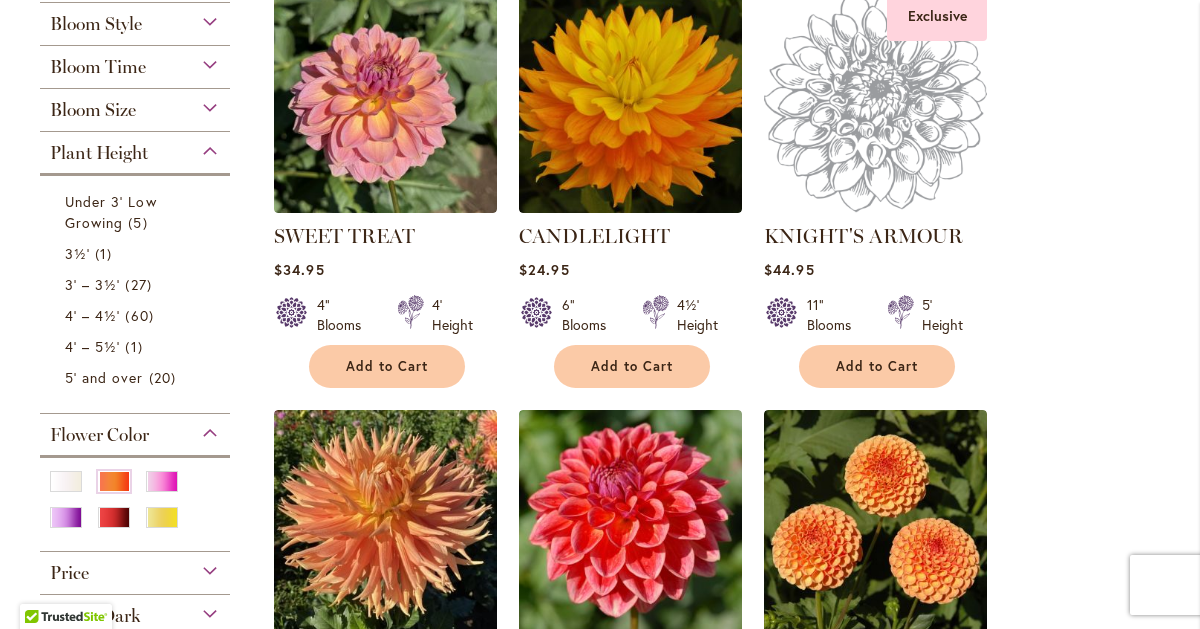 scroll, scrollTop: 1368, scrollLeft: 0, axis: vertical 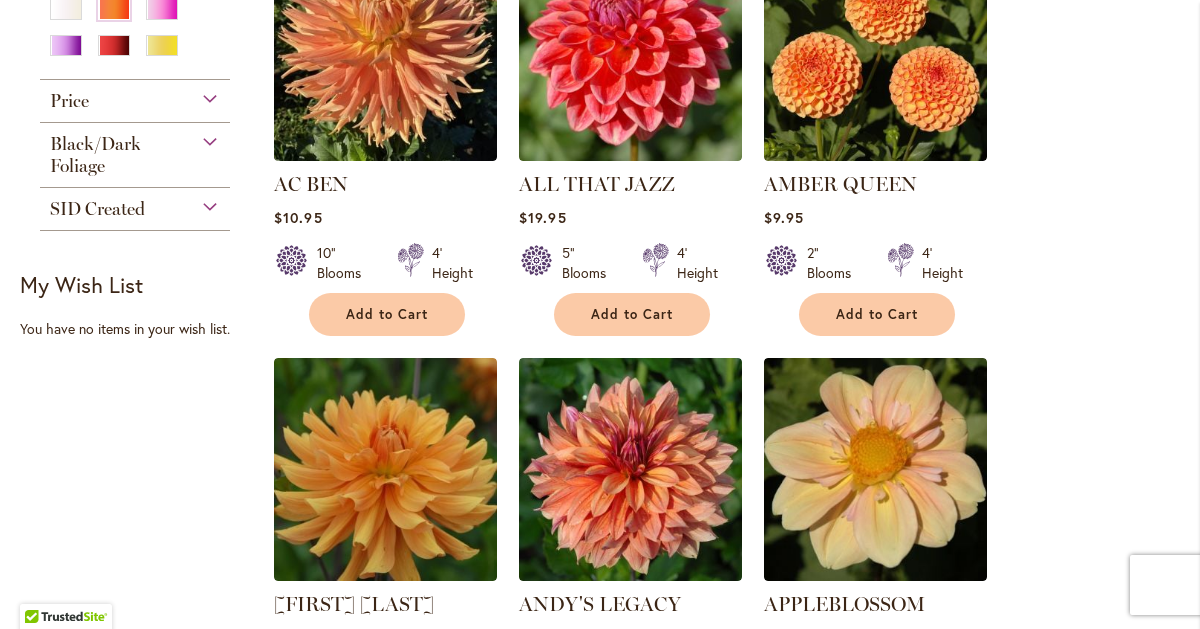 click on "3' – 3½'
27
items" at bounding box center [137, -188] 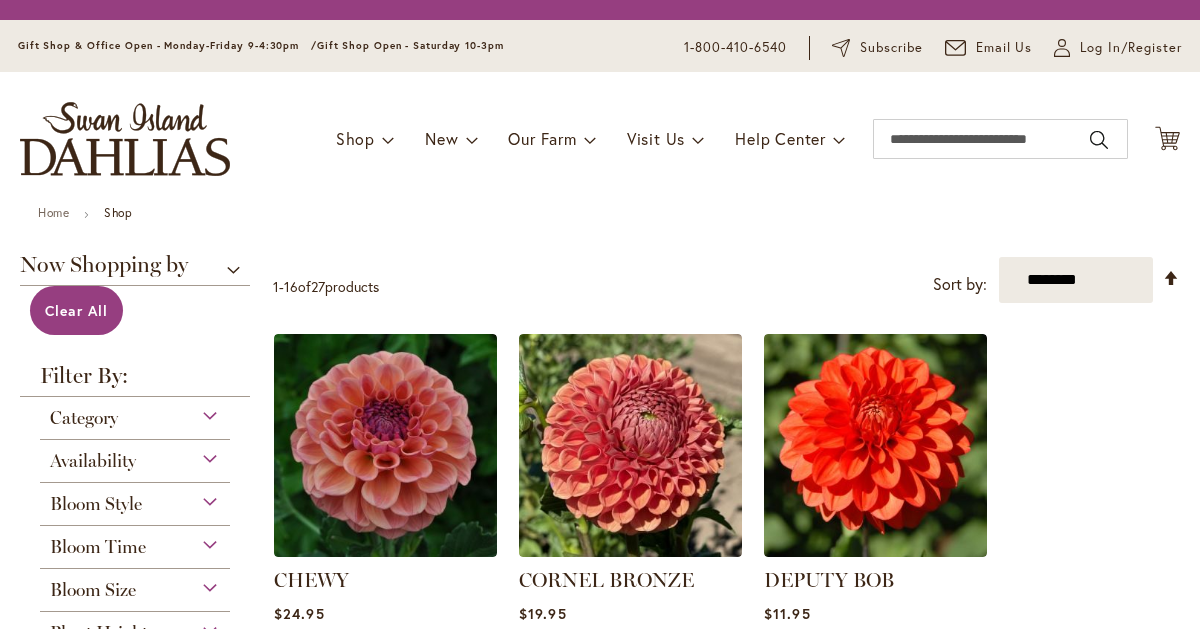 scroll, scrollTop: 0, scrollLeft: 0, axis: both 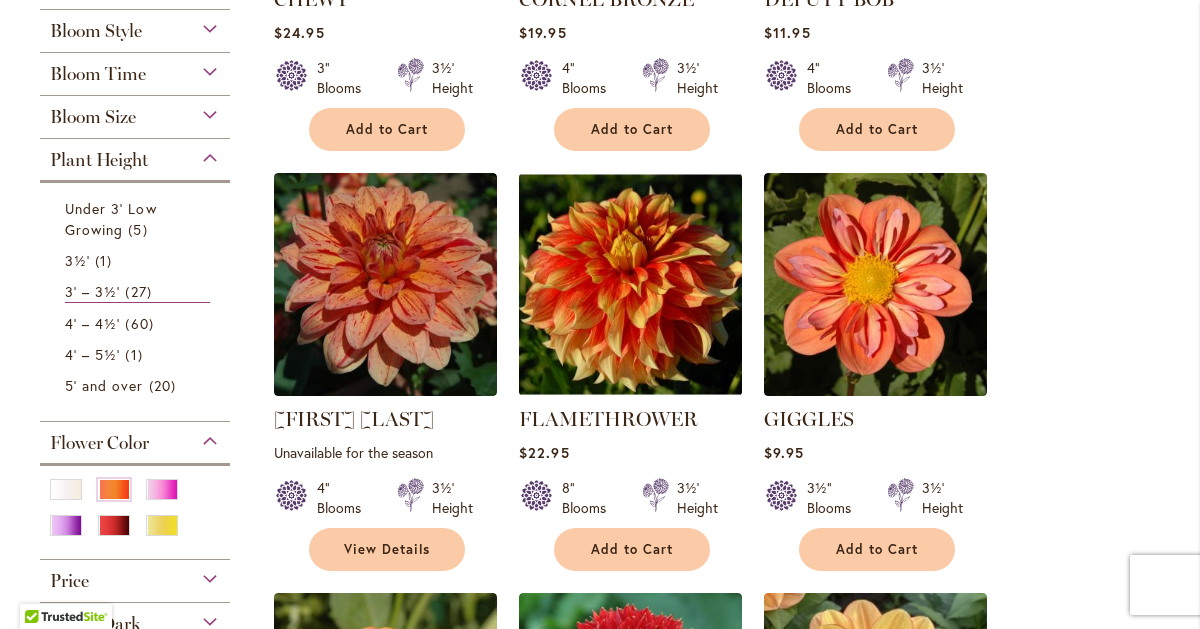 type on "**********" 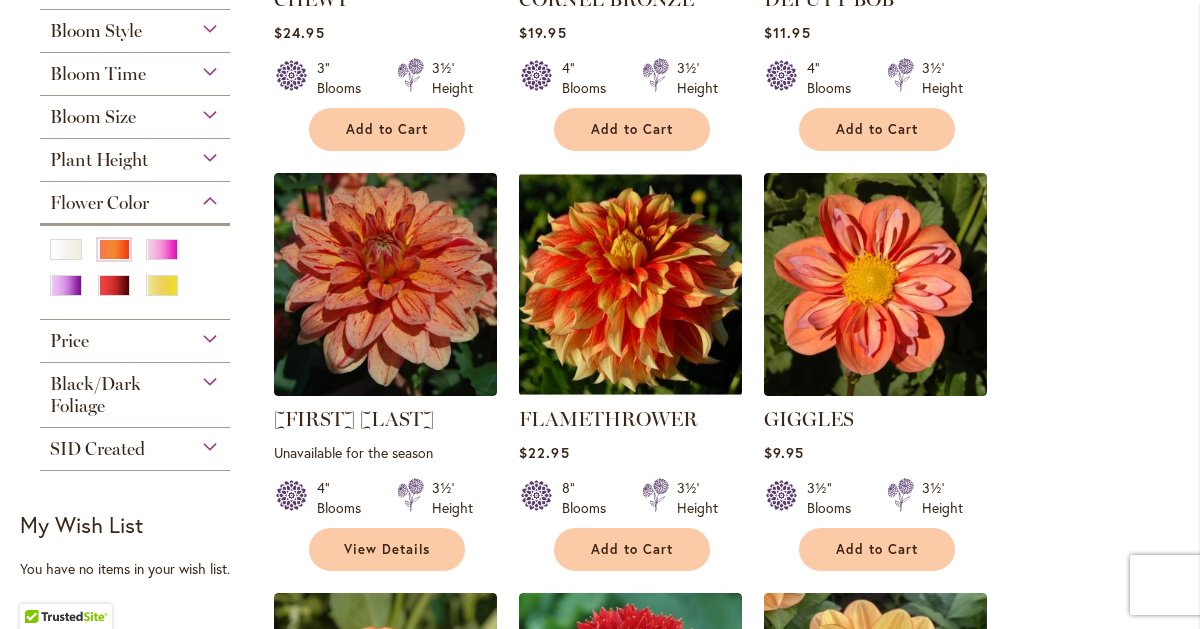 click on "Plant Height" at bounding box center (135, 155) 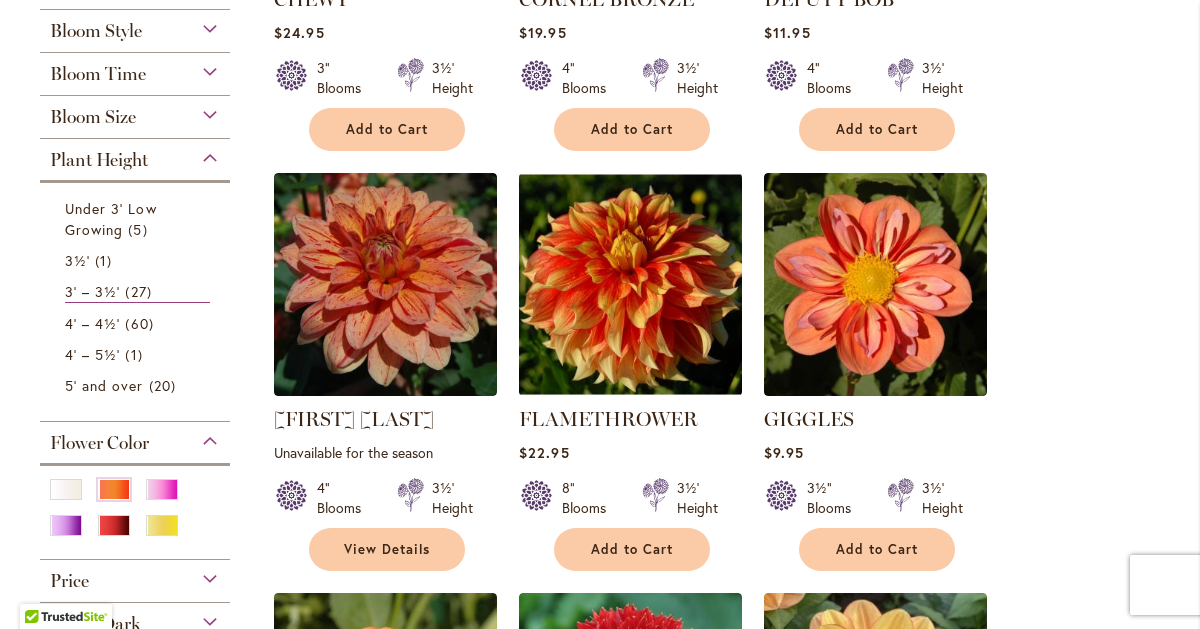 scroll, scrollTop: 1098, scrollLeft: 0, axis: vertical 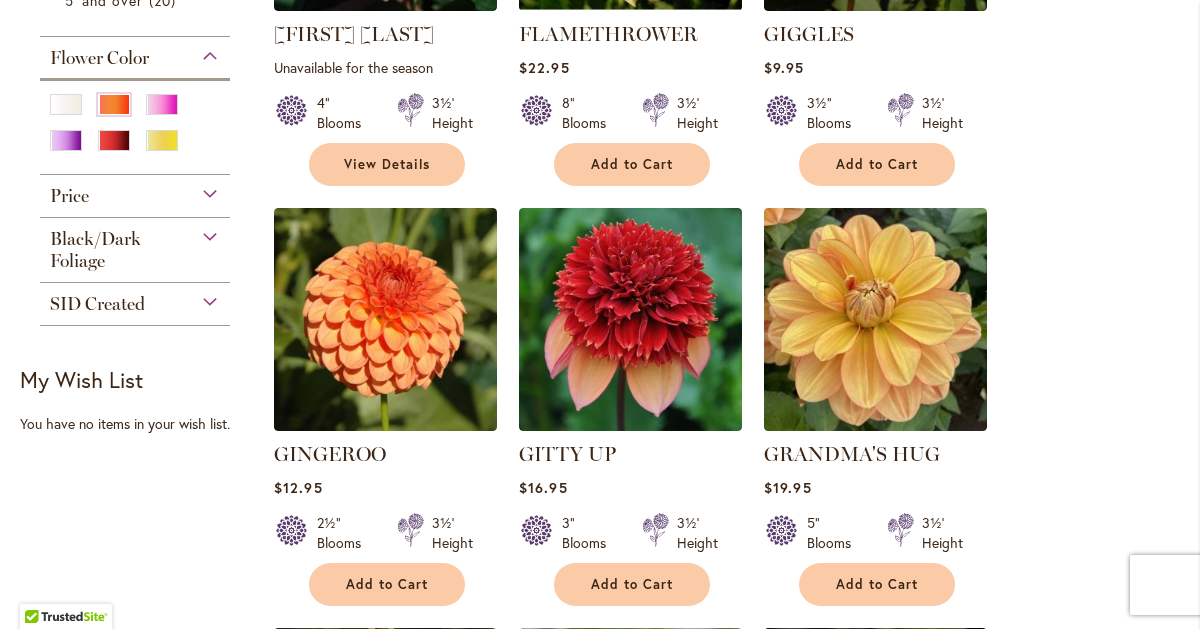 click on "1
item" at bounding box center [106, -125] 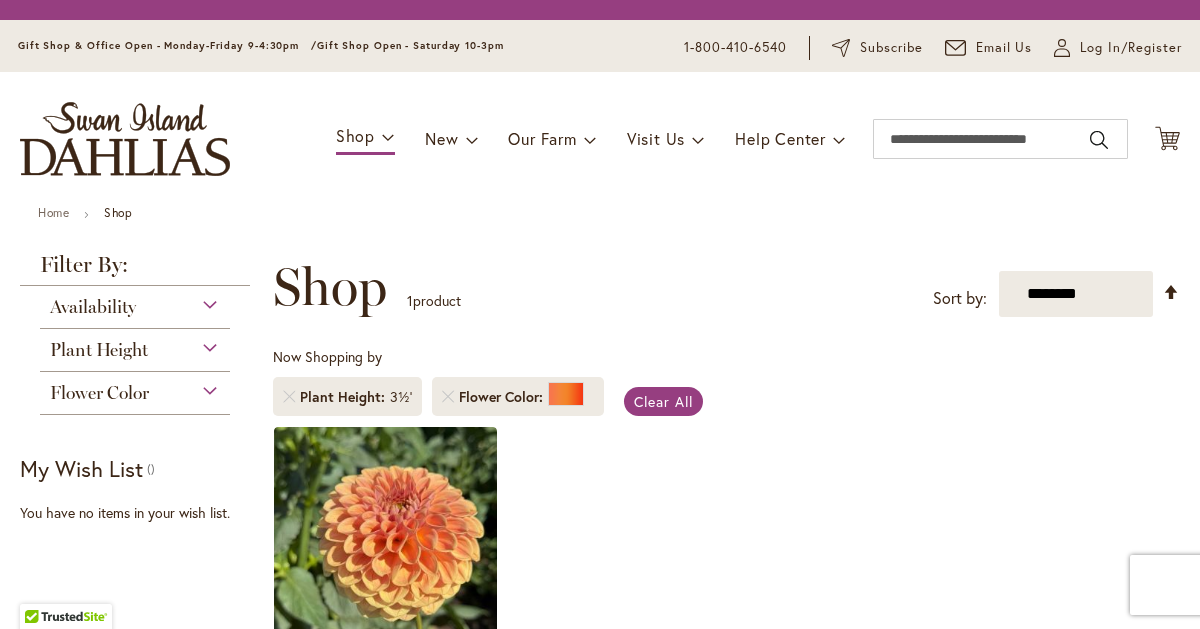 scroll, scrollTop: 0, scrollLeft: 0, axis: both 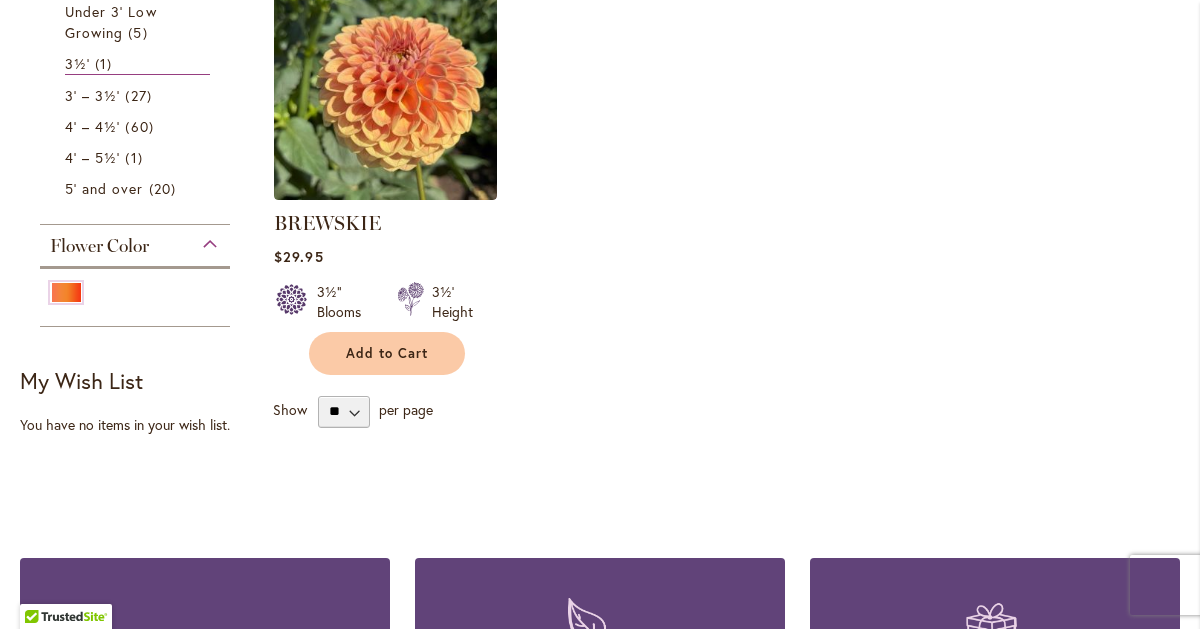 type on "**********" 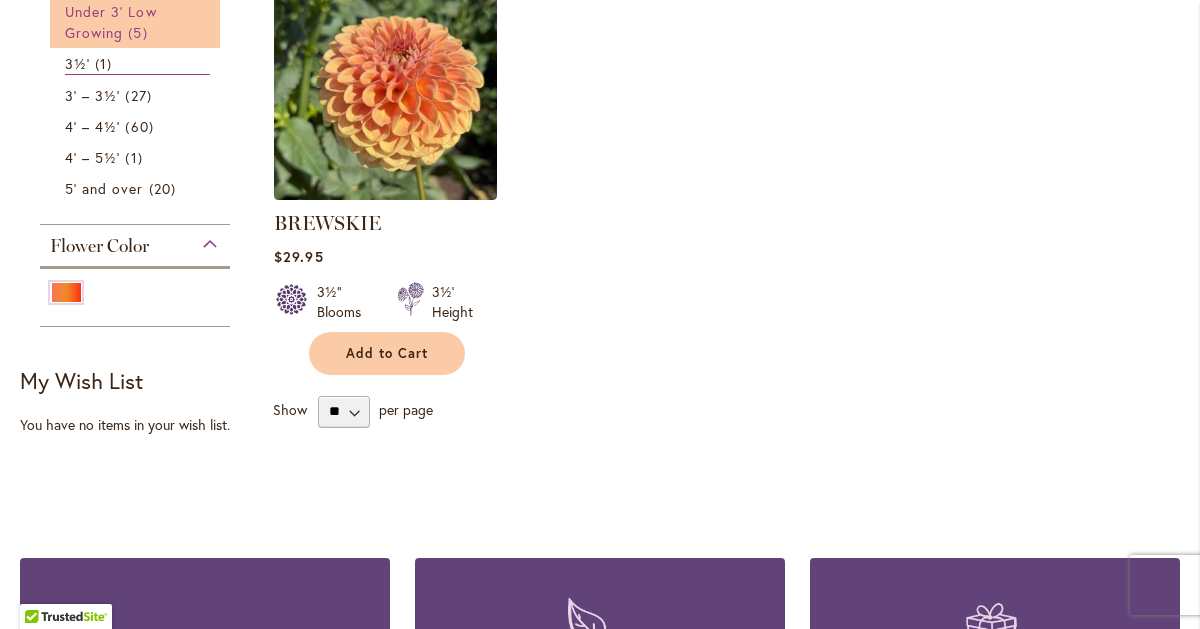 click on "Under 3' Low Growing
5
items" at bounding box center (137, 22) 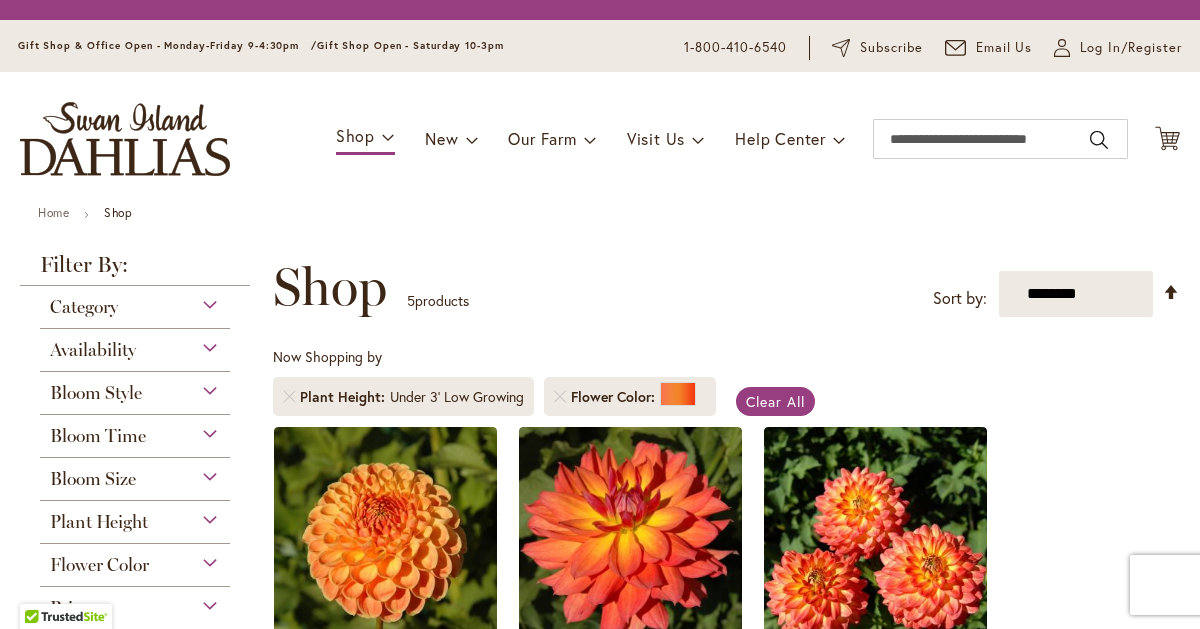 scroll, scrollTop: 0, scrollLeft: 0, axis: both 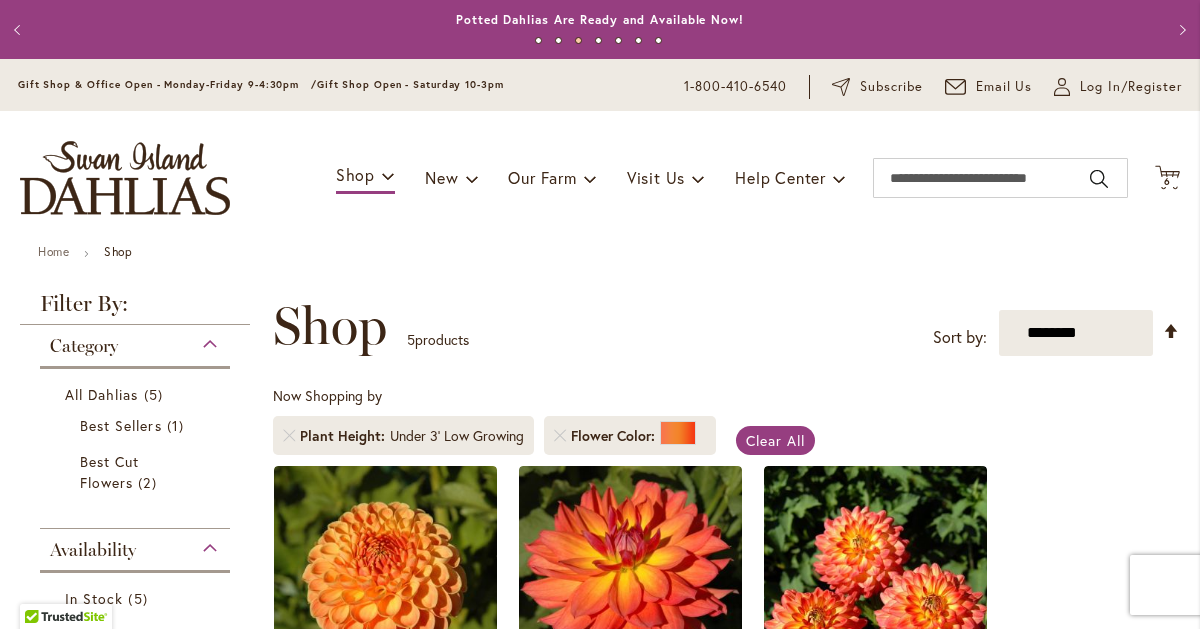 type on "**********" 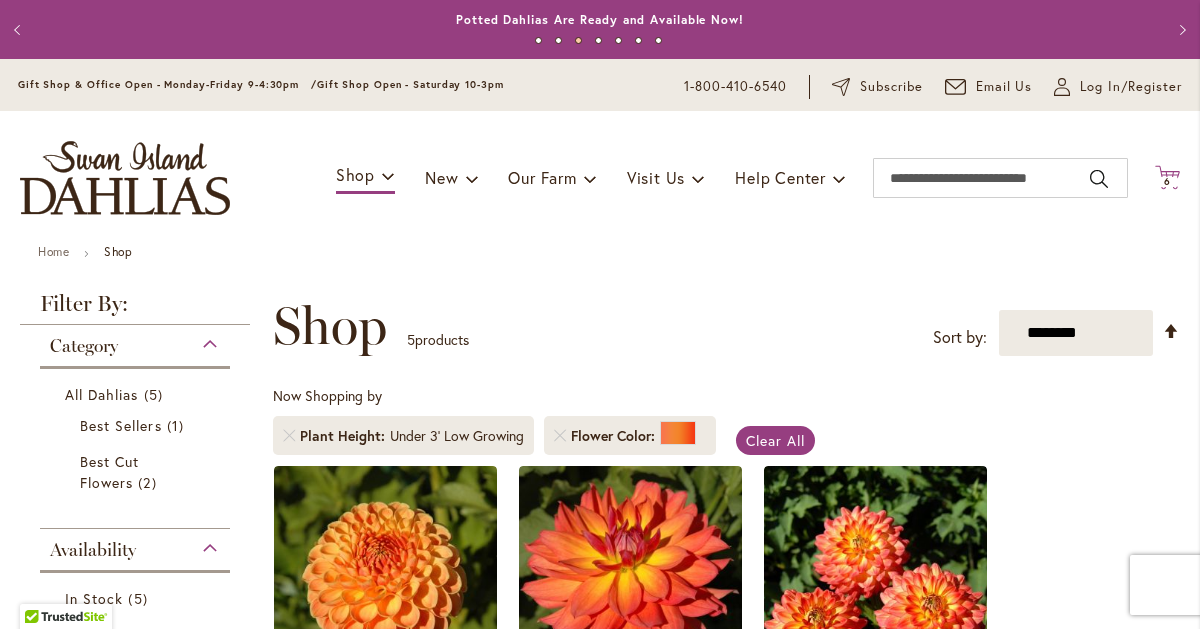 click 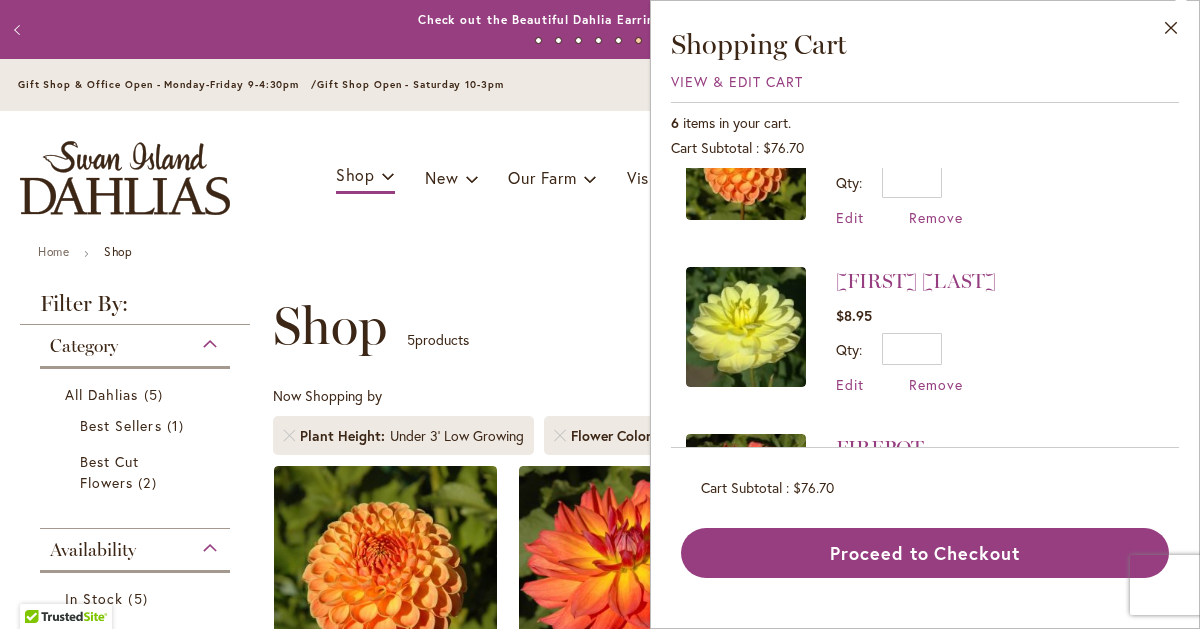 scroll, scrollTop: 0, scrollLeft: 0, axis: both 